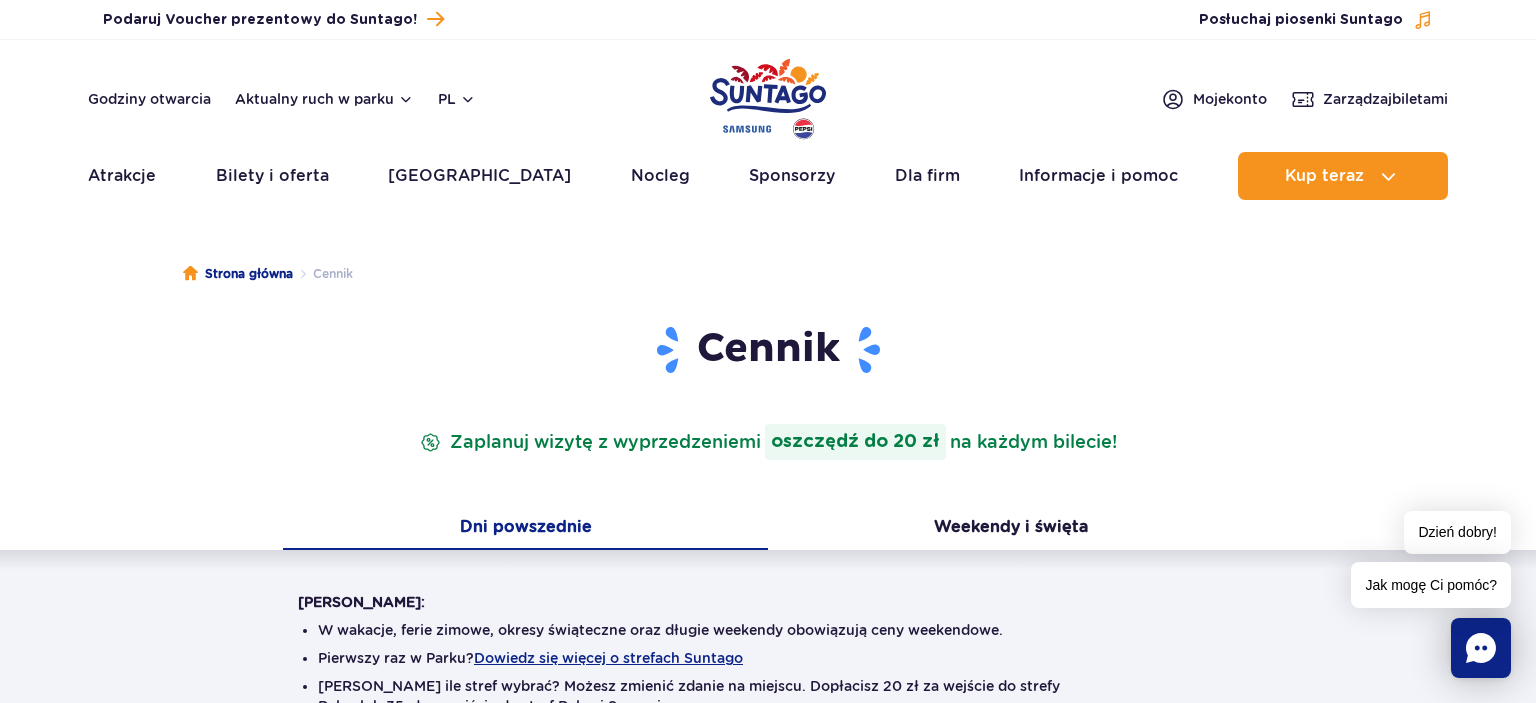scroll, scrollTop: 0, scrollLeft: 0, axis: both 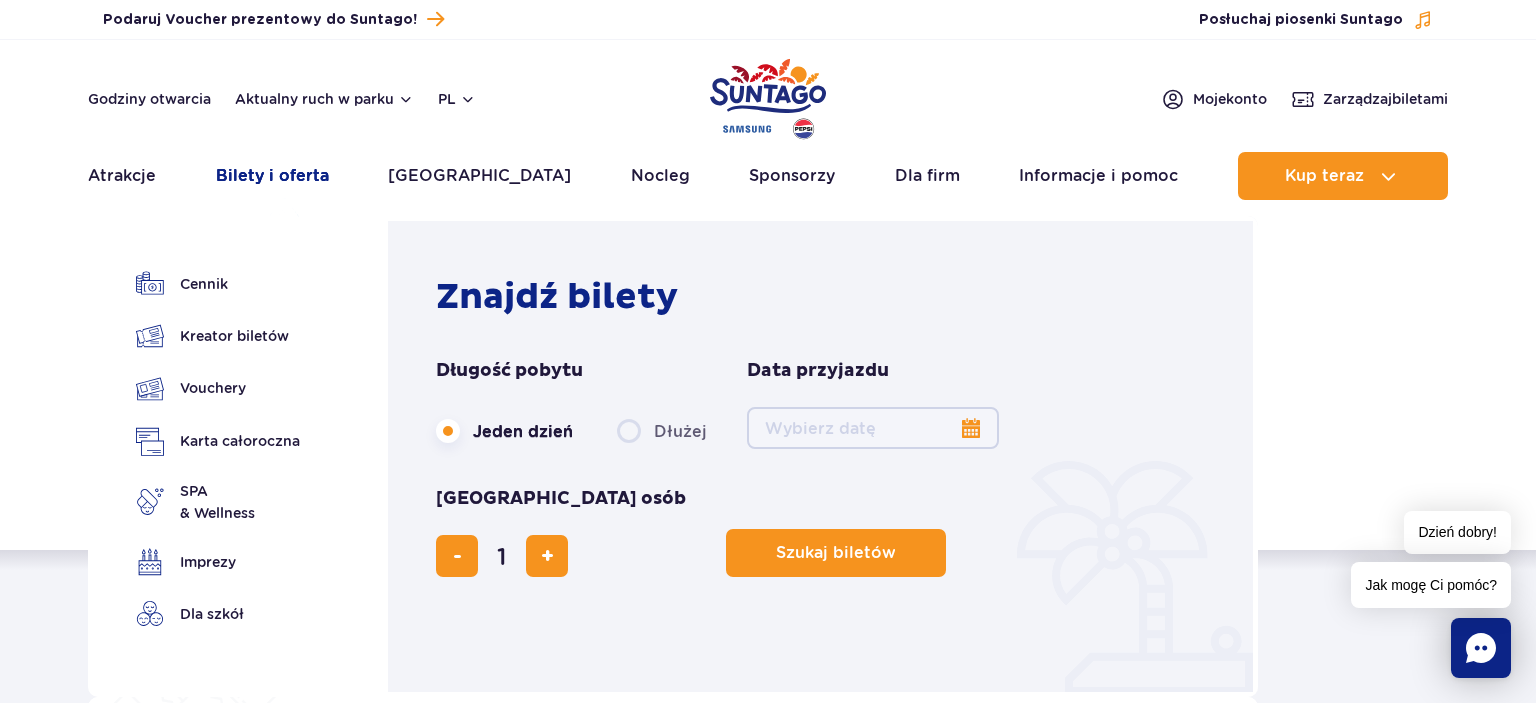 click on "Bilety i oferta" at bounding box center (272, 176) 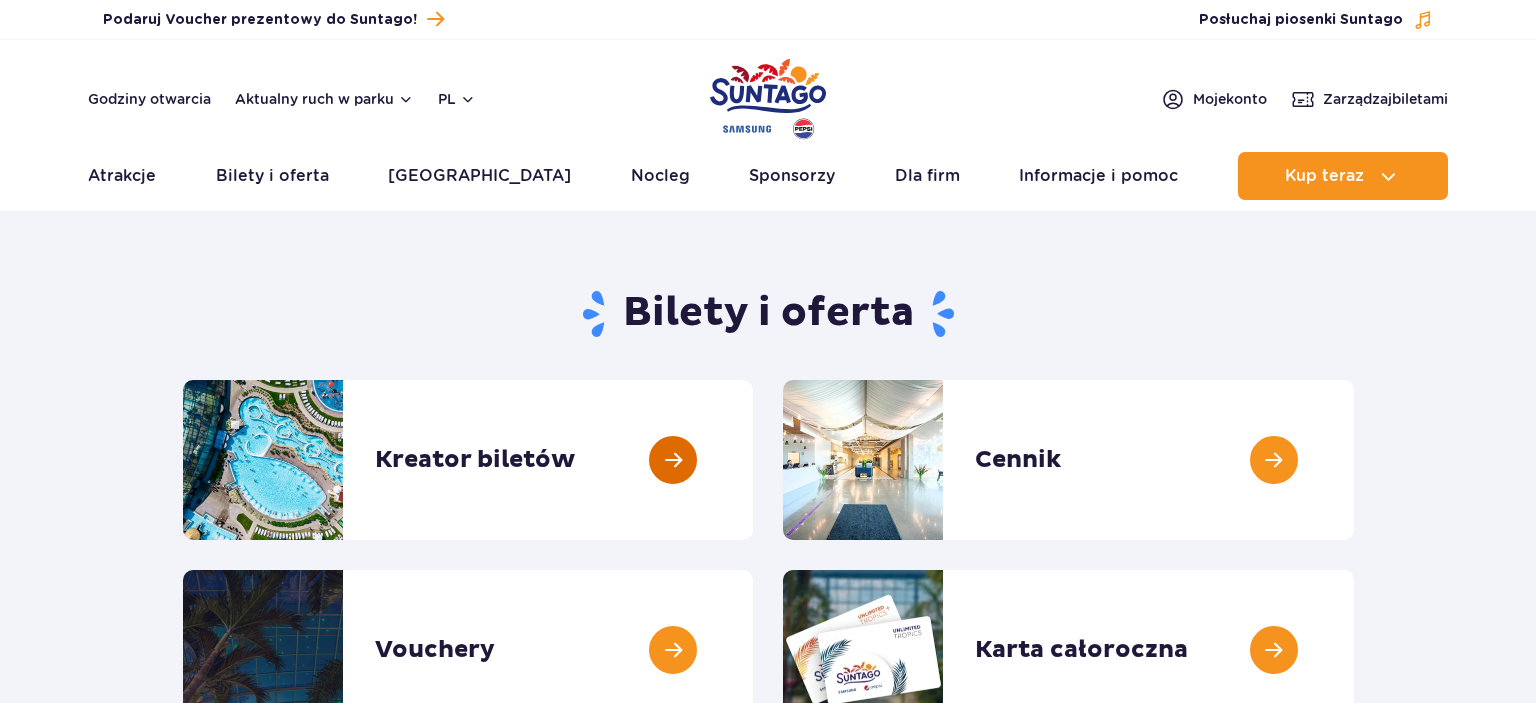 scroll, scrollTop: 0, scrollLeft: 0, axis: both 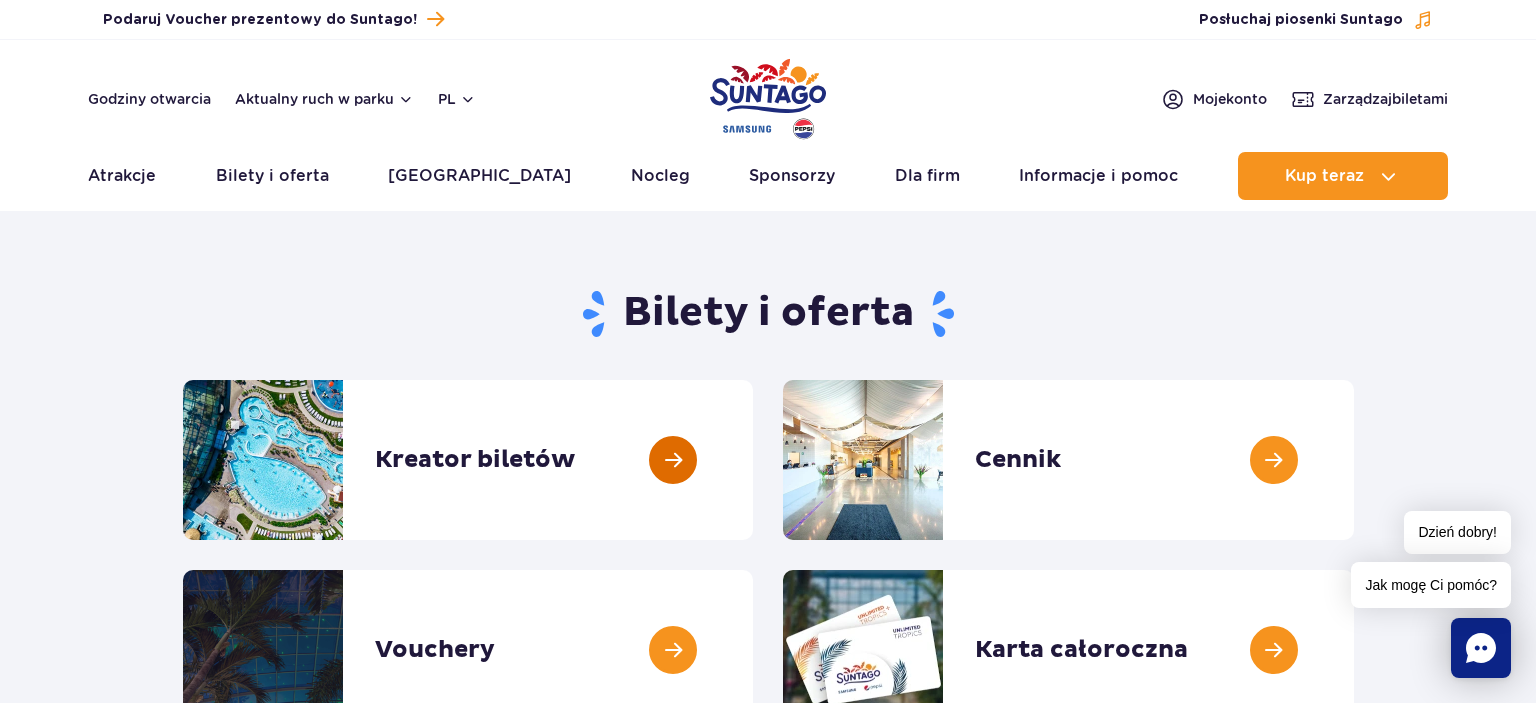 click at bounding box center (753, 460) 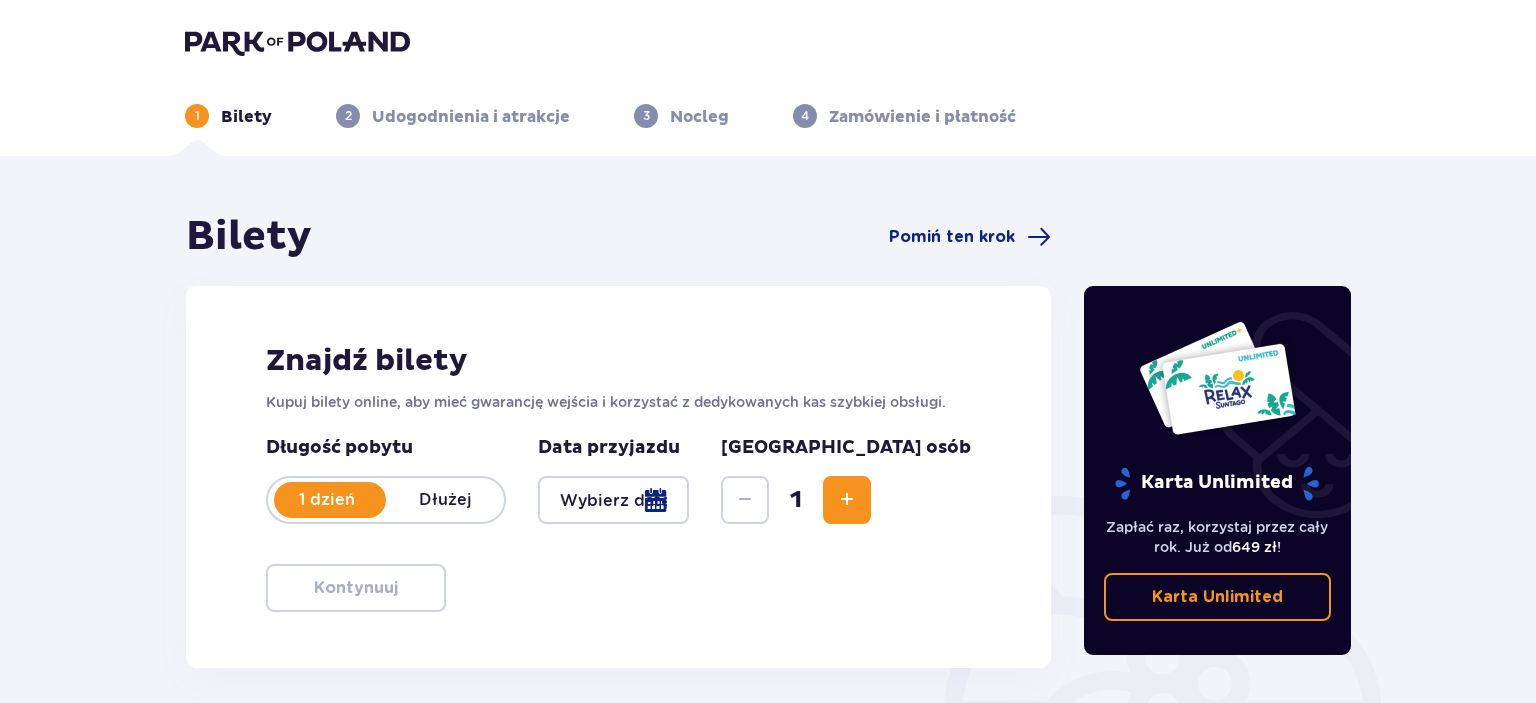 scroll, scrollTop: 0, scrollLeft: 0, axis: both 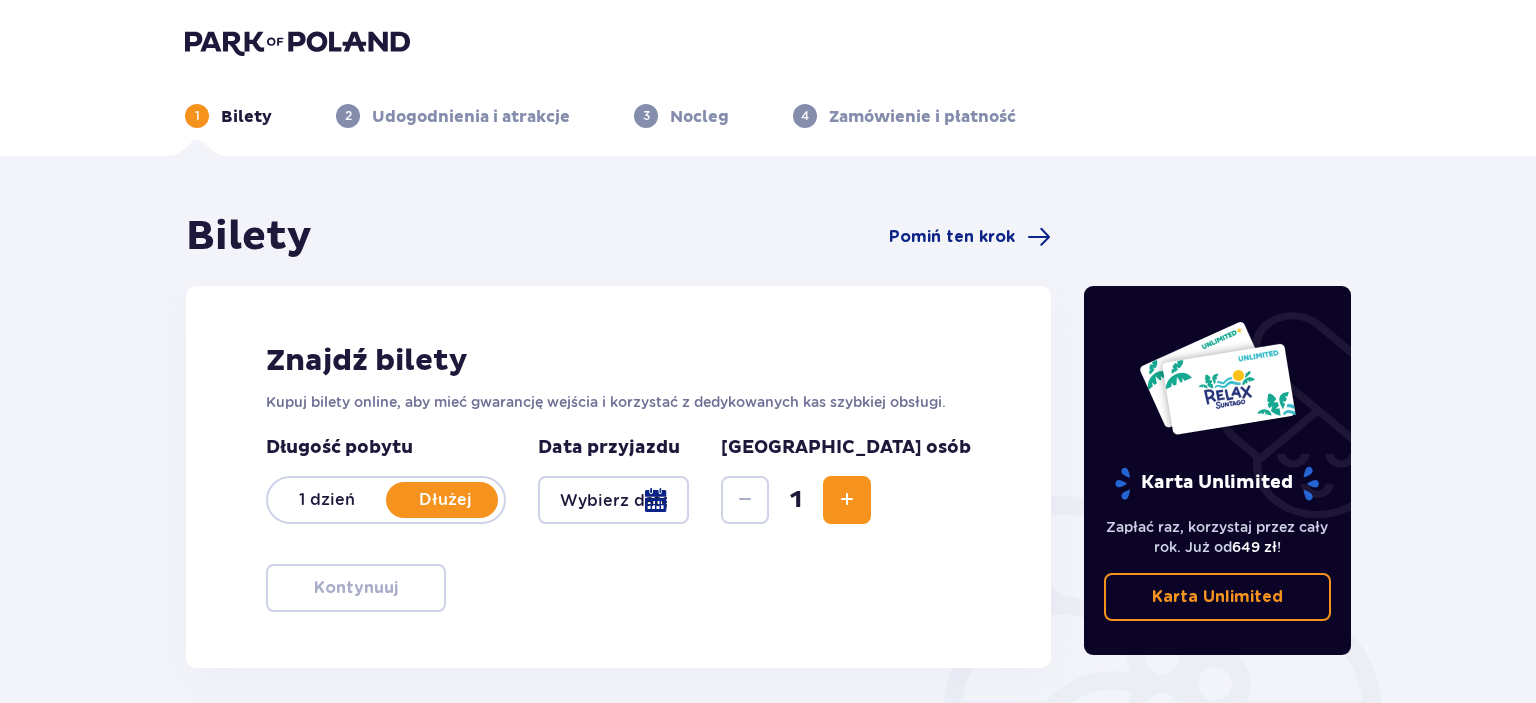 click on "1 dzień" at bounding box center (327, 500) 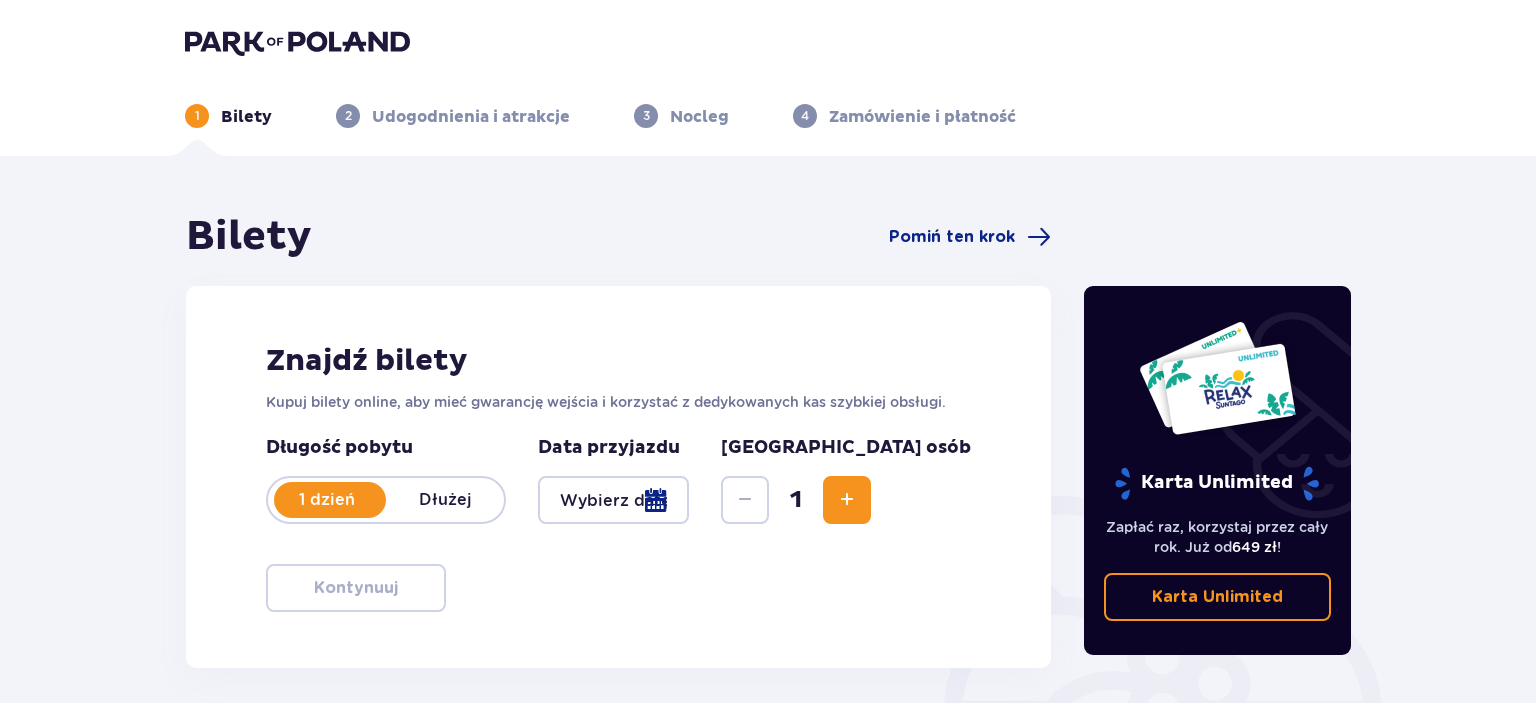 click at bounding box center (613, 500) 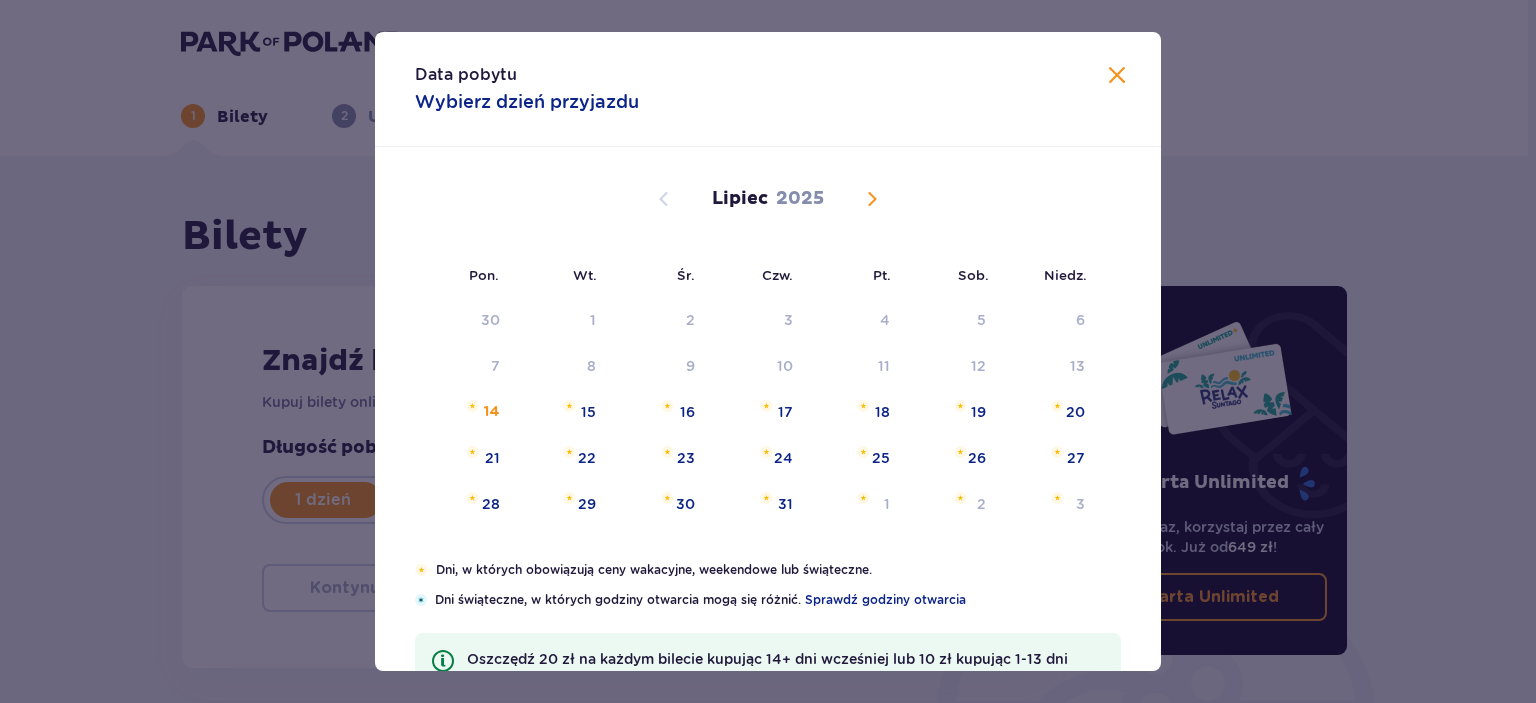 click at bounding box center [872, 199] 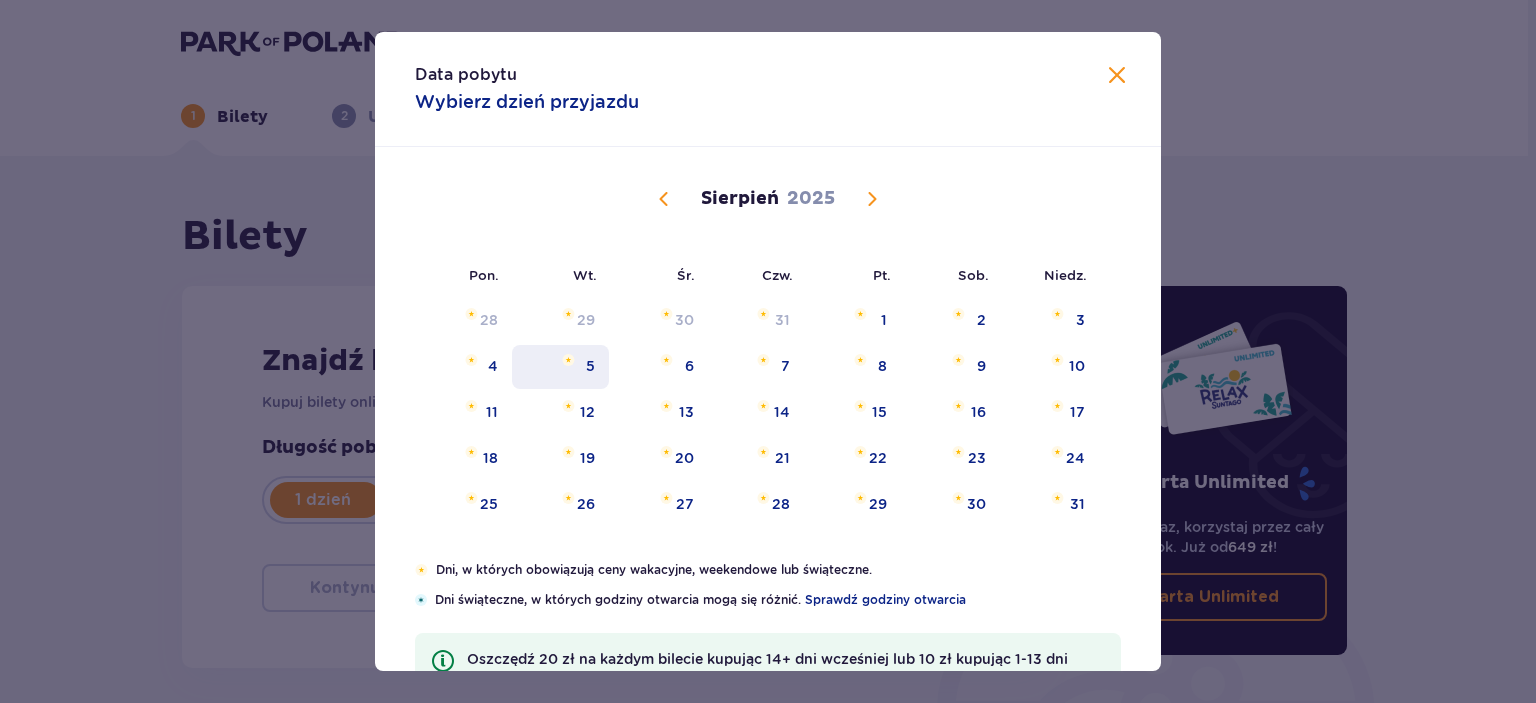click on "5" at bounding box center [590, 366] 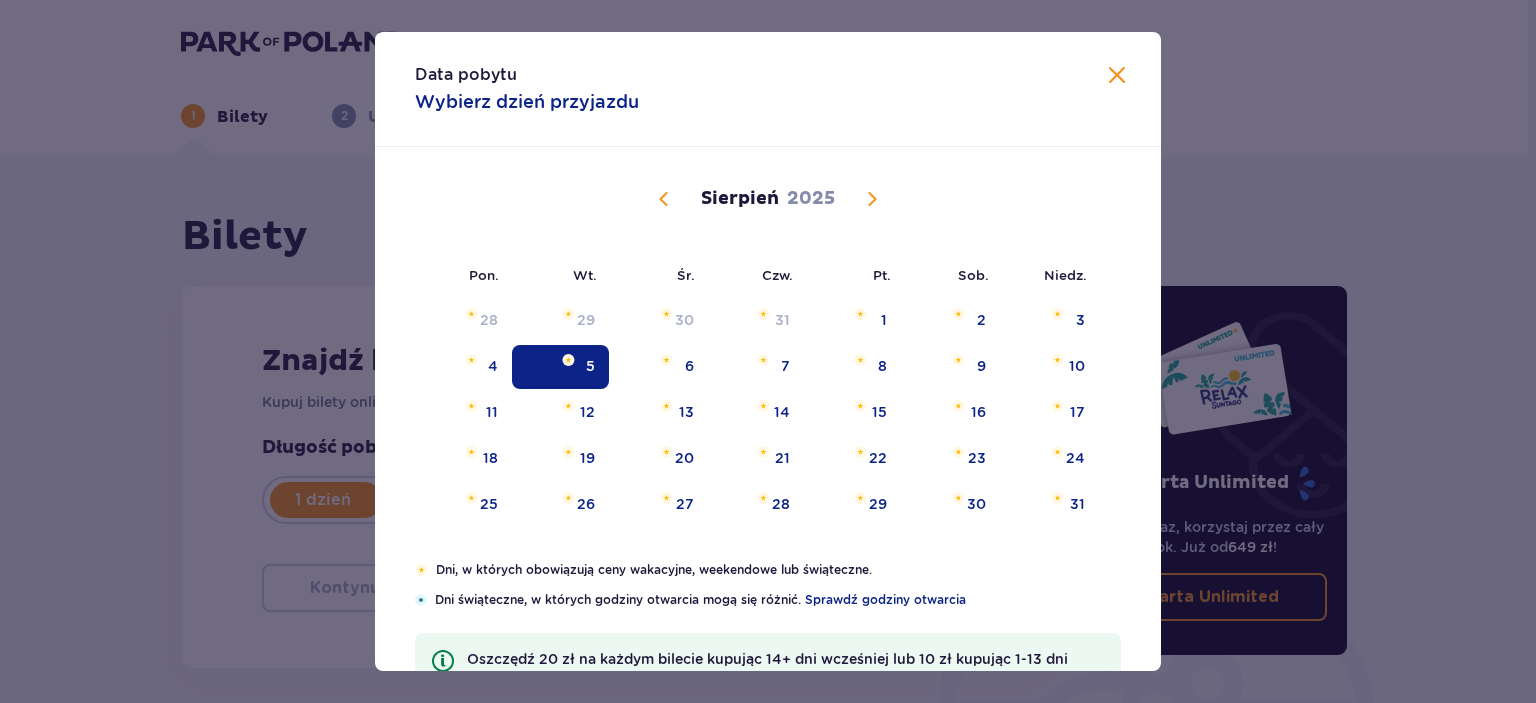 type on "05.08.25" 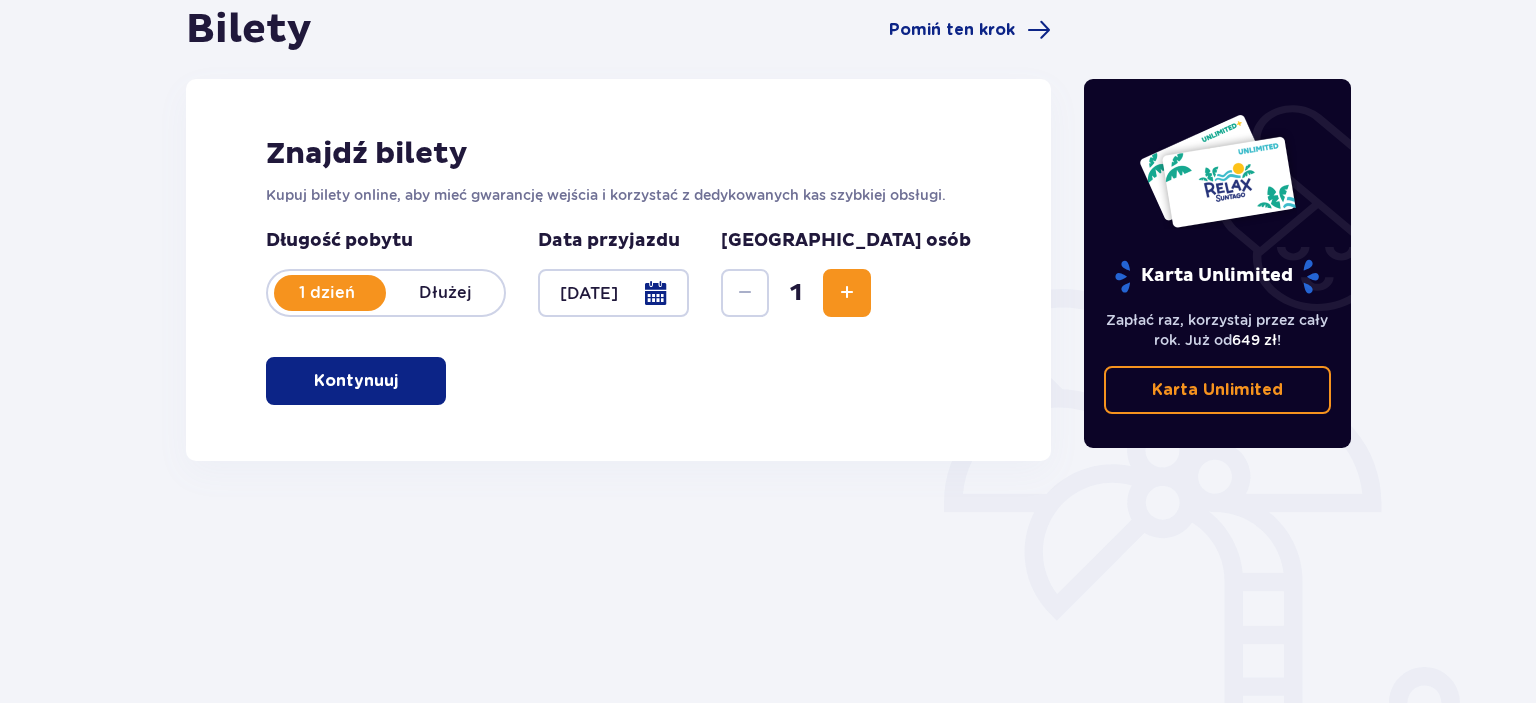 scroll, scrollTop: 211, scrollLeft: 0, axis: vertical 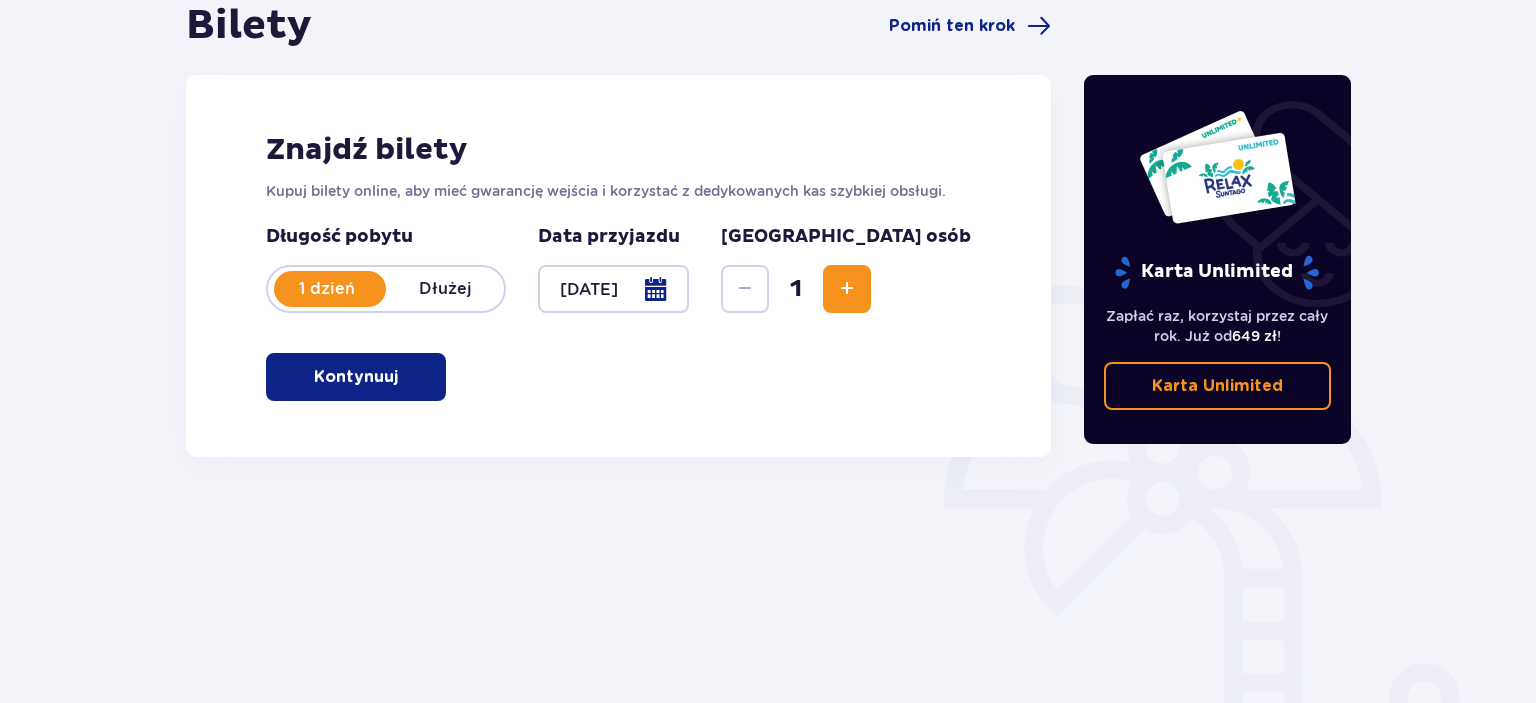 click at bounding box center (847, 289) 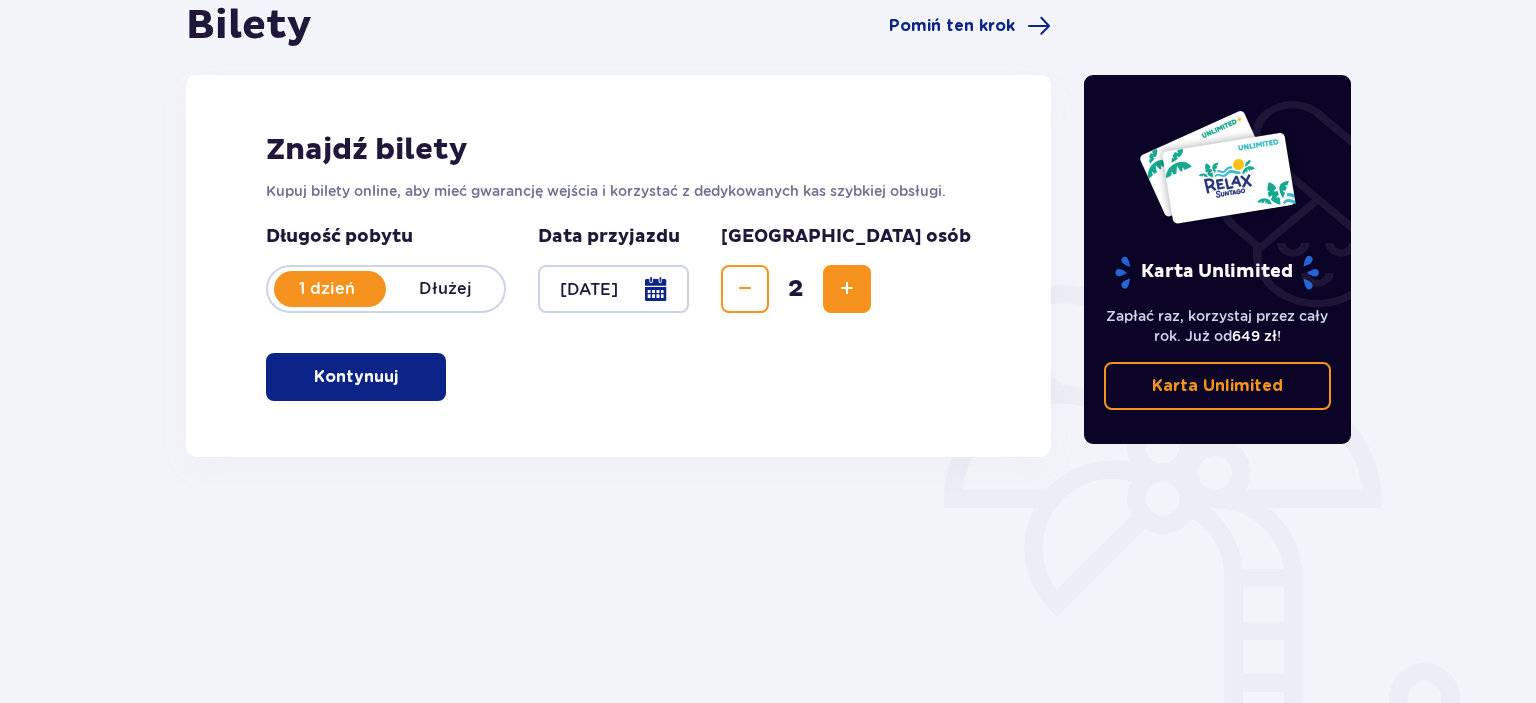 click at bounding box center (847, 289) 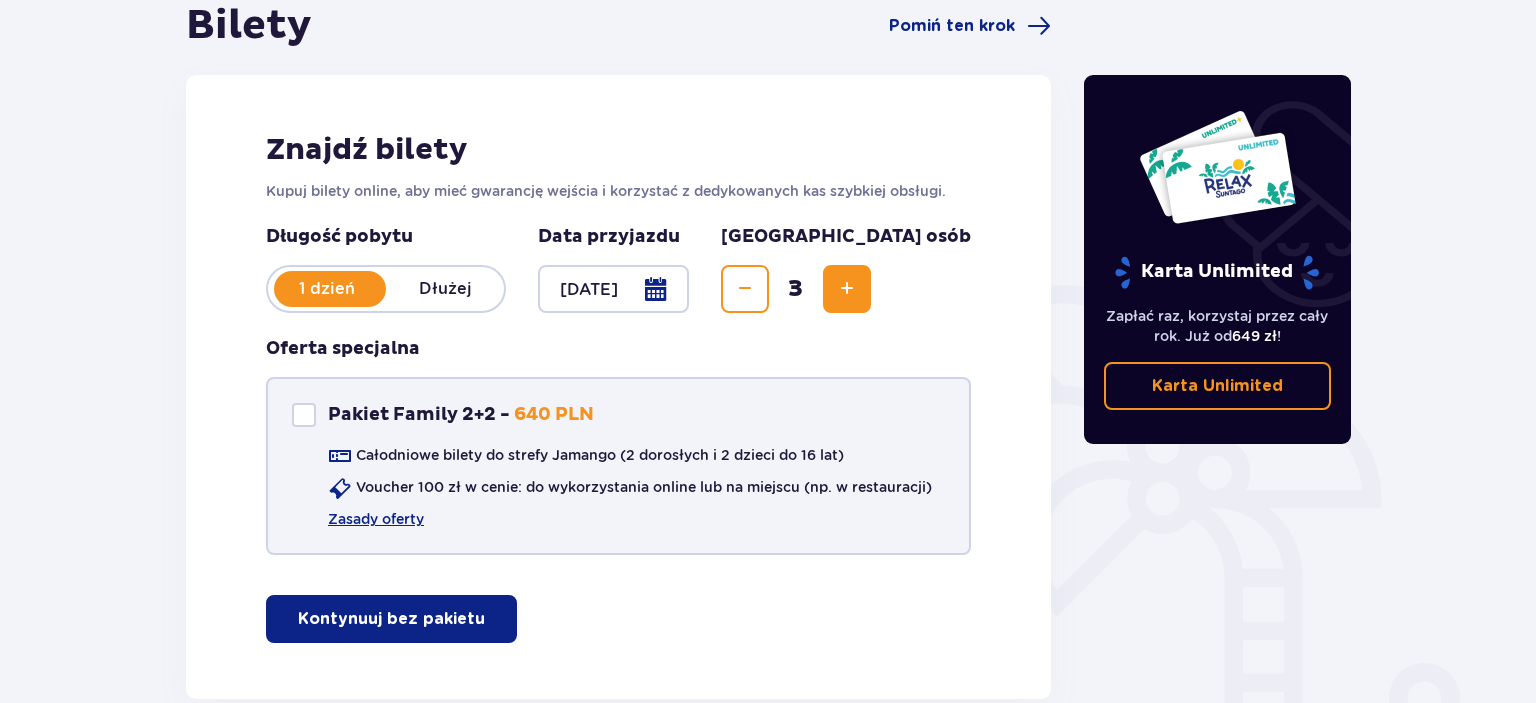 click at bounding box center [304, 415] 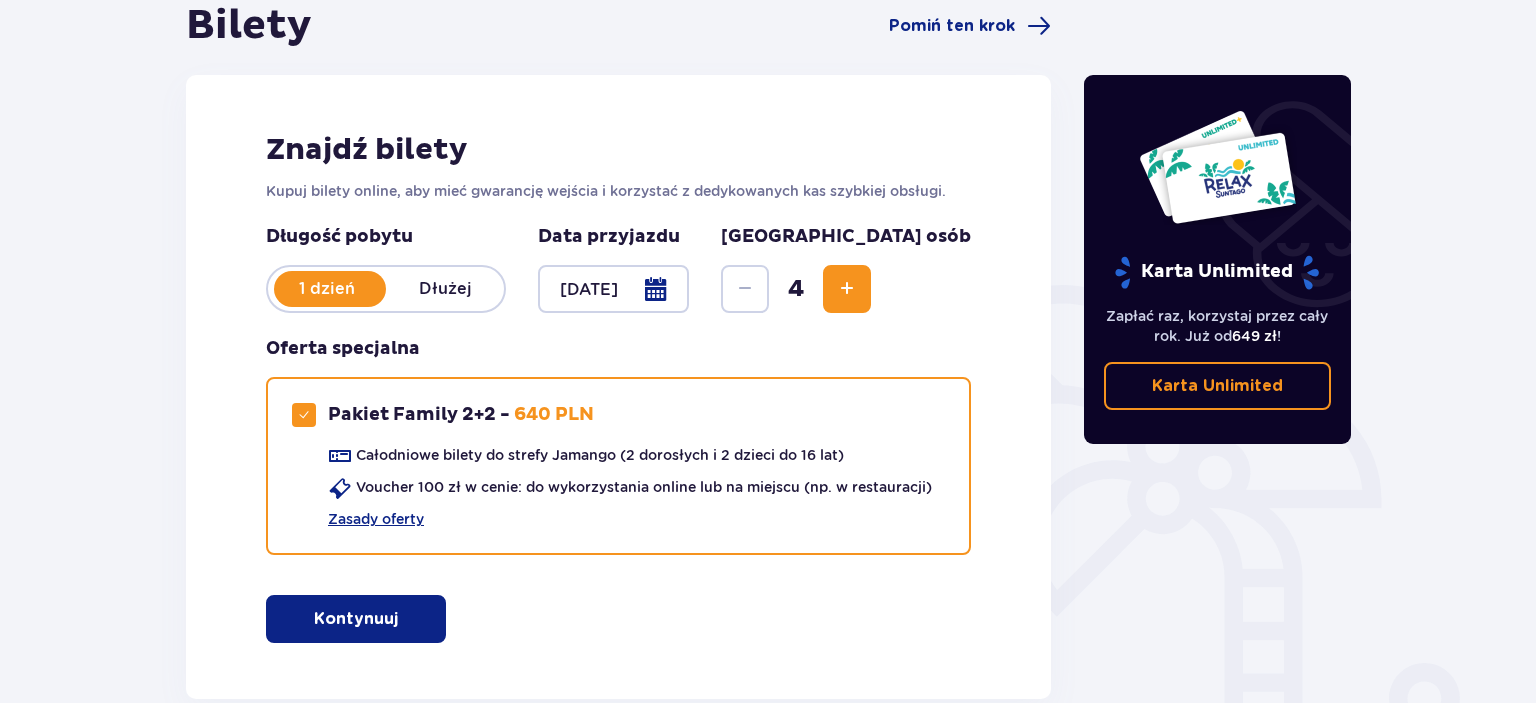 click at bounding box center (847, 289) 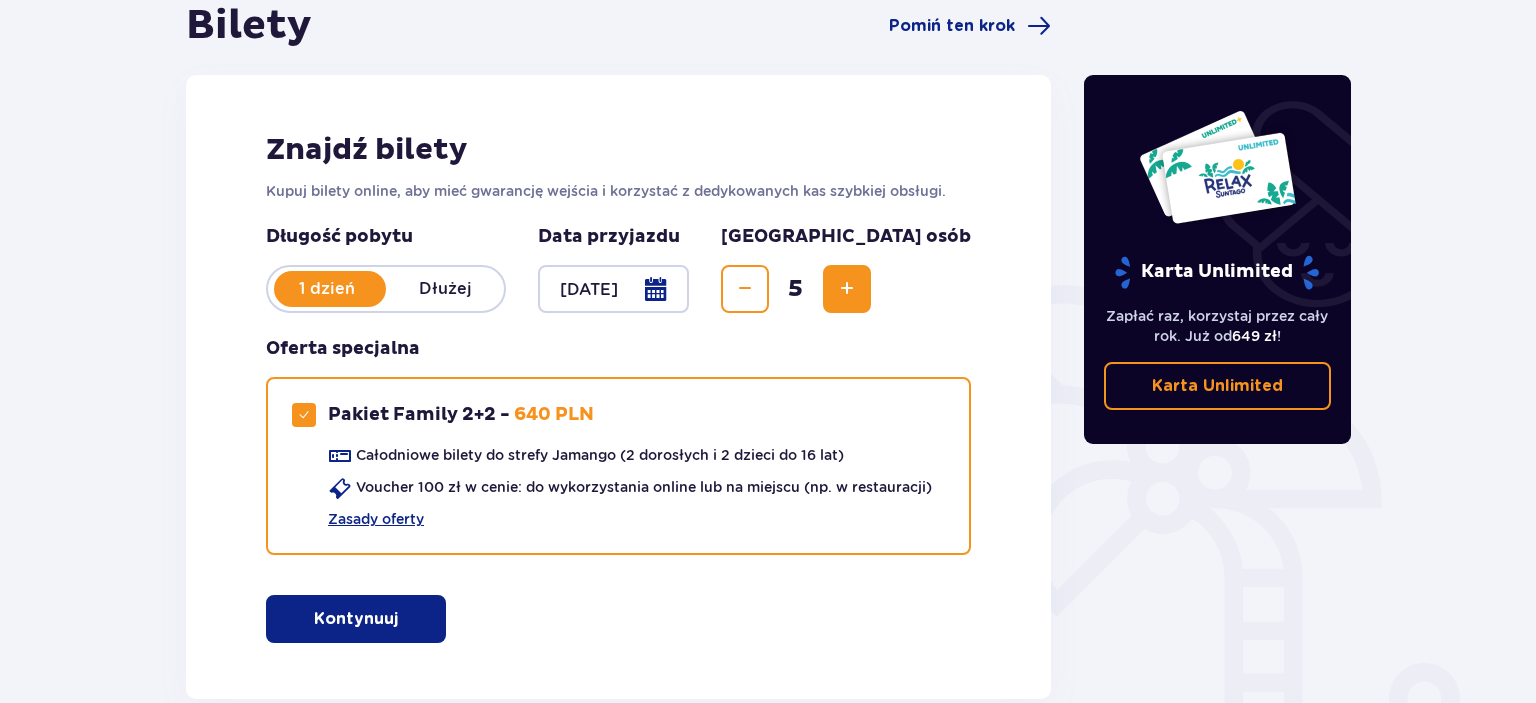 click on "Kontynuuj" at bounding box center (356, 619) 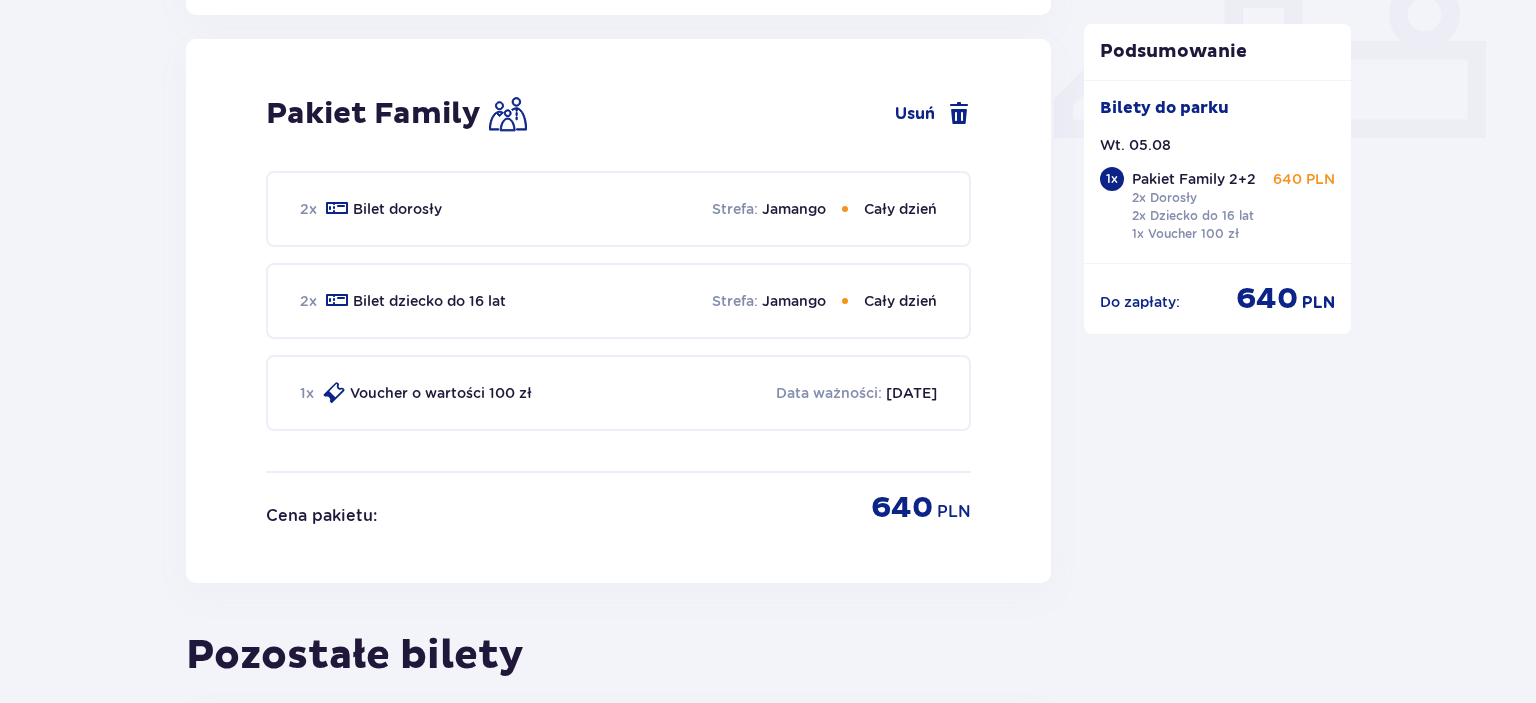 scroll, scrollTop: 908, scrollLeft: 0, axis: vertical 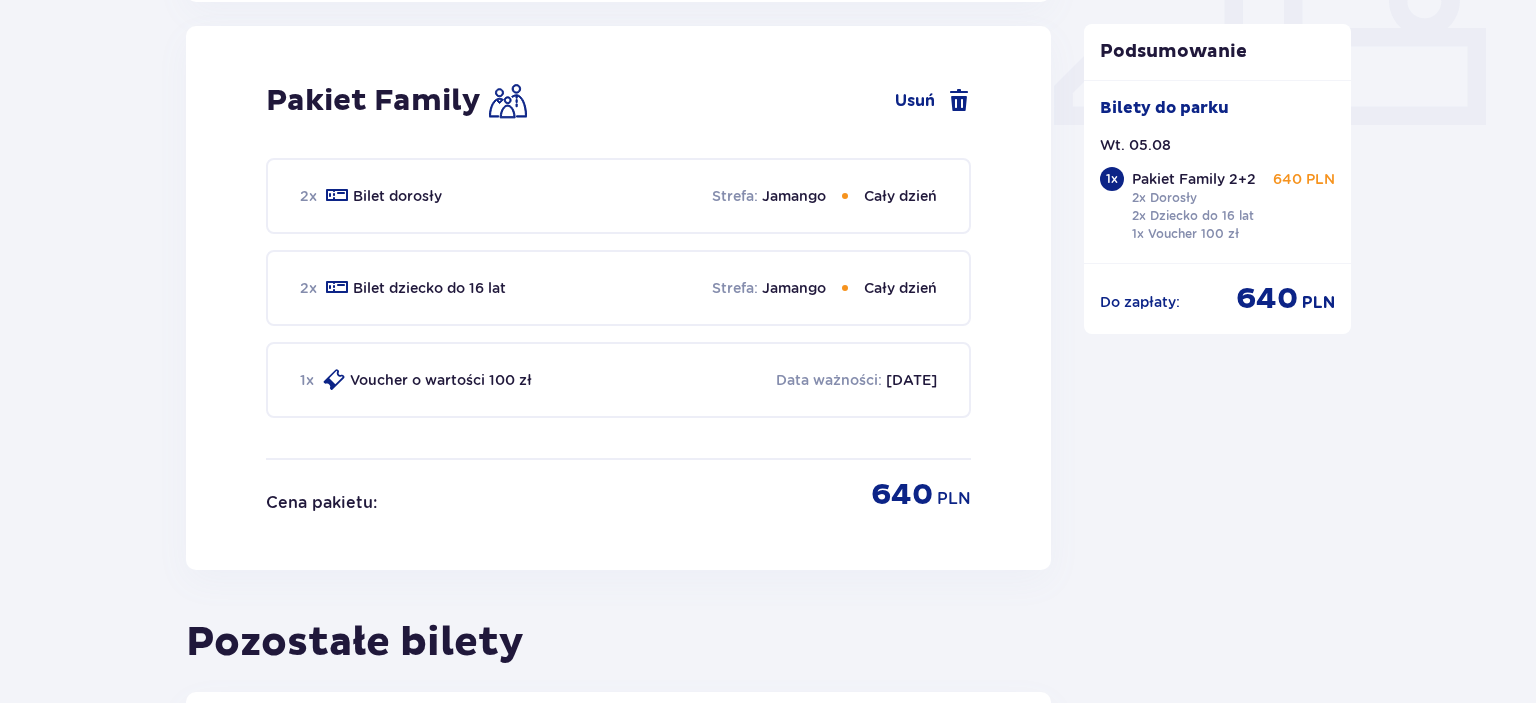 click at bounding box center [337, 196] 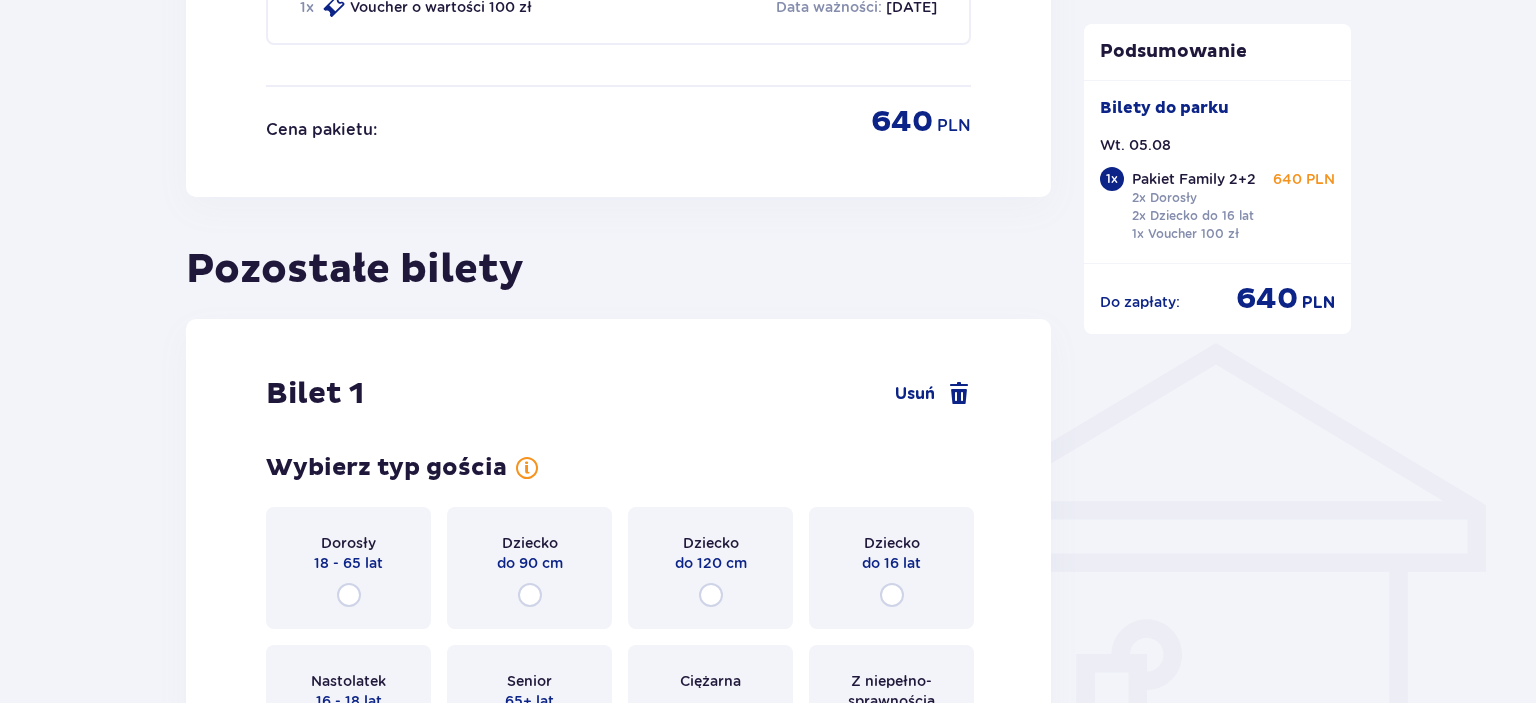scroll, scrollTop: 1331, scrollLeft: 0, axis: vertical 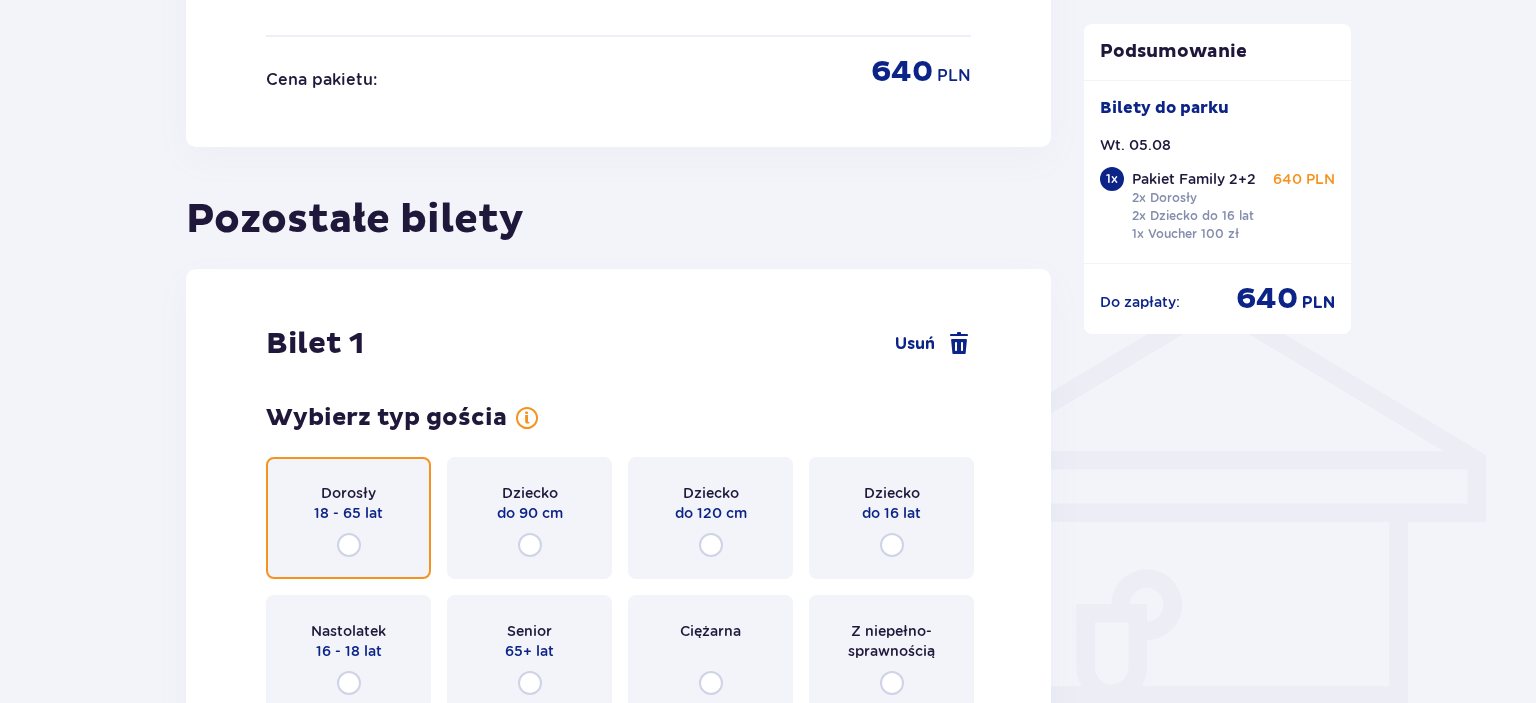 click at bounding box center [349, 545] 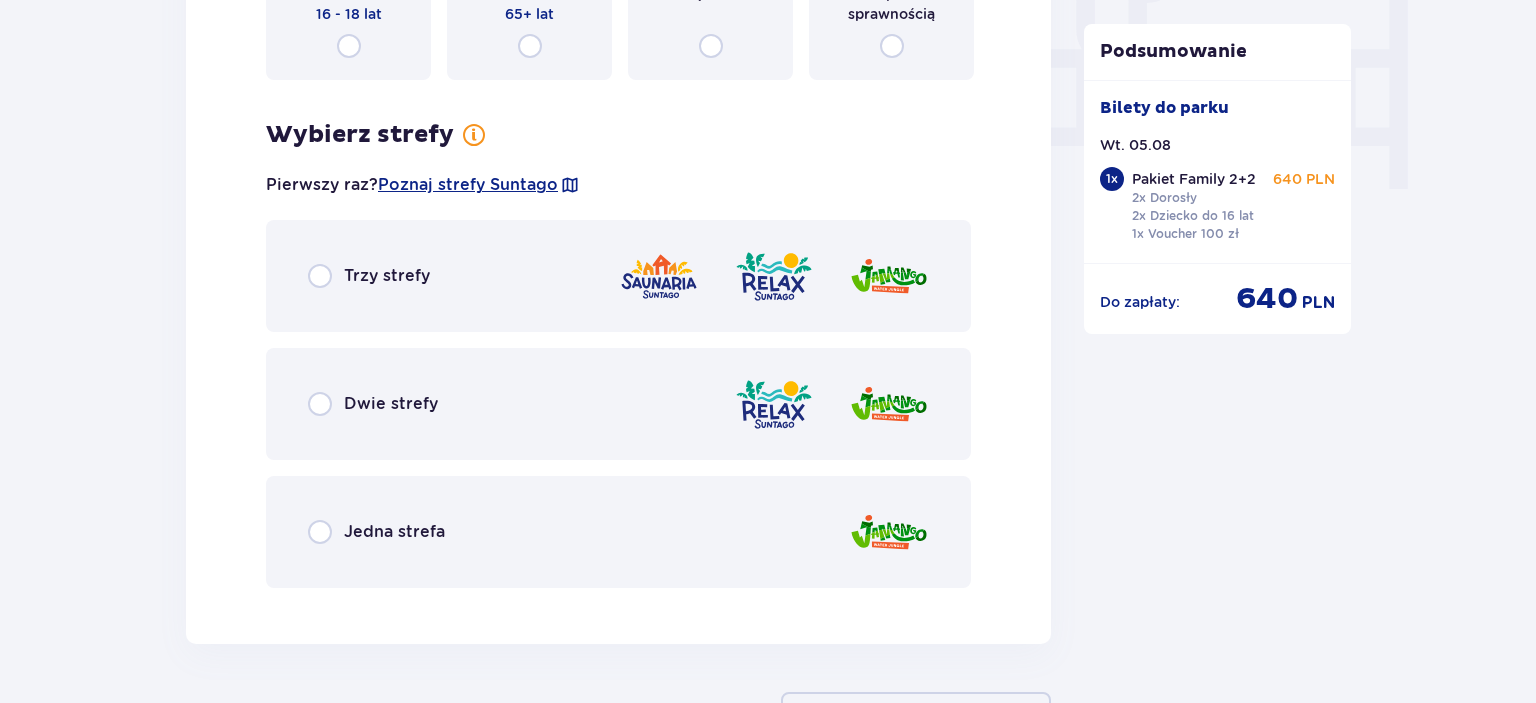 scroll, scrollTop: 2060, scrollLeft: 0, axis: vertical 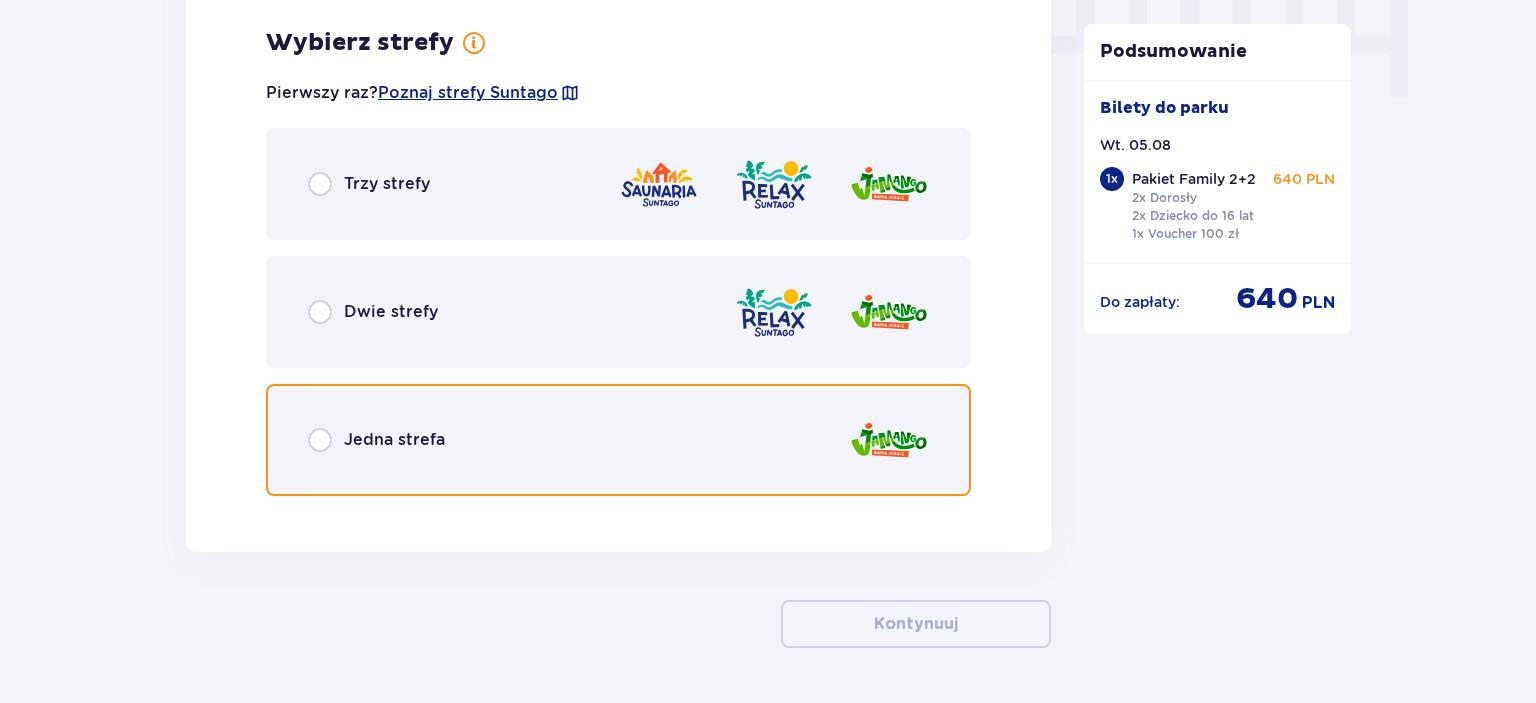 click at bounding box center (320, 440) 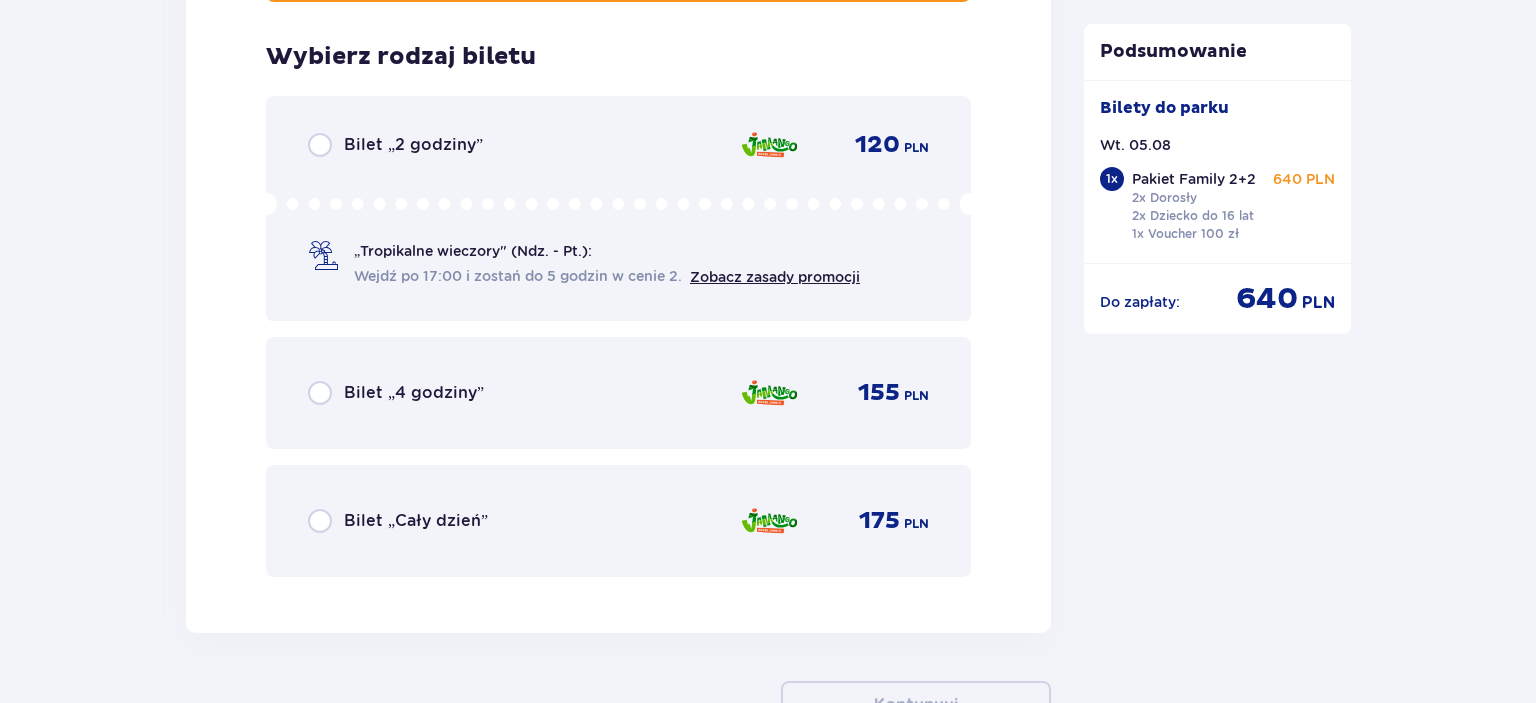 scroll, scrollTop: 2568, scrollLeft: 0, axis: vertical 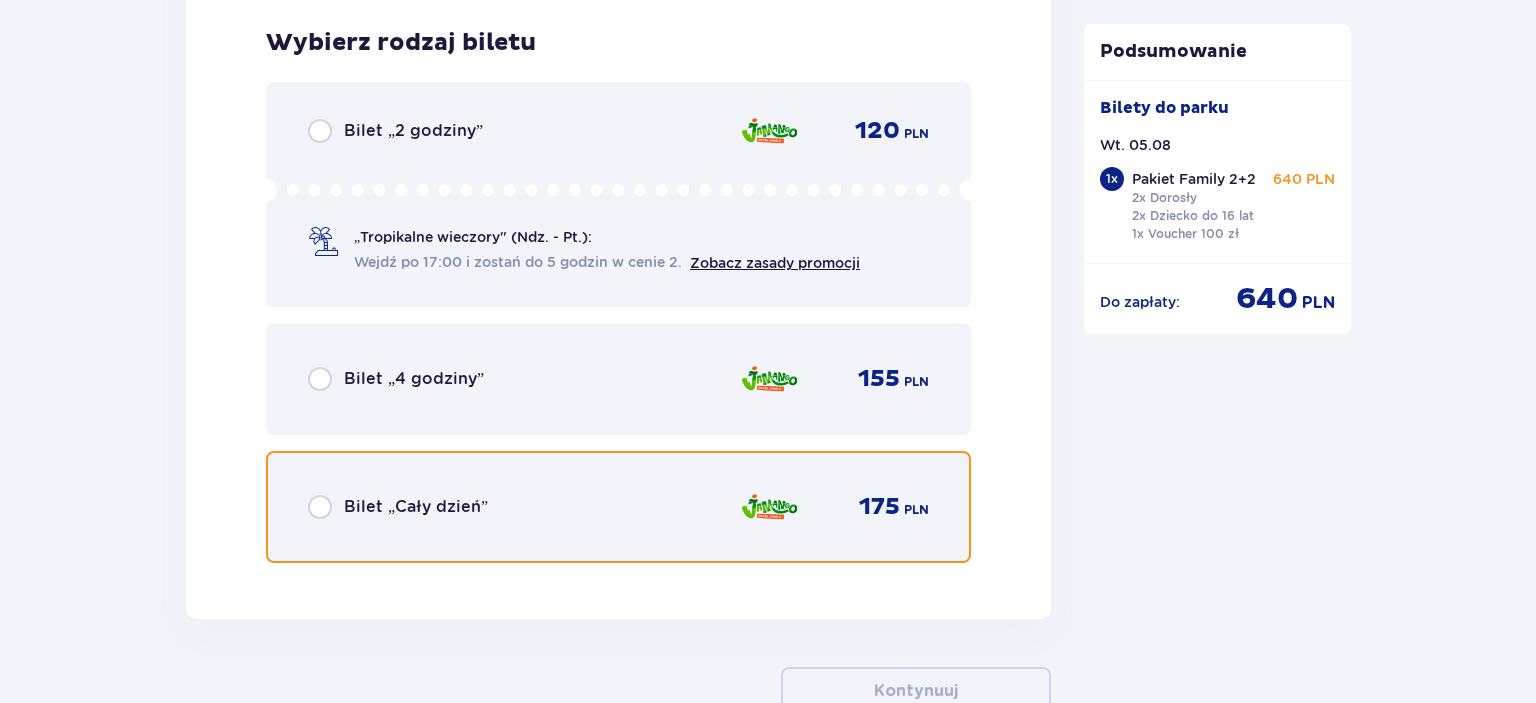 click at bounding box center [320, 507] 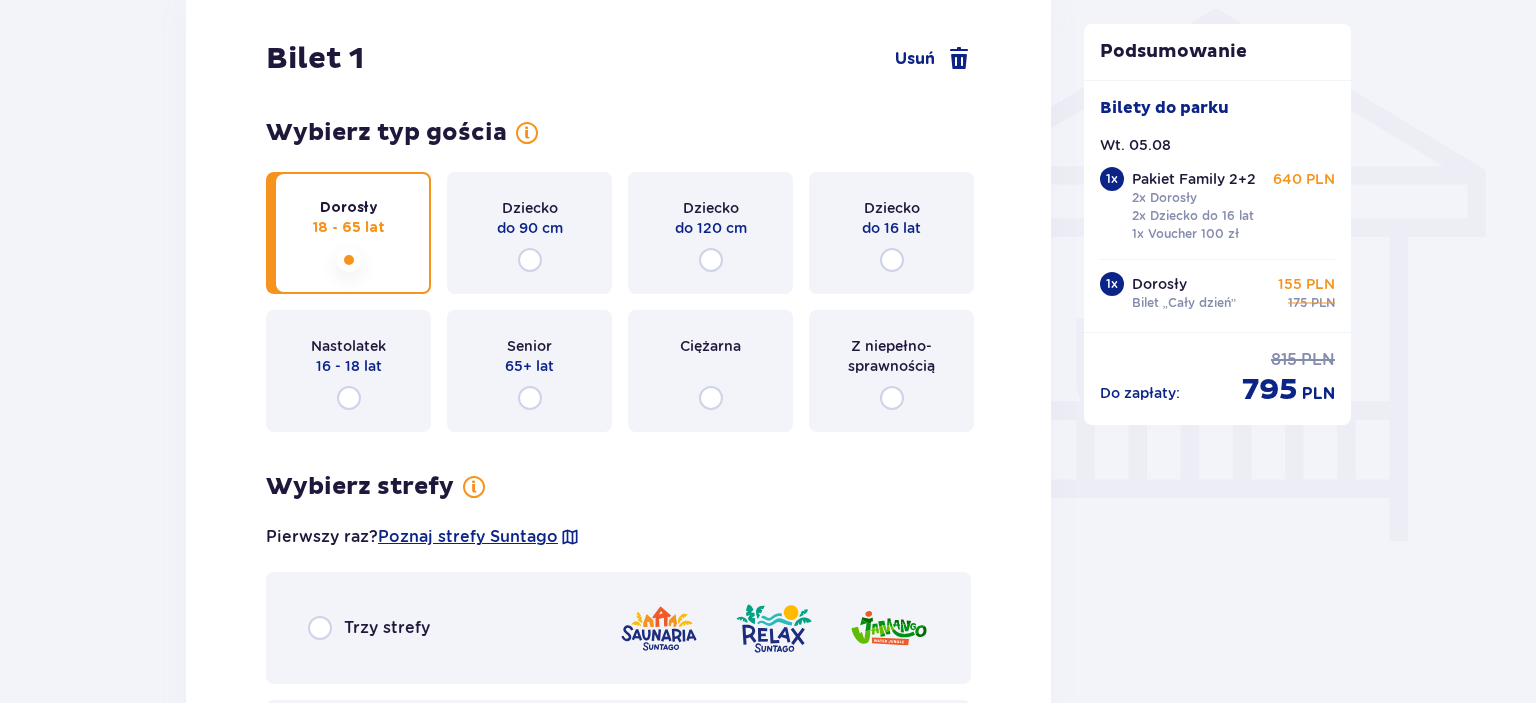 scroll, scrollTop: 1525, scrollLeft: 0, axis: vertical 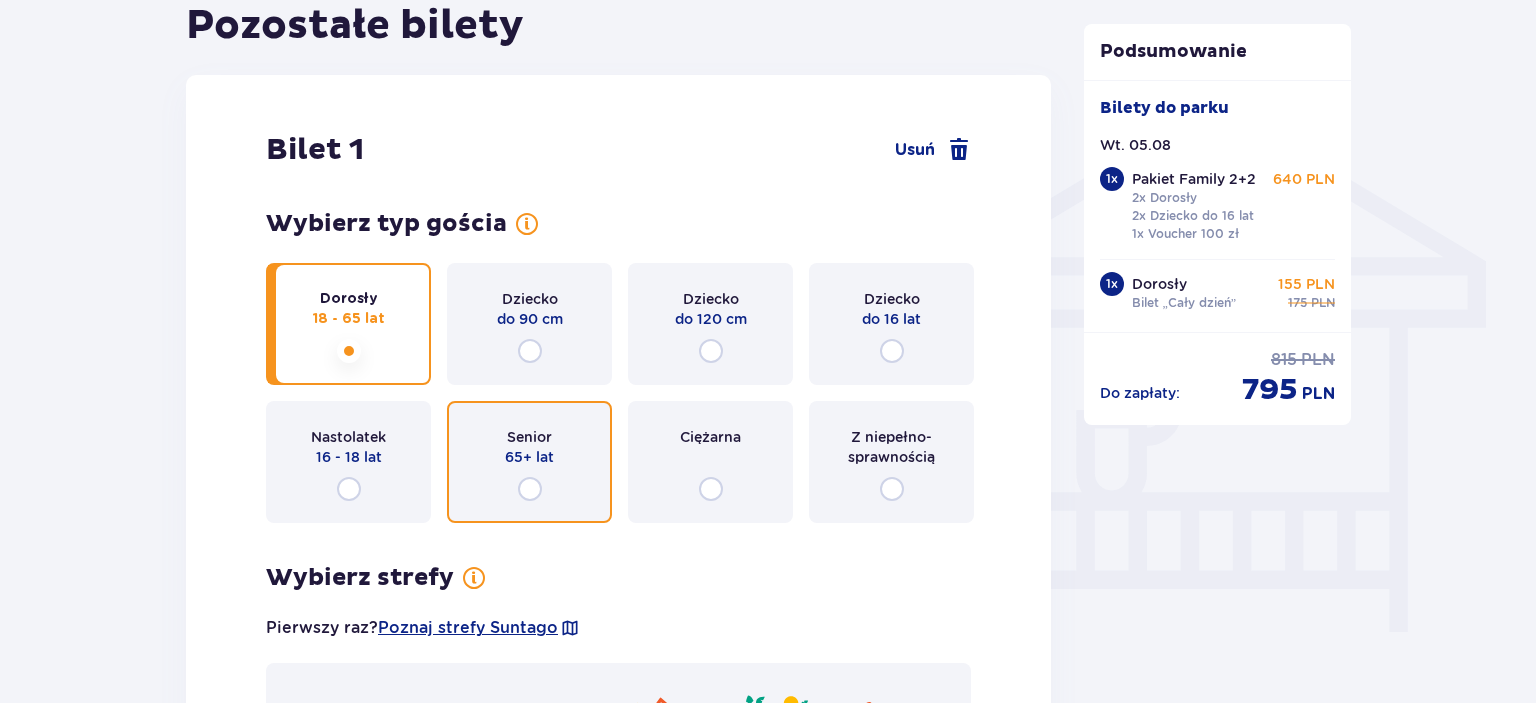 click at bounding box center [530, 489] 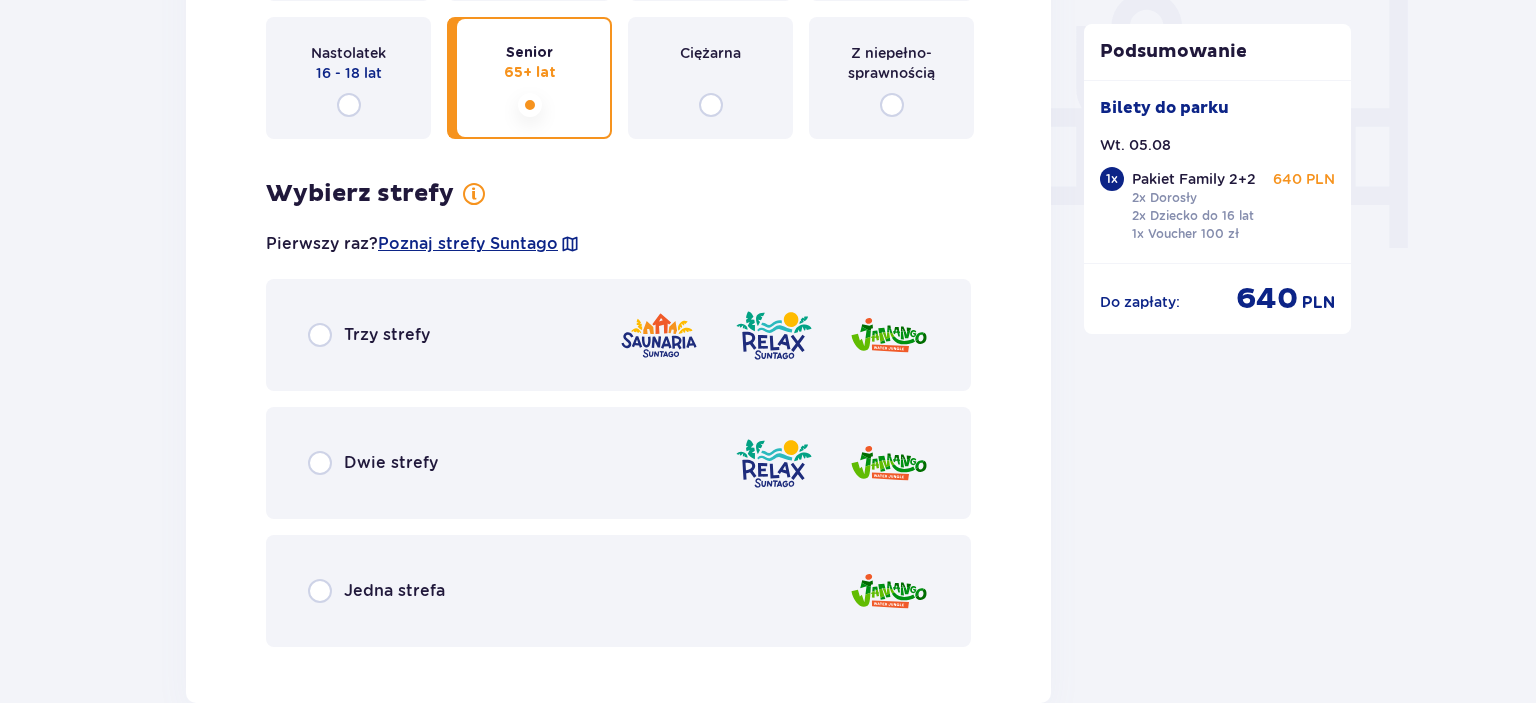 scroll, scrollTop: 1910, scrollLeft: 0, axis: vertical 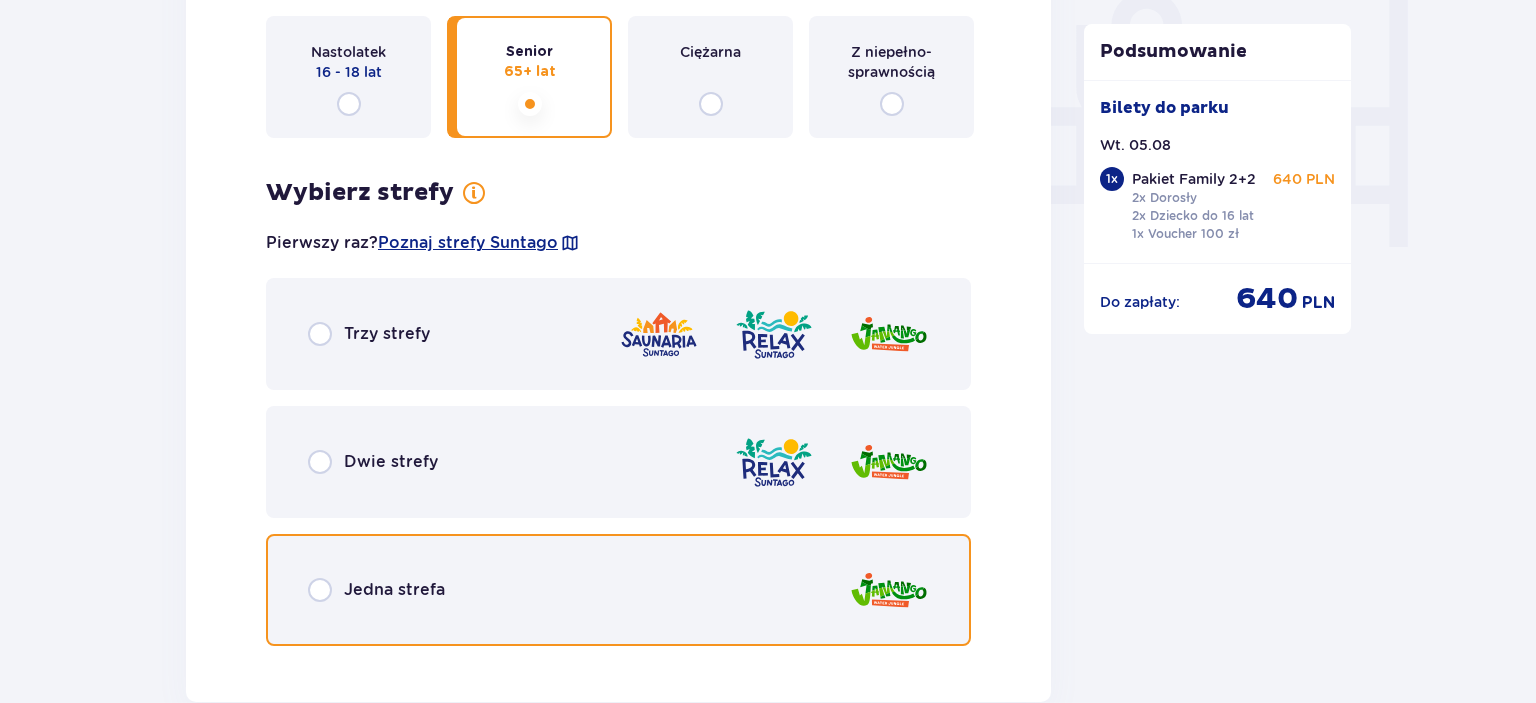 click at bounding box center (320, 590) 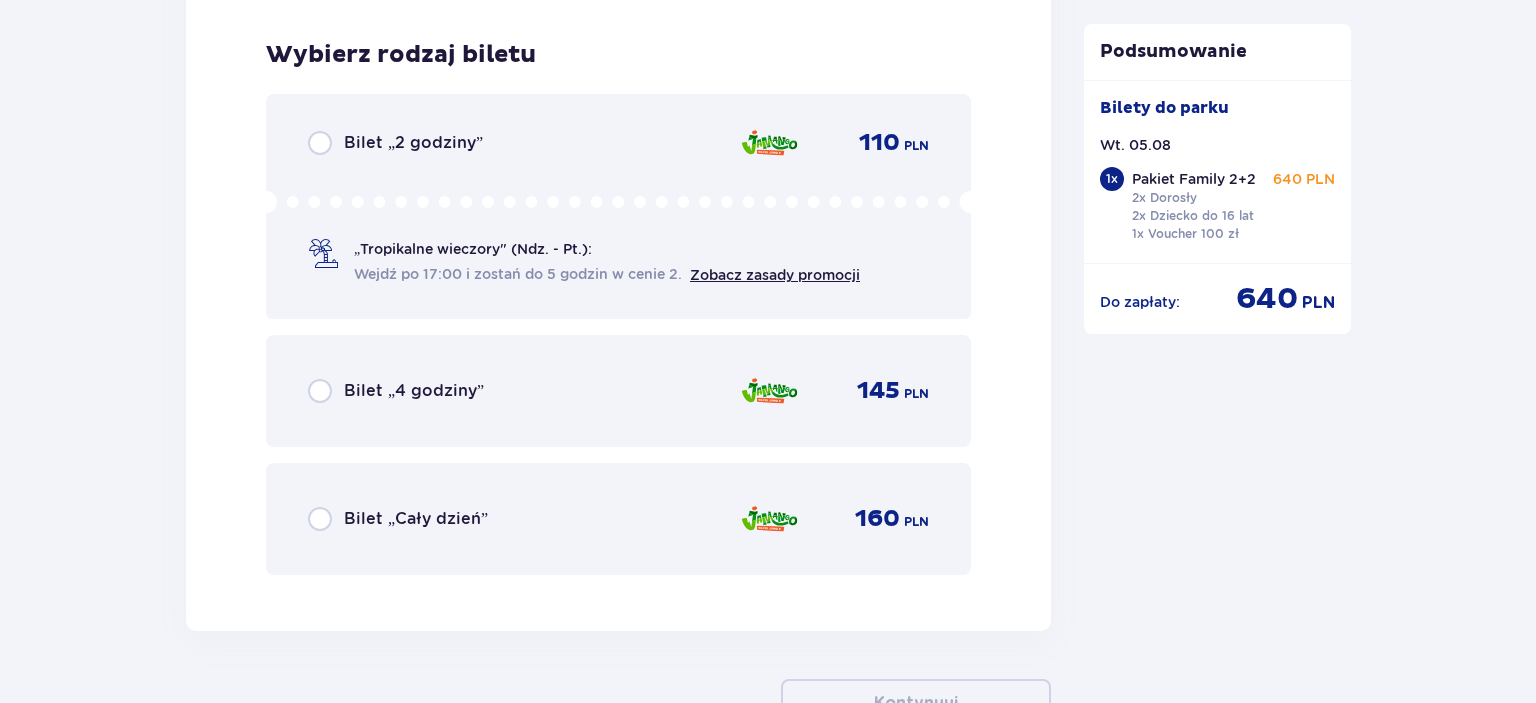 scroll, scrollTop: 2568, scrollLeft: 0, axis: vertical 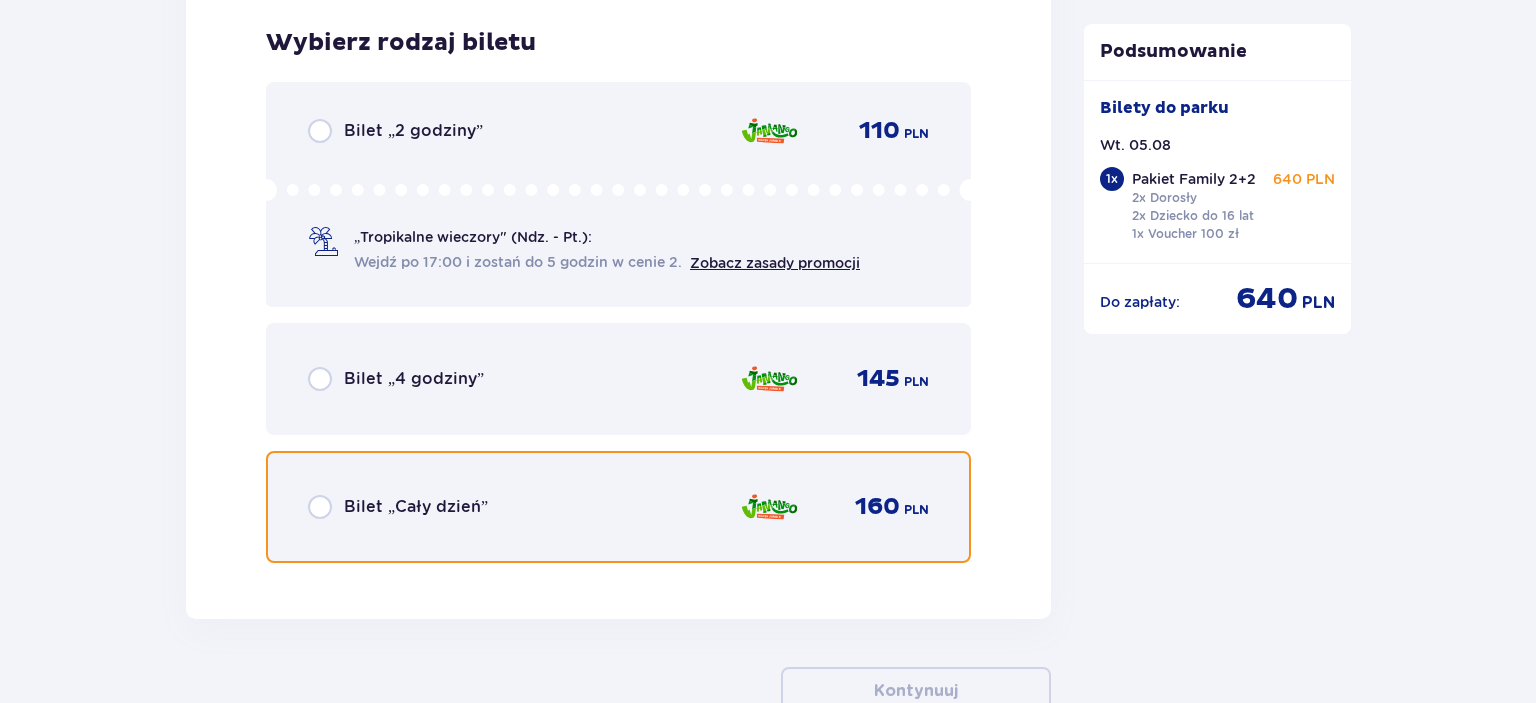 click at bounding box center [320, 507] 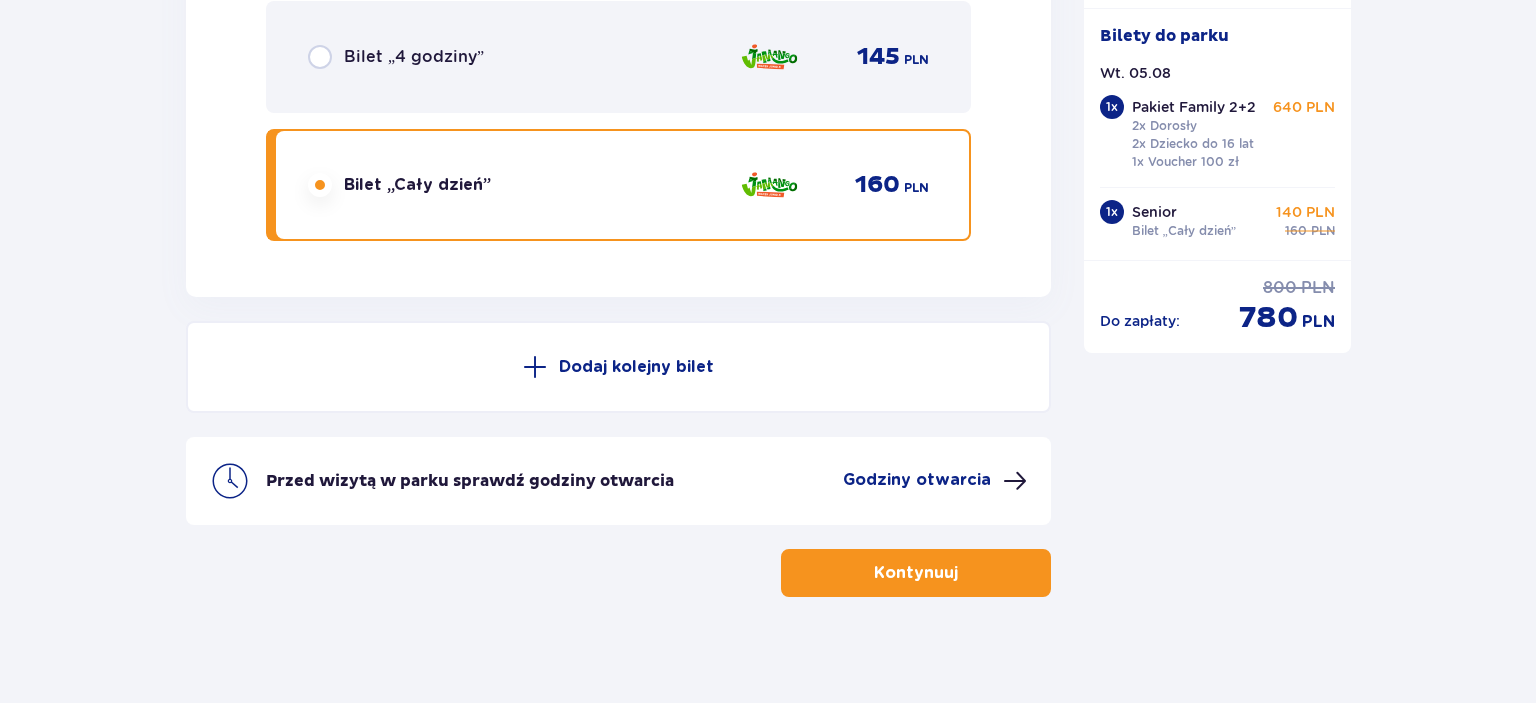 scroll, scrollTop: 2898, scrollLeft: 0, axis: vertical 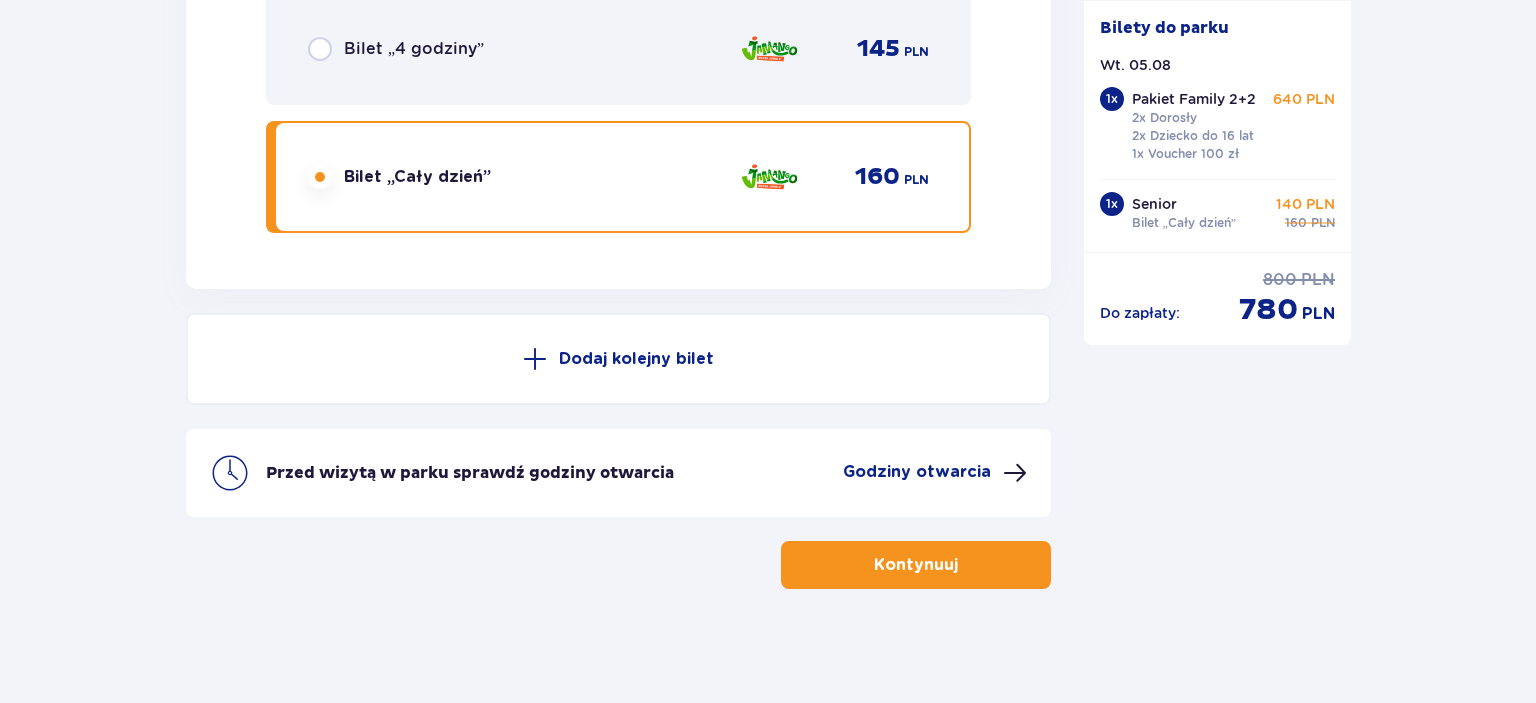 click on "Kontynuuj" at bounding box center (916, 565) 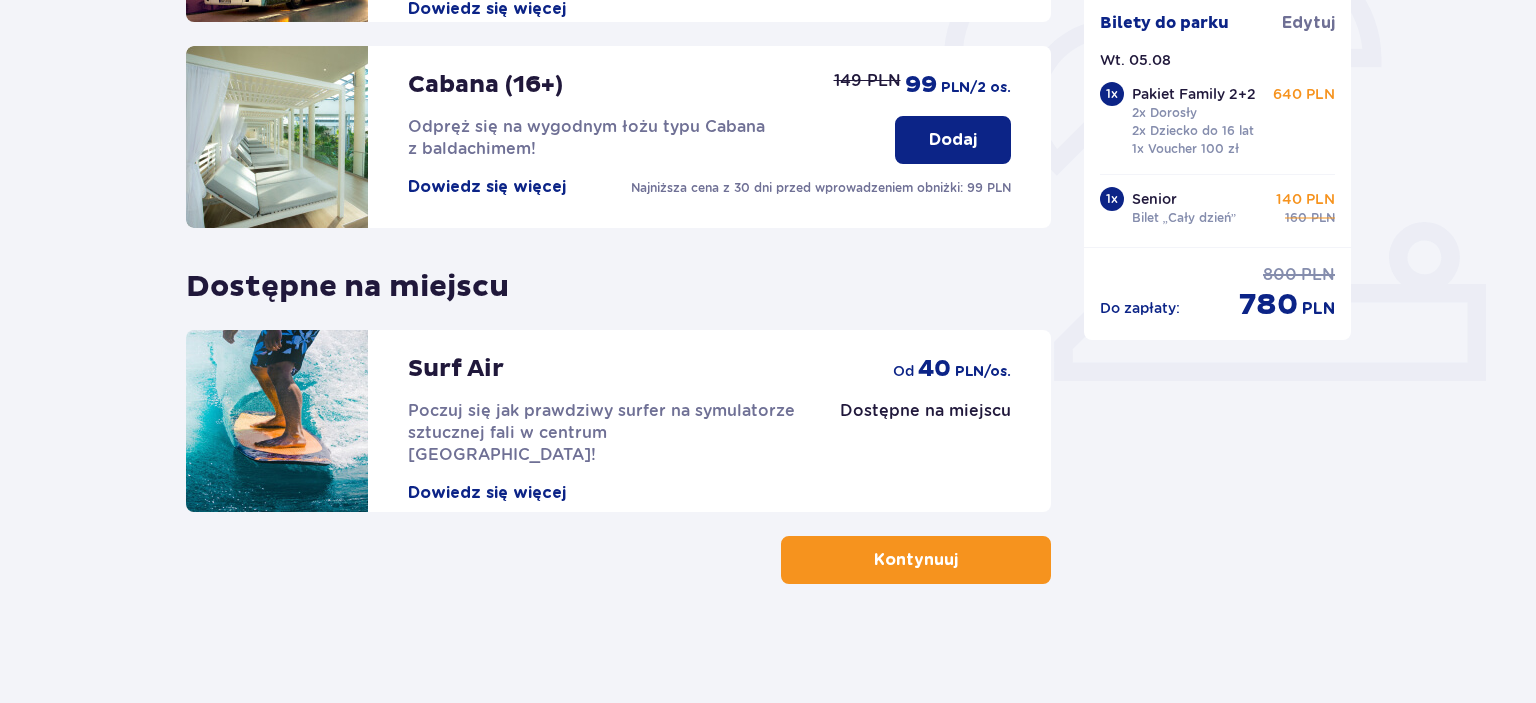 scroll, scrollTop: 652, scrollLeft: 0, axis: vertical 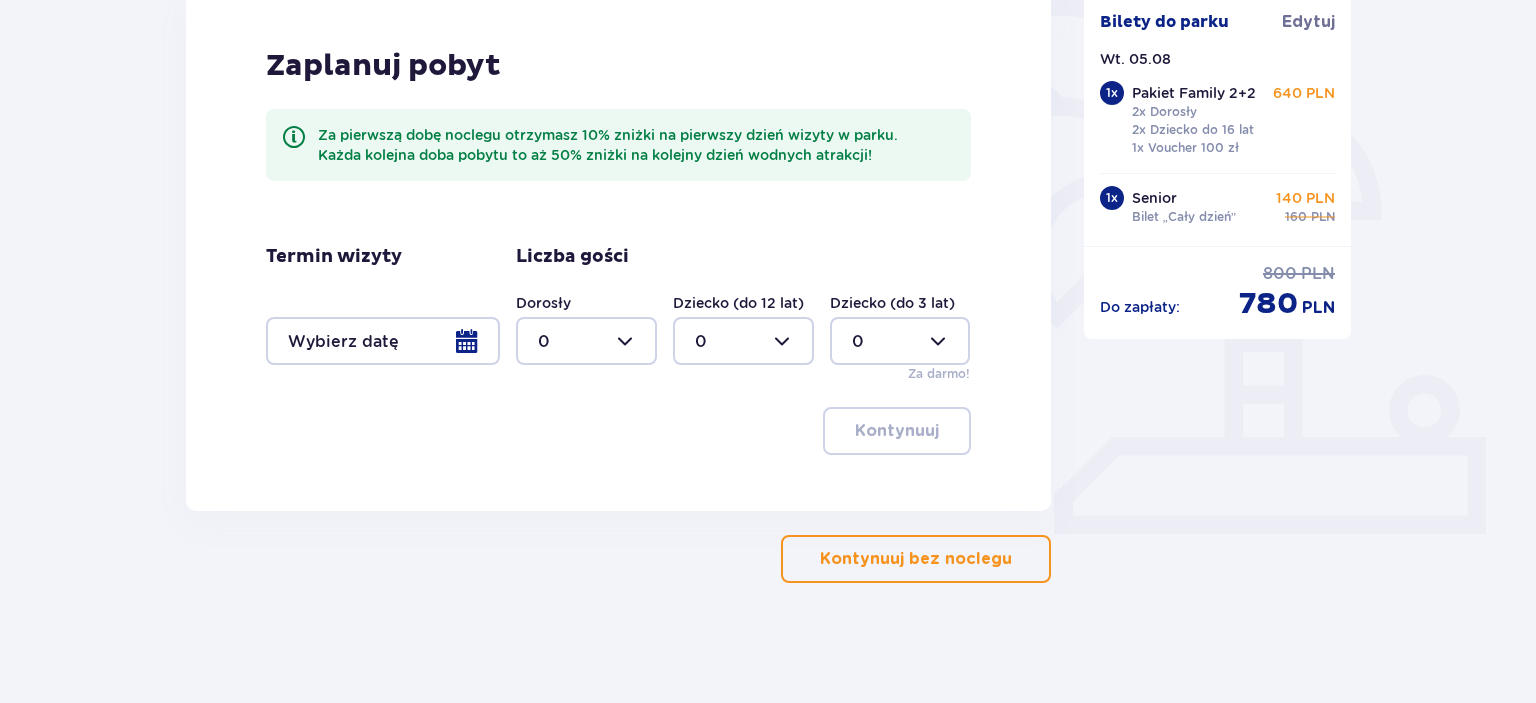 click on "Kontynuuj bez noclegu" at bounding box center [916, 559] 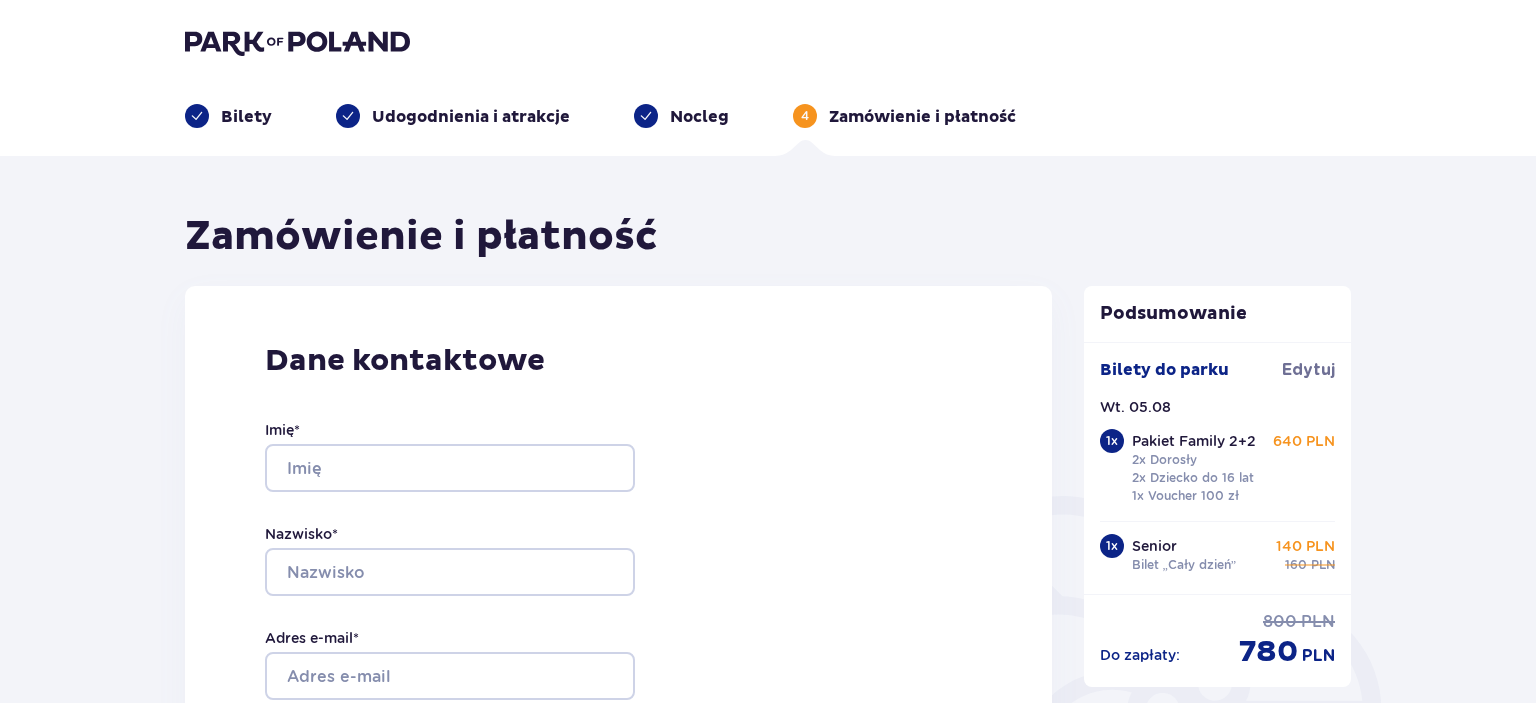 scroll, scrollTop: 105, scrollLeft: 0, axis: vertical 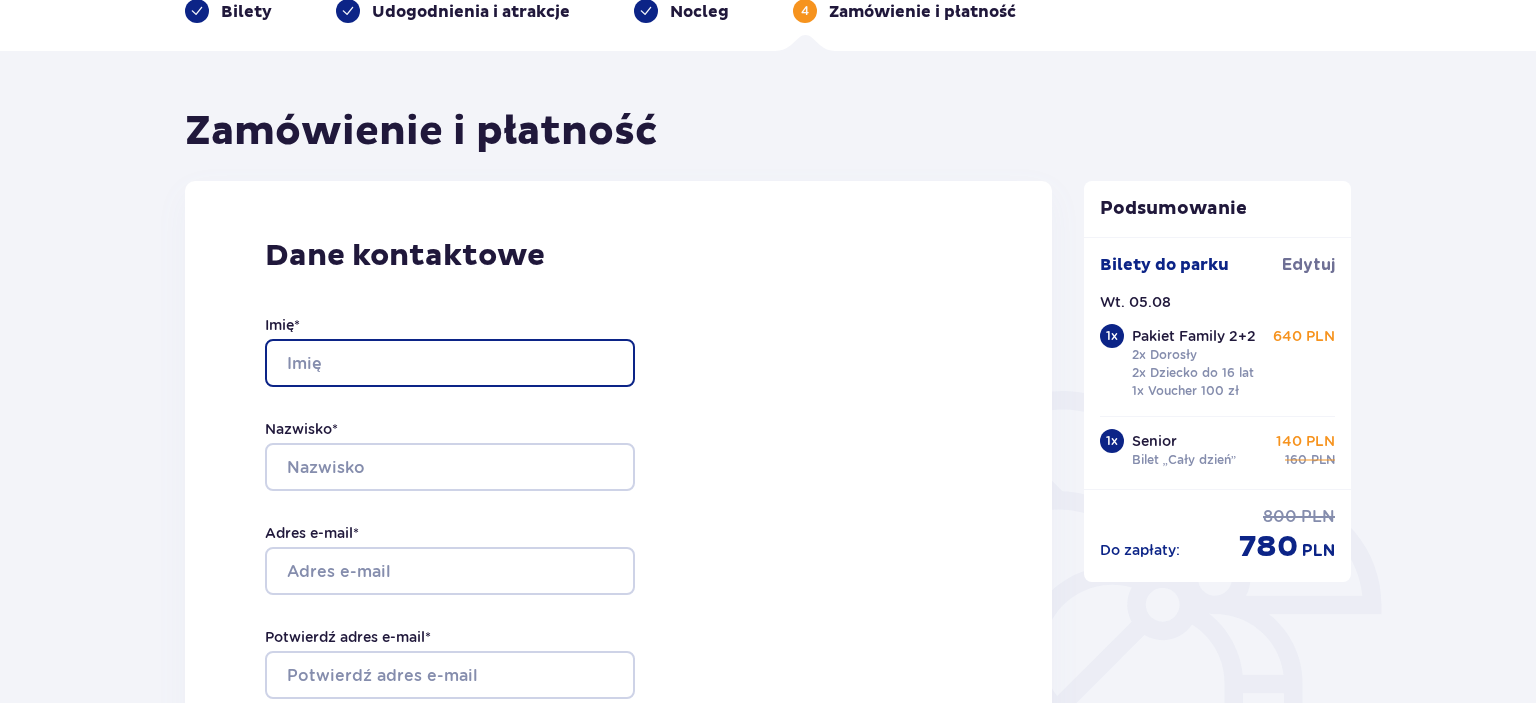 click on "Imię *" at bounding box center [450, 363] 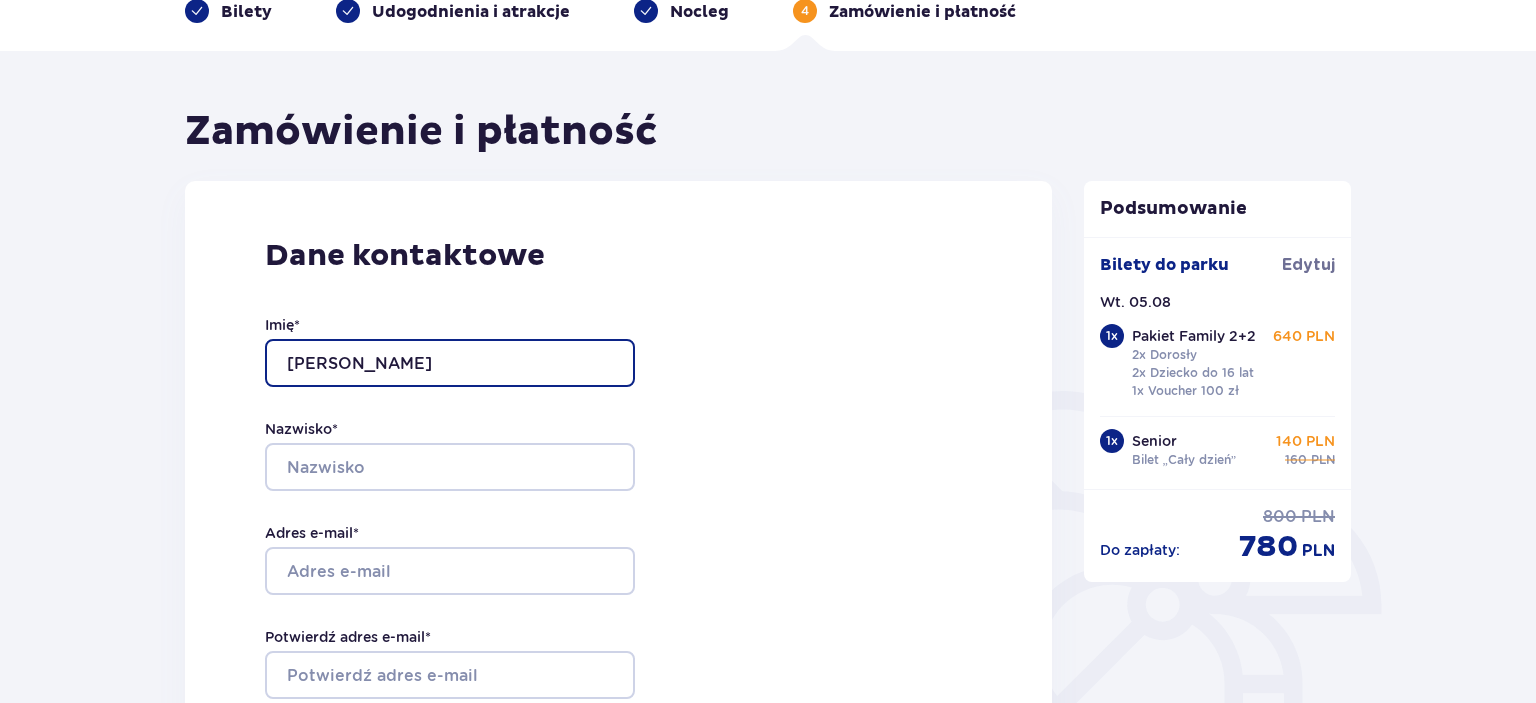 type on "Adam" 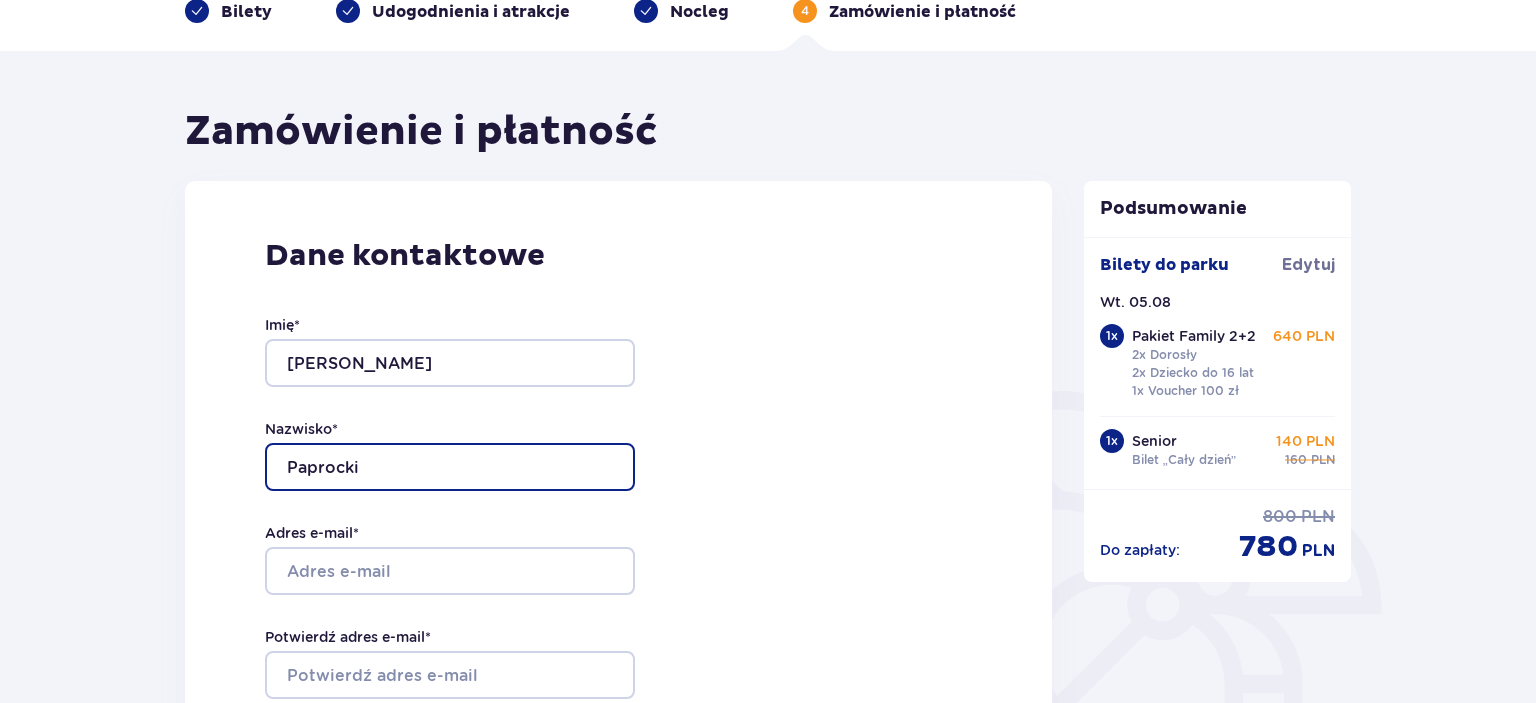 type on "Paprocki" 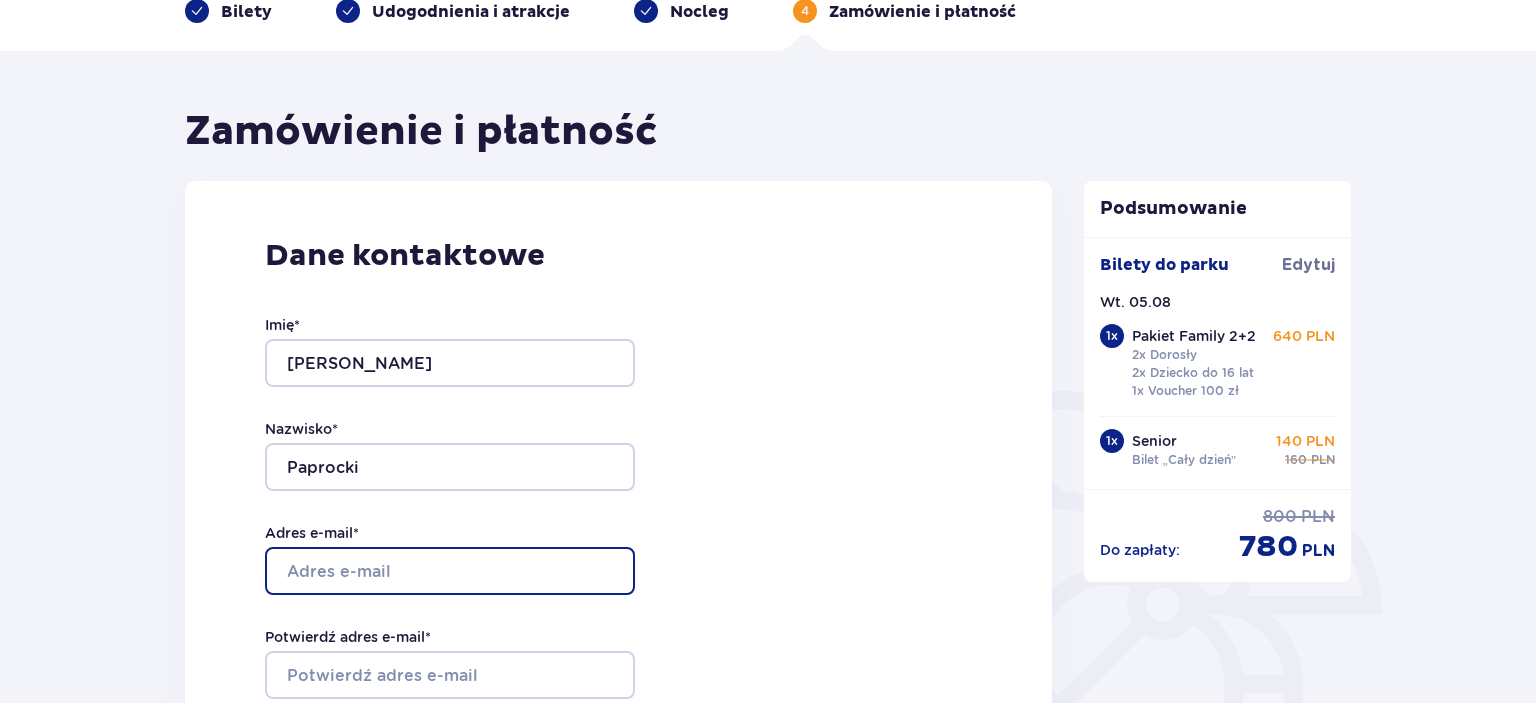 click on "Adres e-mail *" at bounding box center [450, 571] 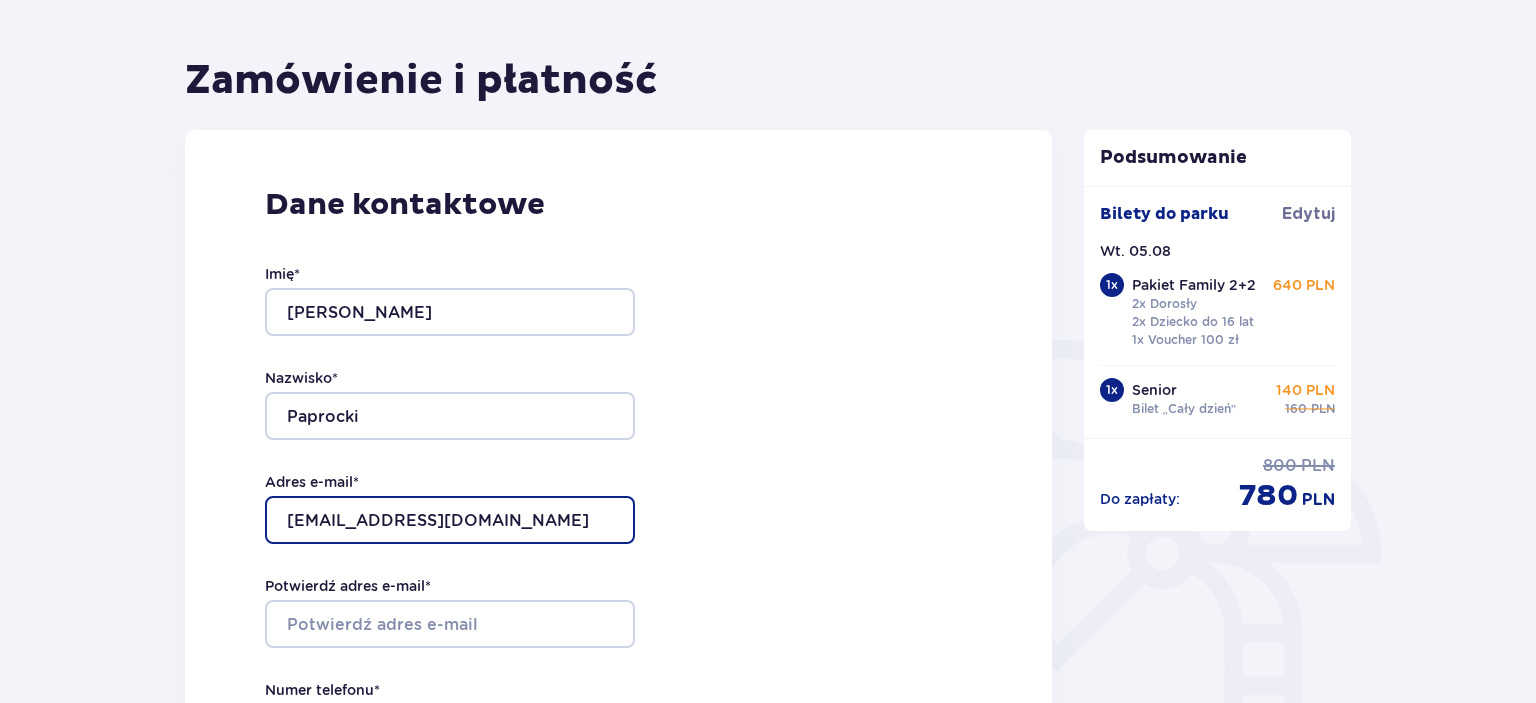 scroll, scrollTop: 211, scrollLeft: 0, axis: vertical 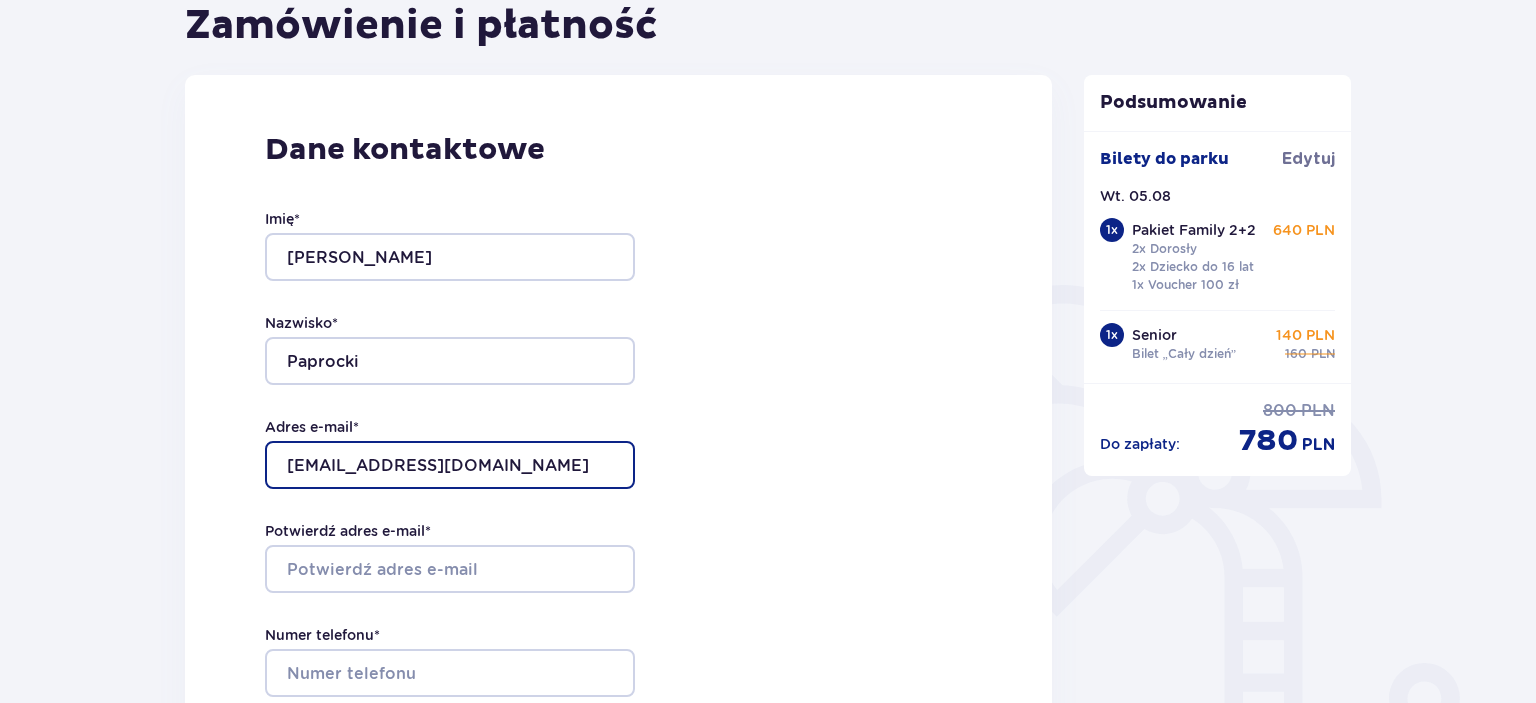type on "firmaadam@wp.pl" 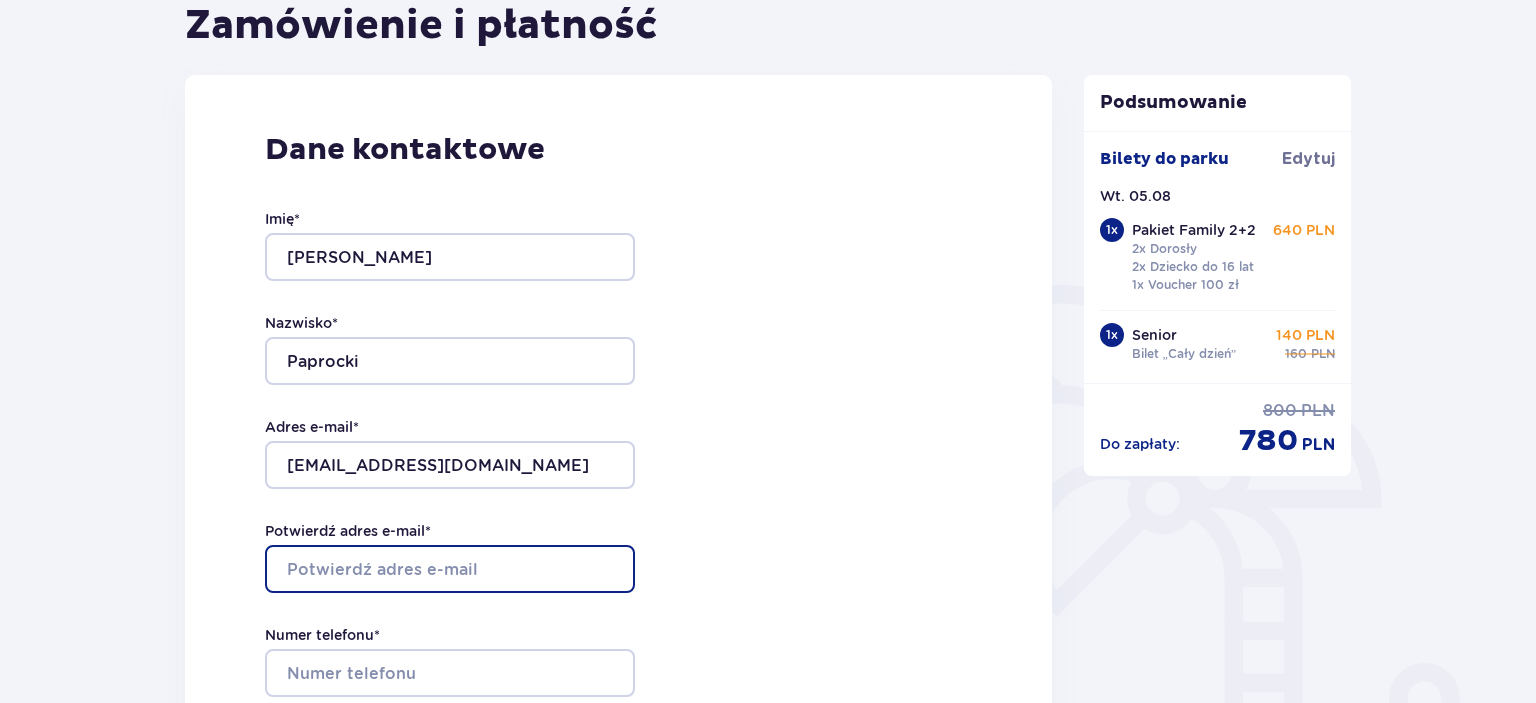 click on "Potwierdź adres e-mail *" at bounding box center [450, 569] 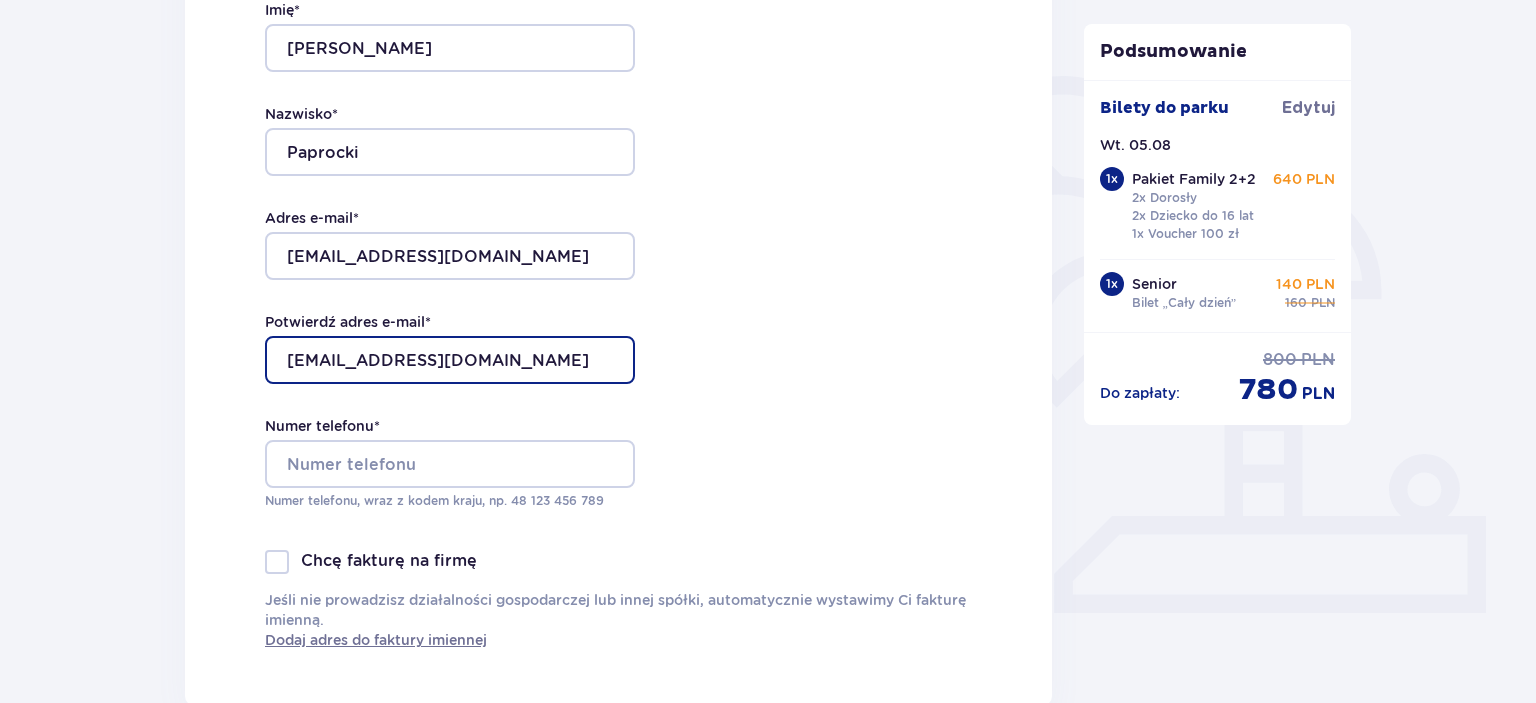 scroll, scrollTop: 422, scrollLeft: 0, axis: vertical 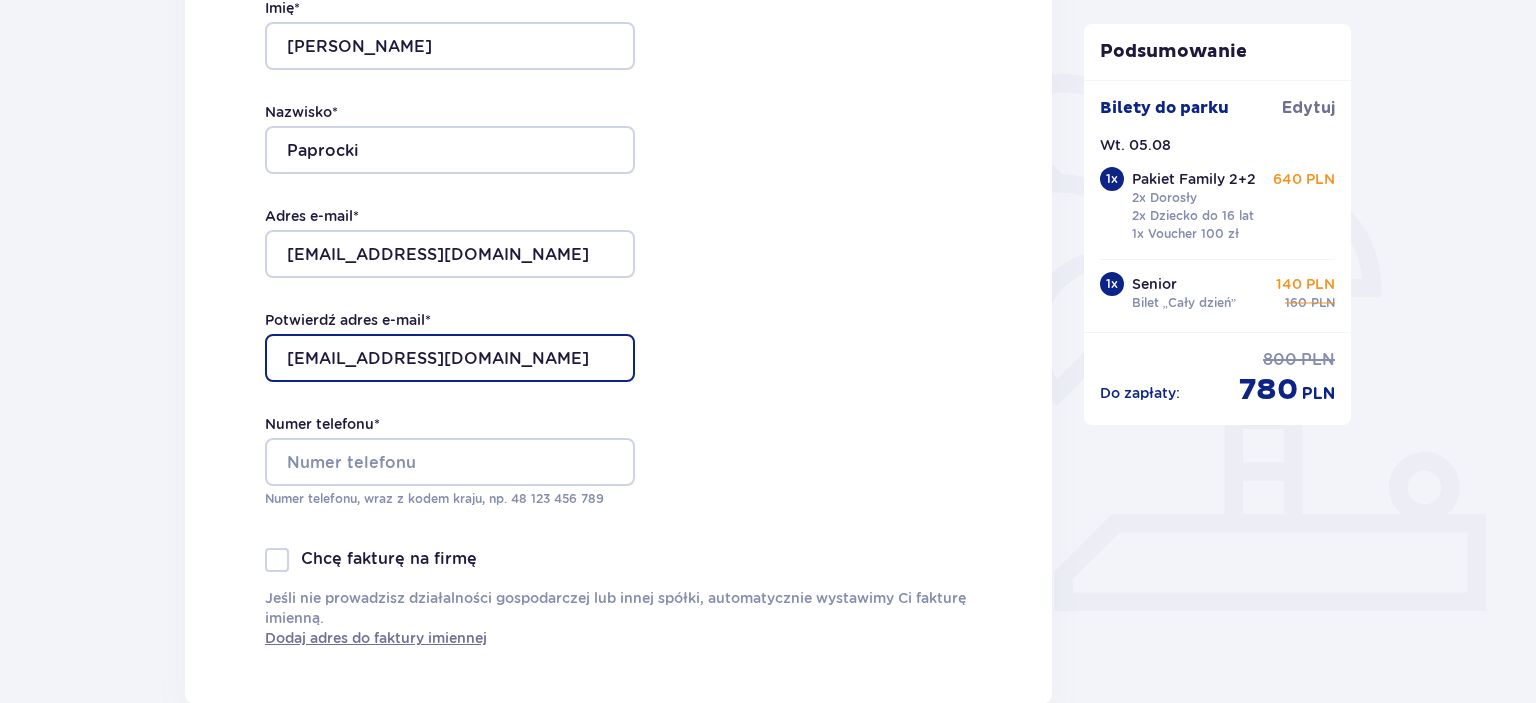 type on "firmaadam@wp.pl" 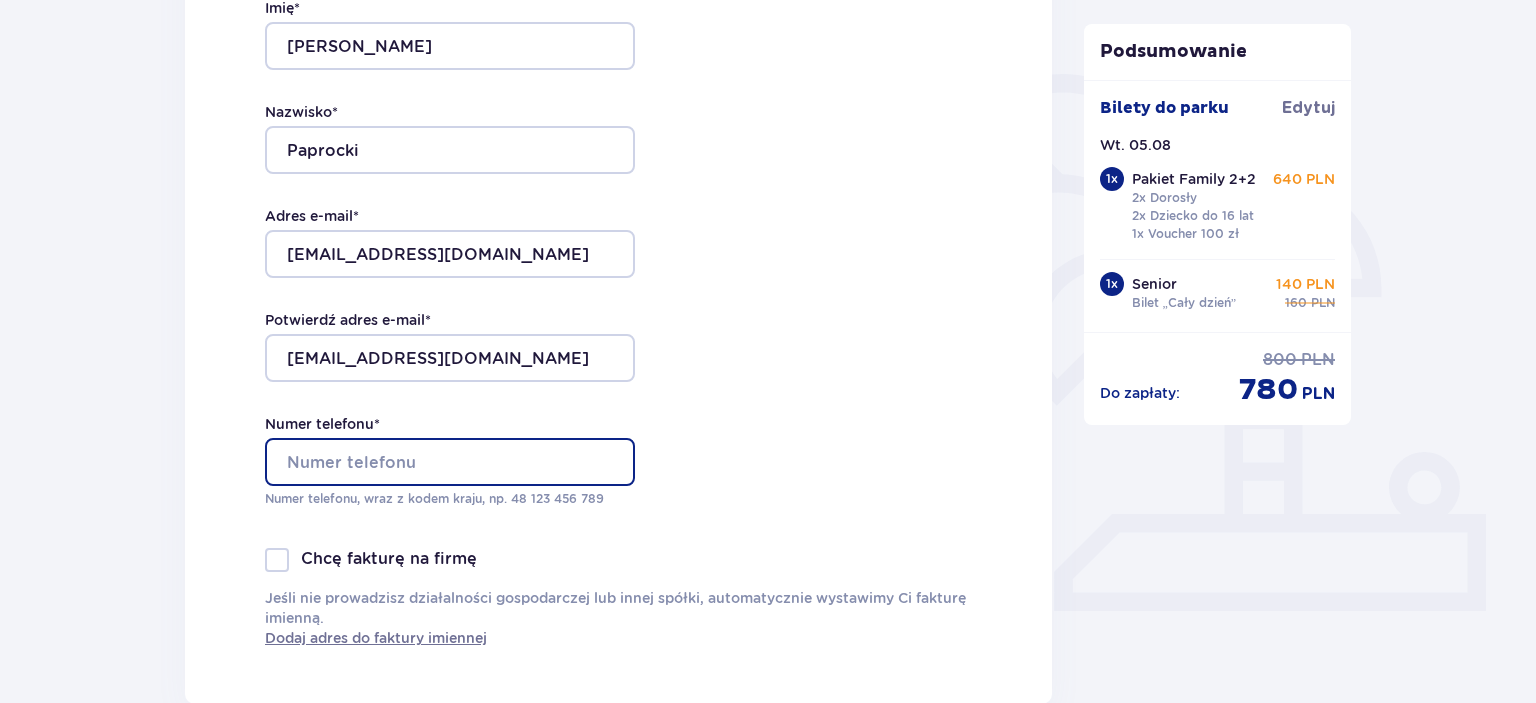 click on "Numer telefonu *" at bounding box center (450, 462) 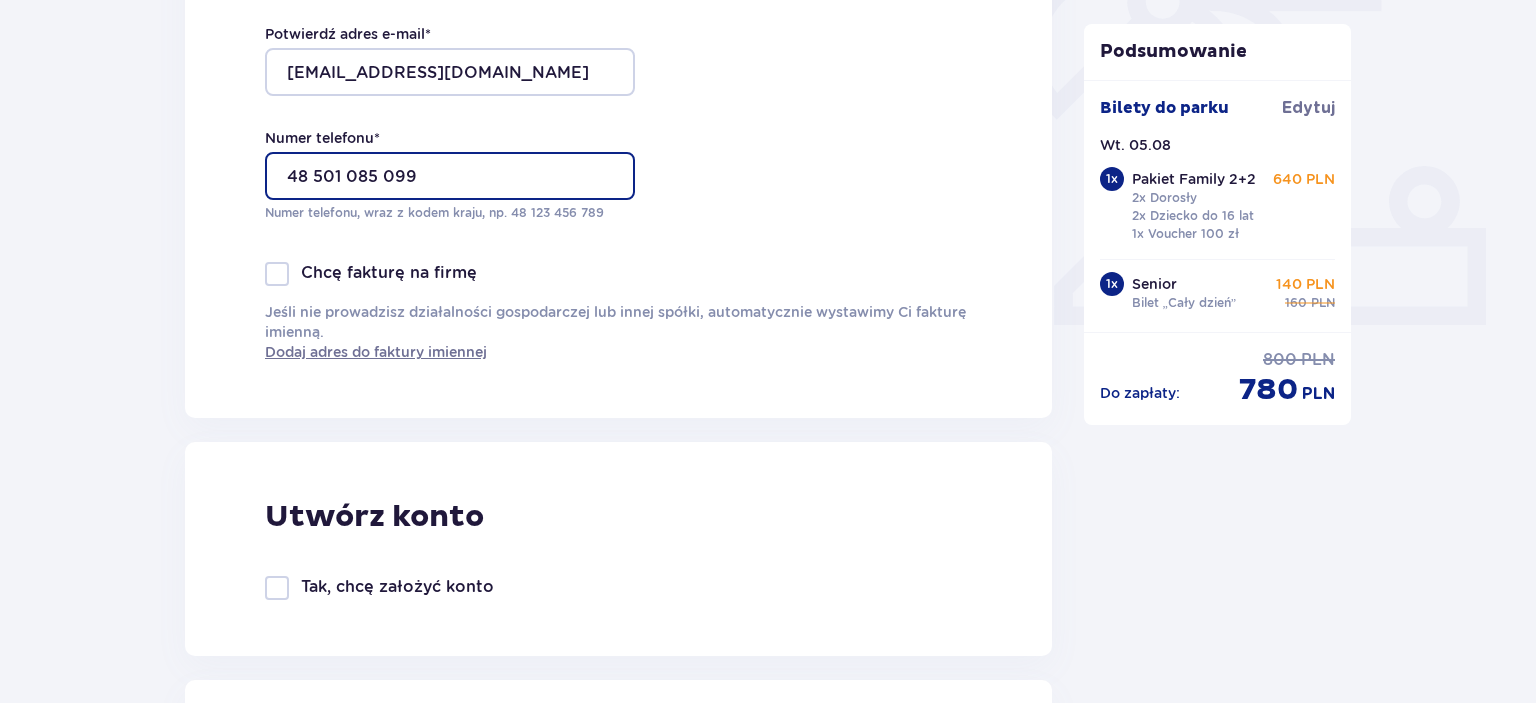scroll, scrollTop: 739, scrollLeft: 0, axis: vertical 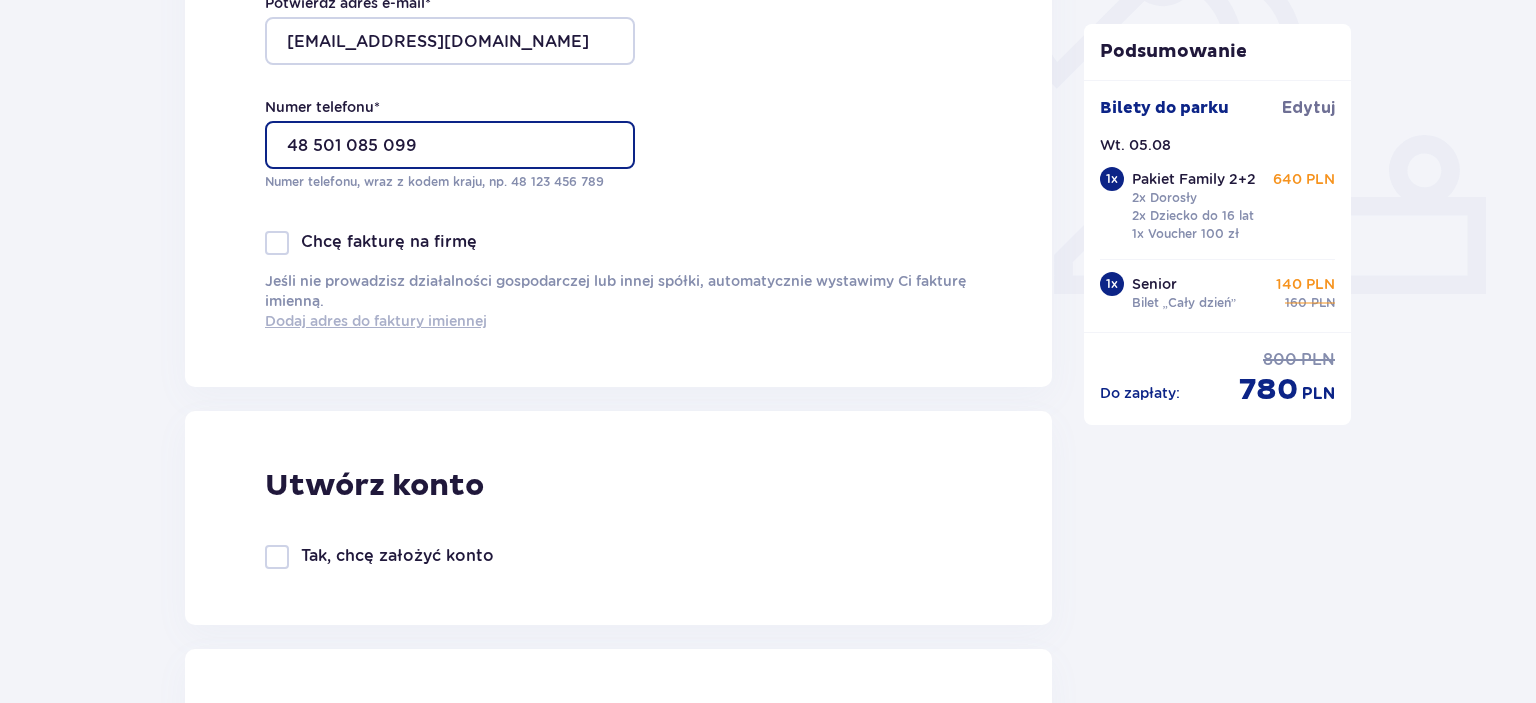 type on "48 501 085 099" 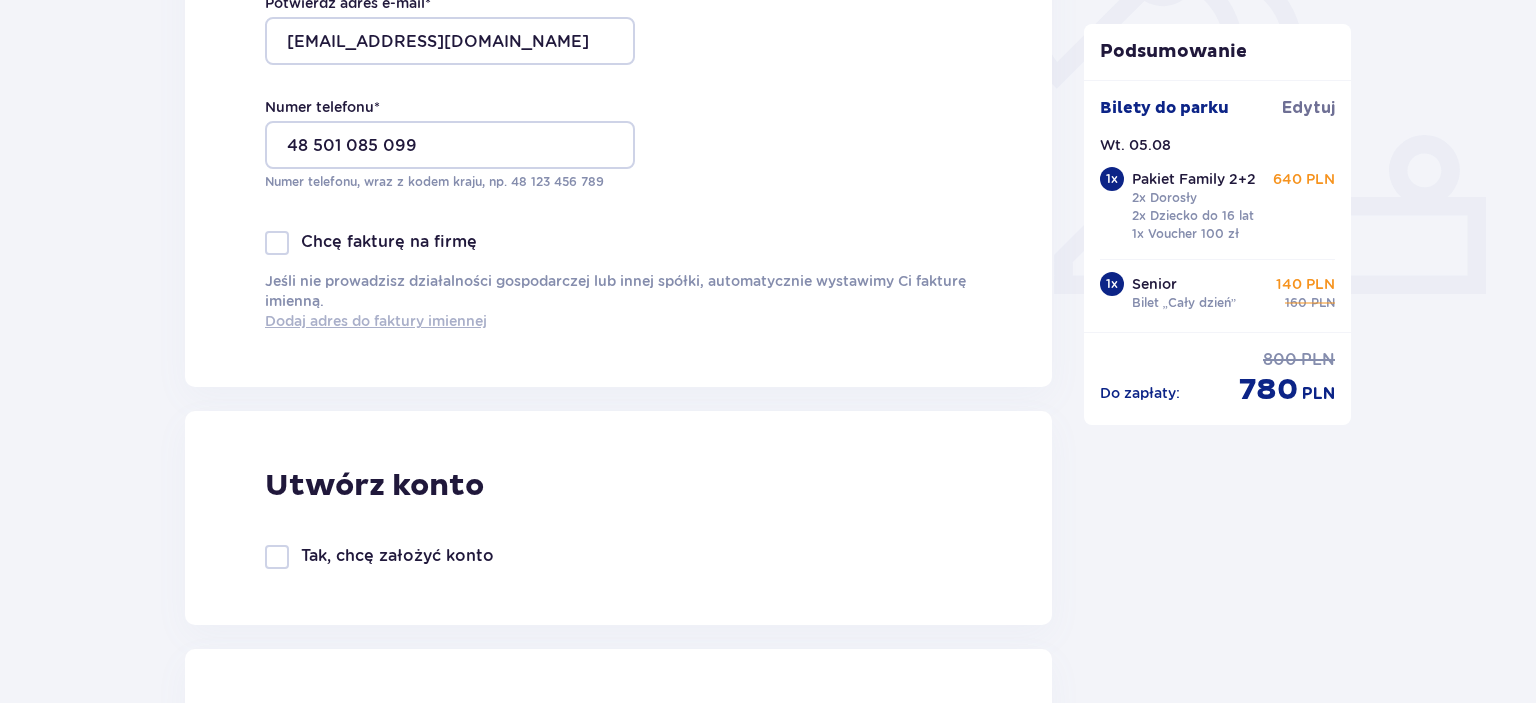 click on "Dodaj adres do faktury imiennej" at bounding box center [376, 321] 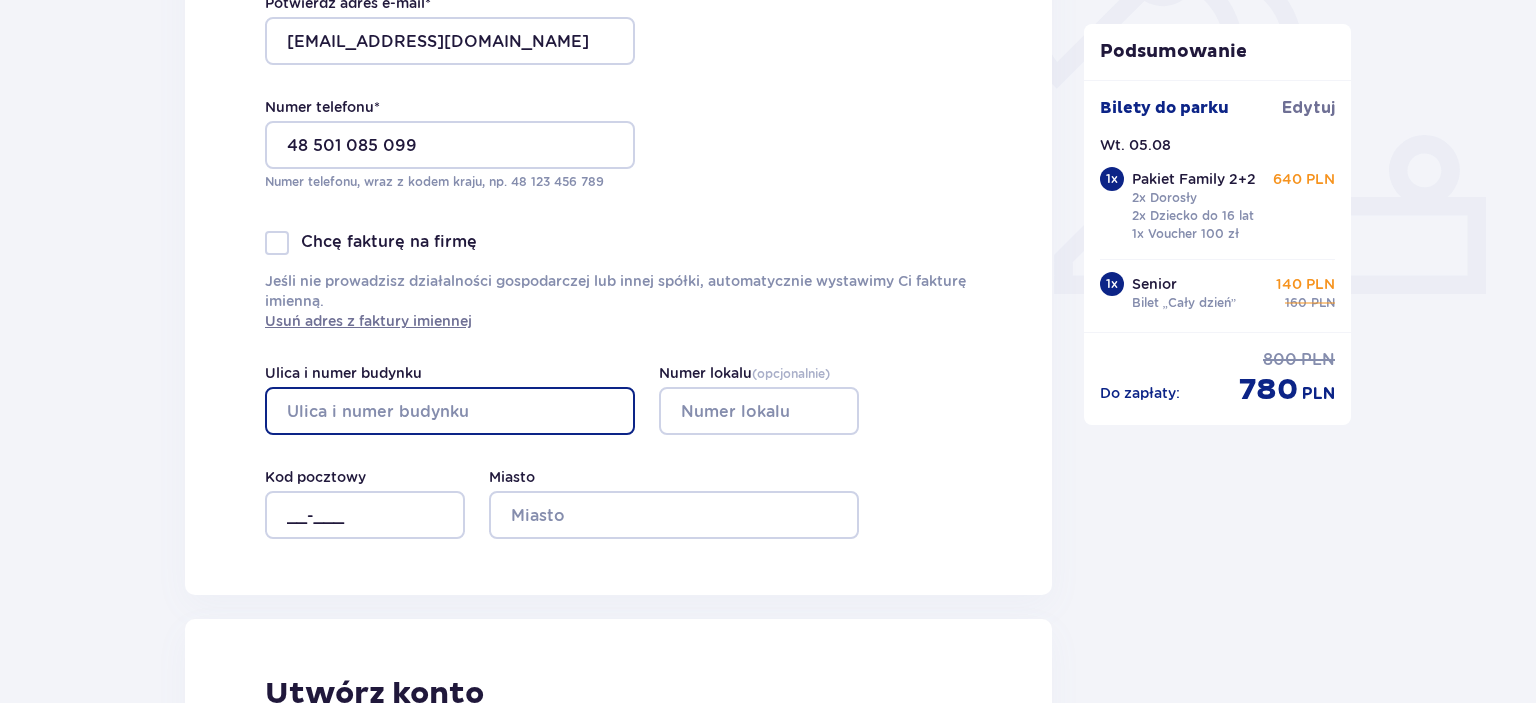 click on "Ulica i numer budynku" at bounding box center [450, 411] 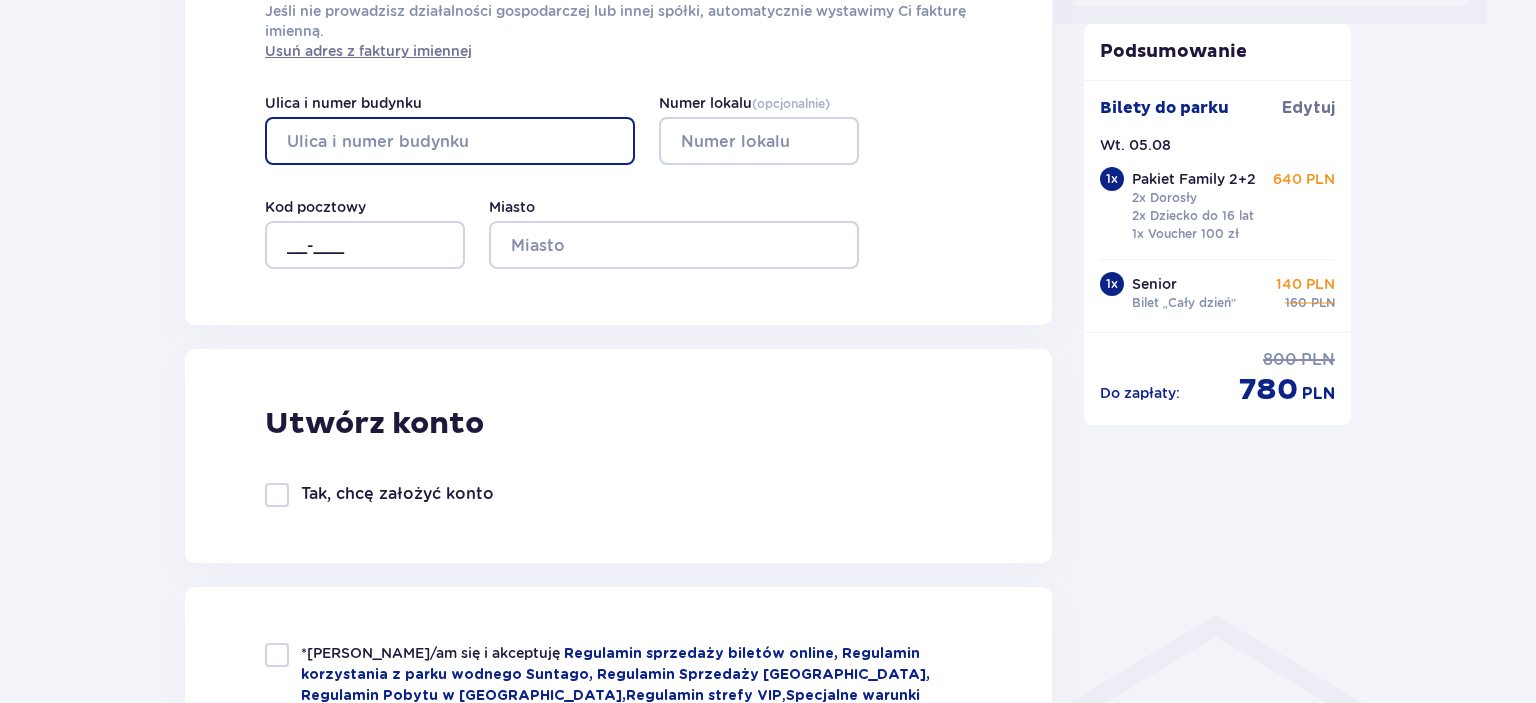 scroll, scrollTop: 1161, scrollLeft: 0, axis: vertical 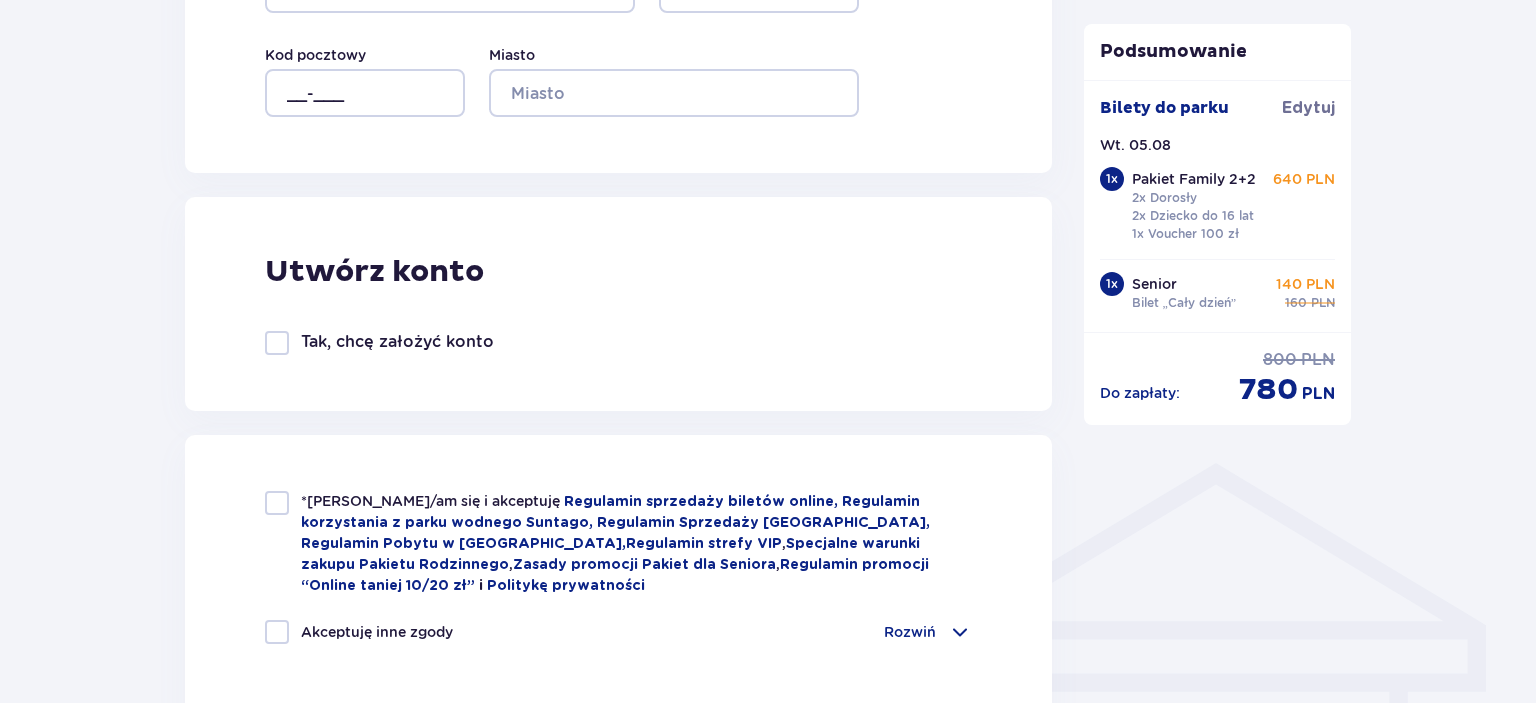 click at bounding box center (277, 503) 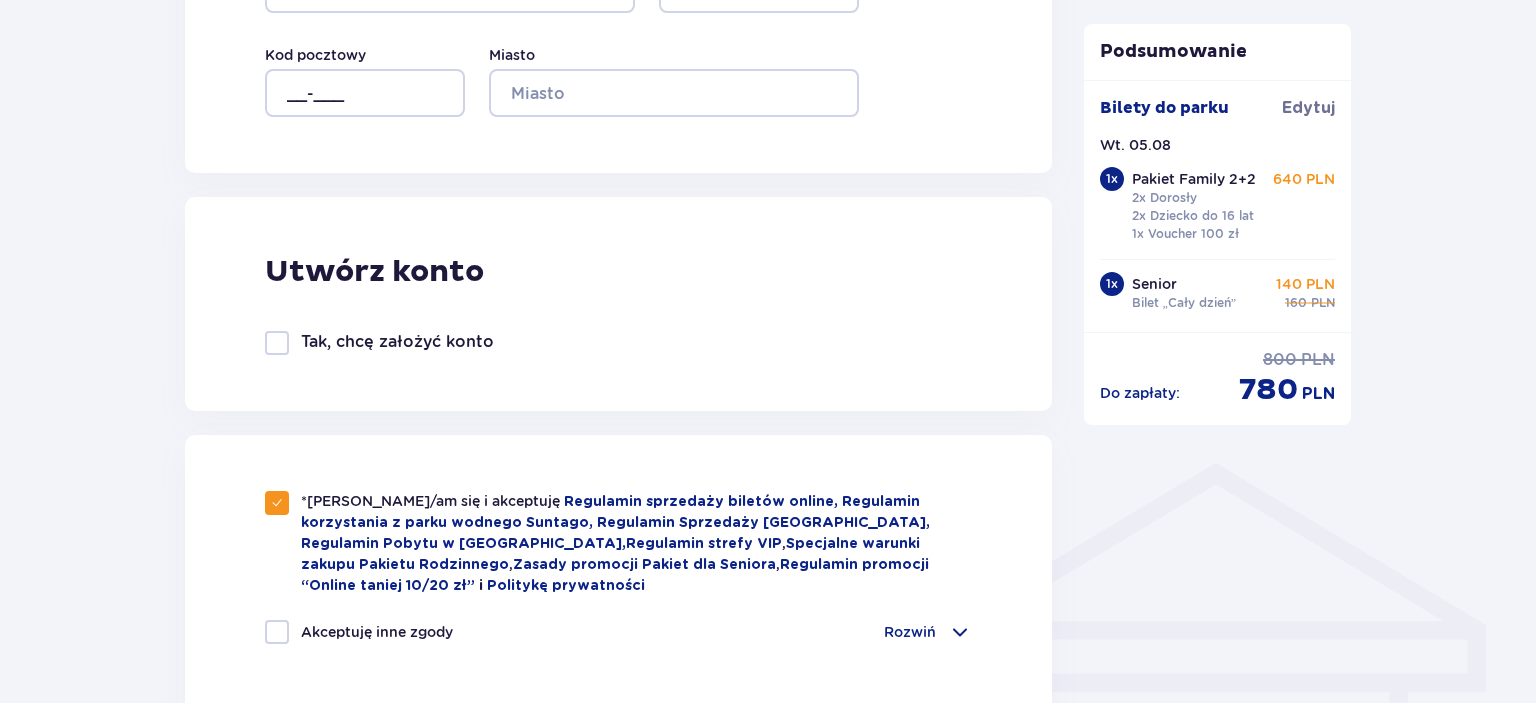 checkbox on "true" 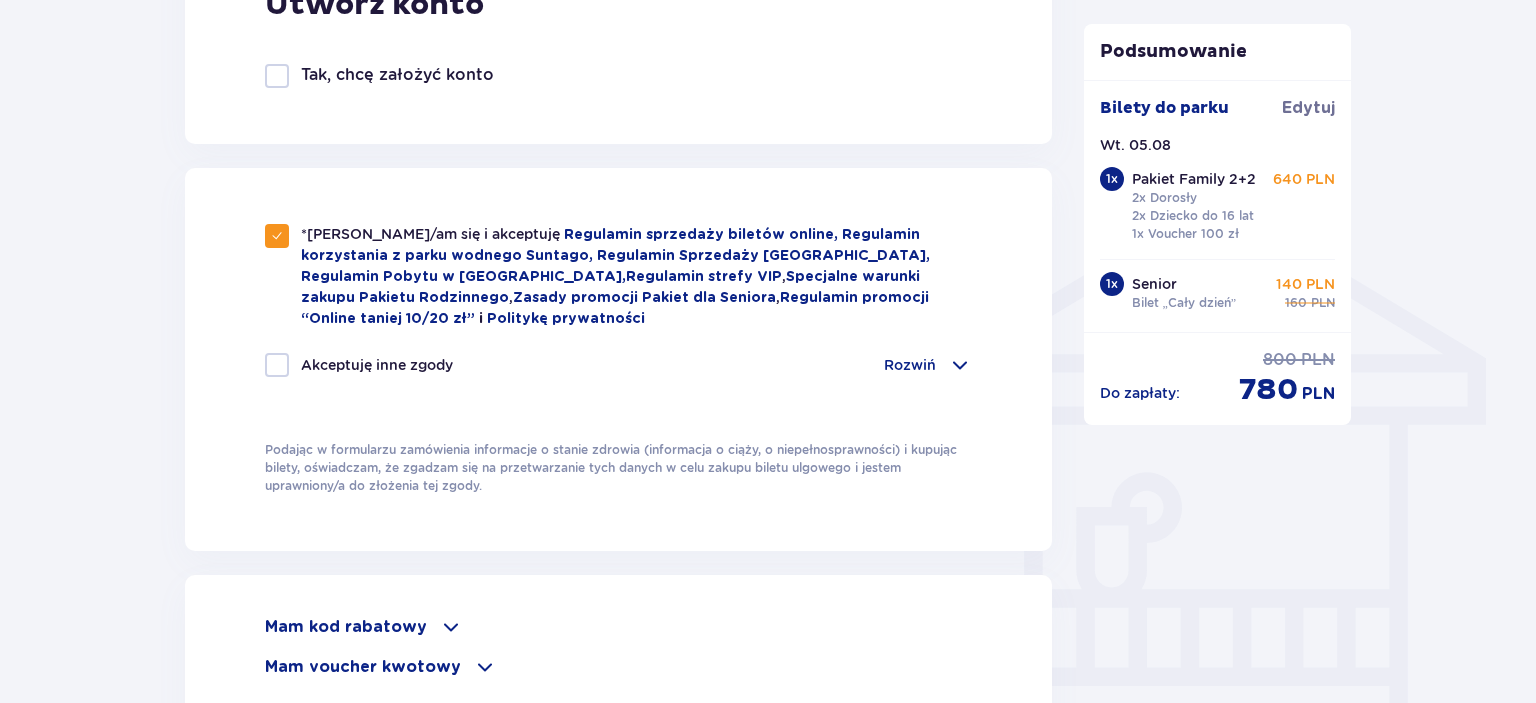 scroll, scrollTop: 1478, scrollLeft: 0, axis: vertical 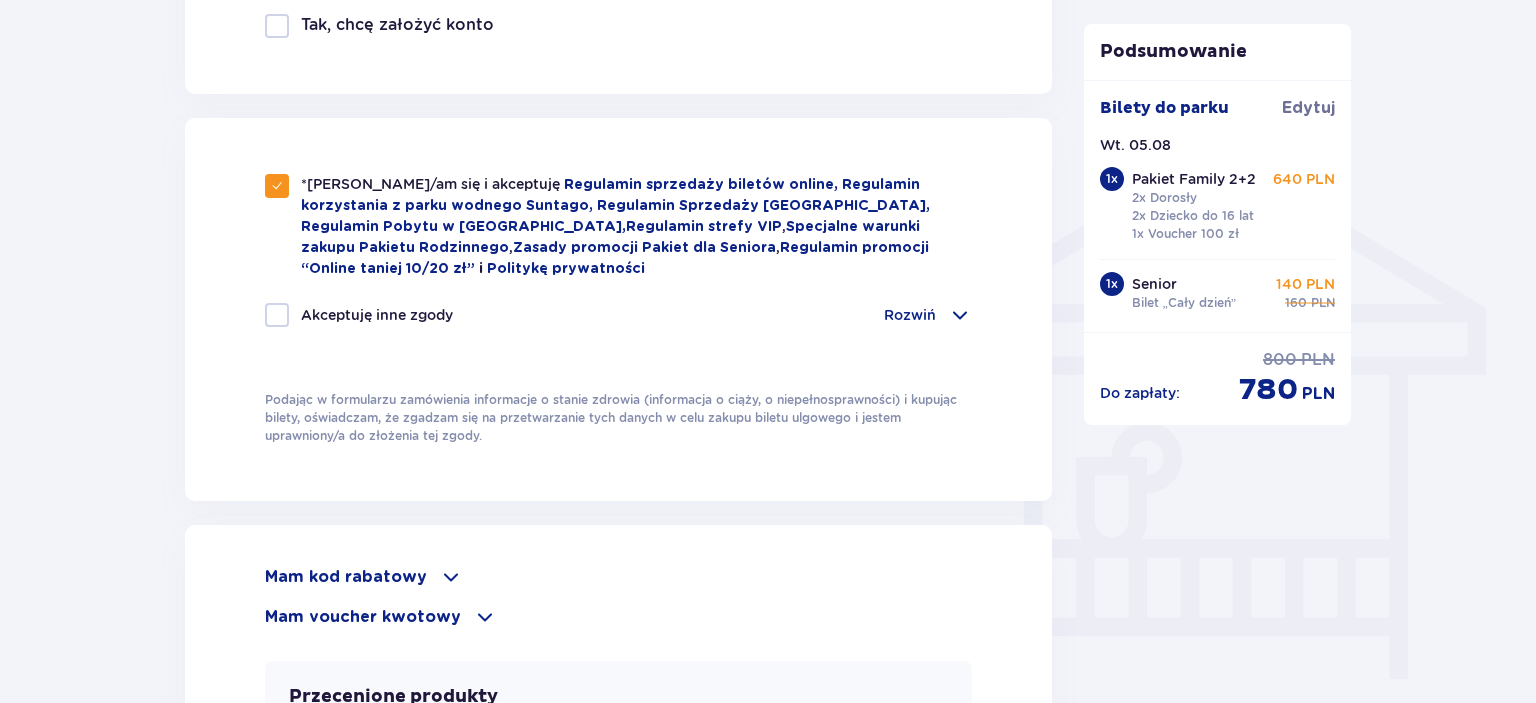 click at bounding box center (960, 315) 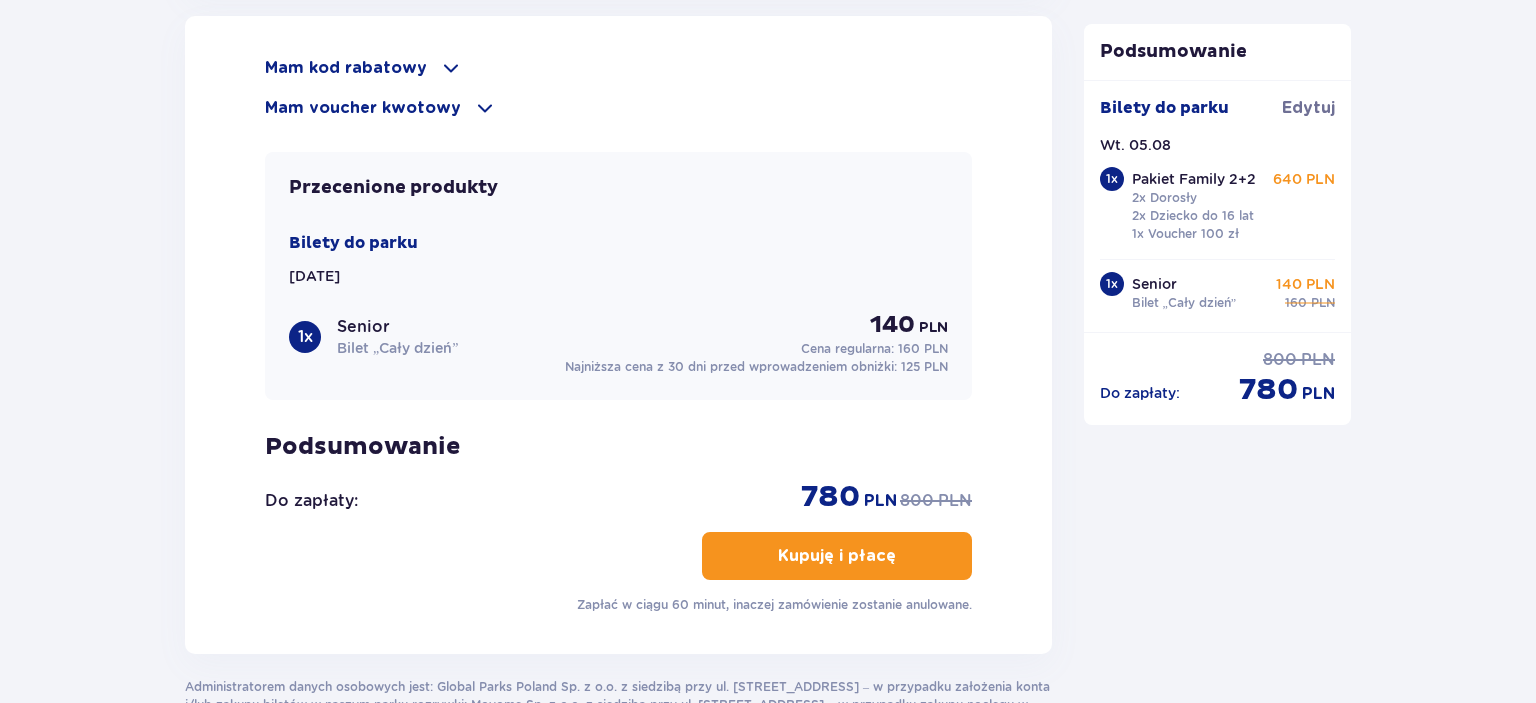 scroll, scrollTop: 2534, scrollLeft: 0, axis: vertical 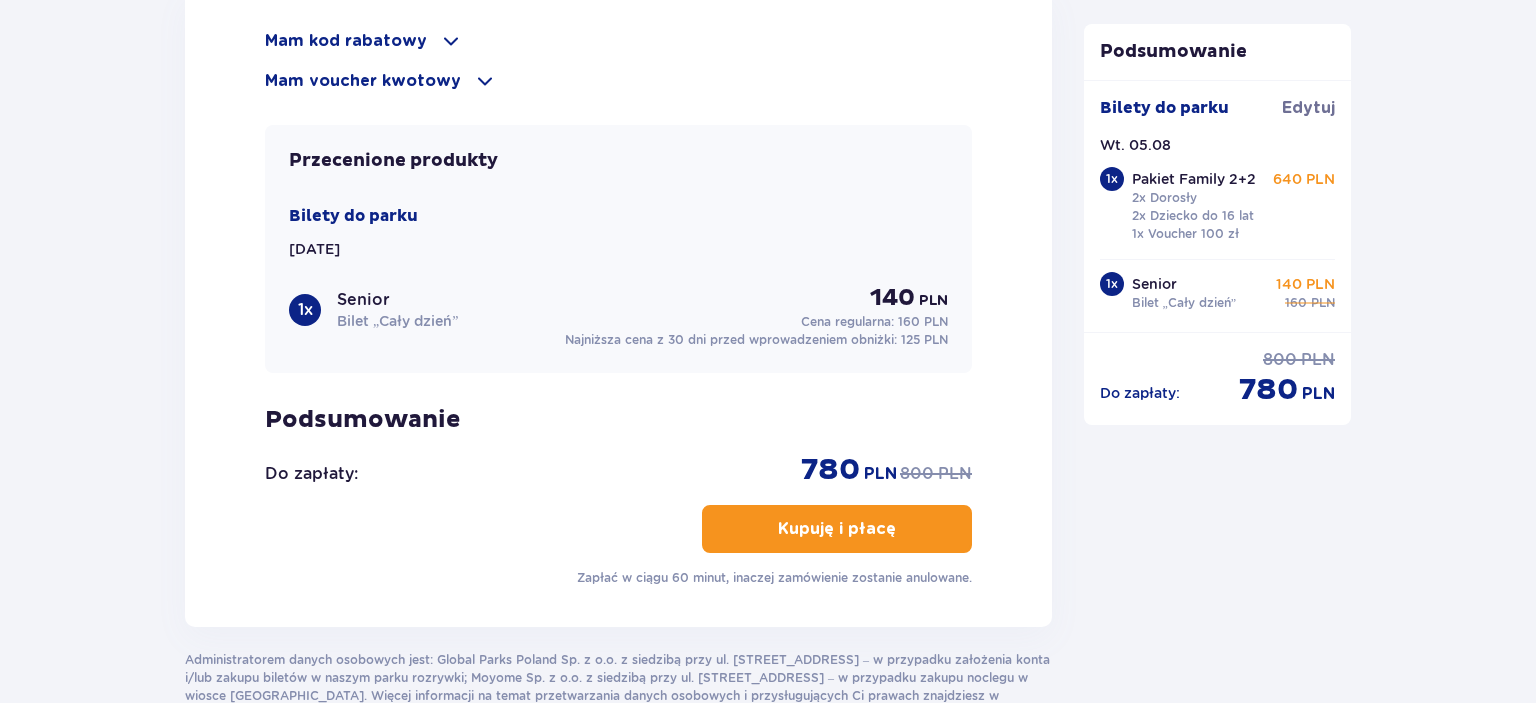 click on "Kupuję i płacę" at bounding box center (837, 529) 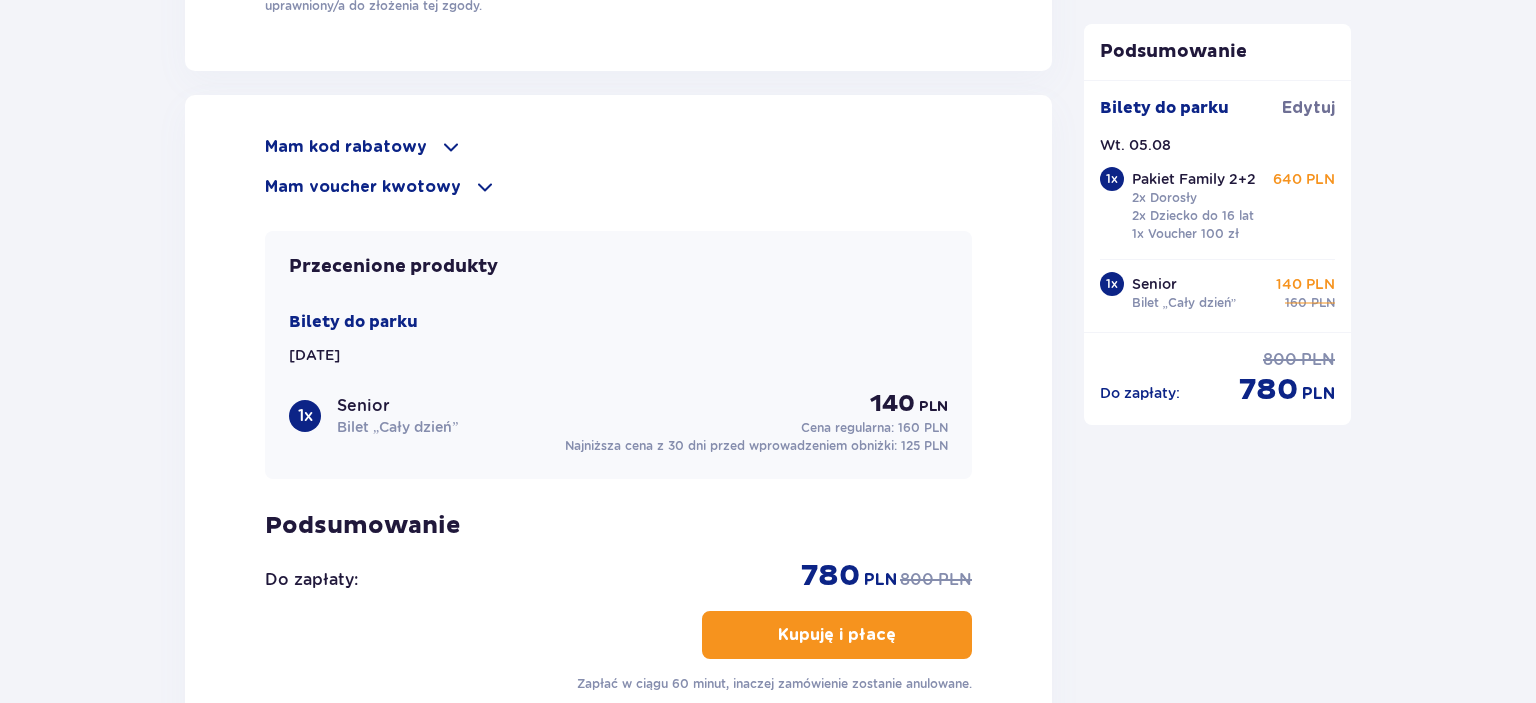 scroll, scrollTop: 2672, scrollLeft: 0, axis: vertical 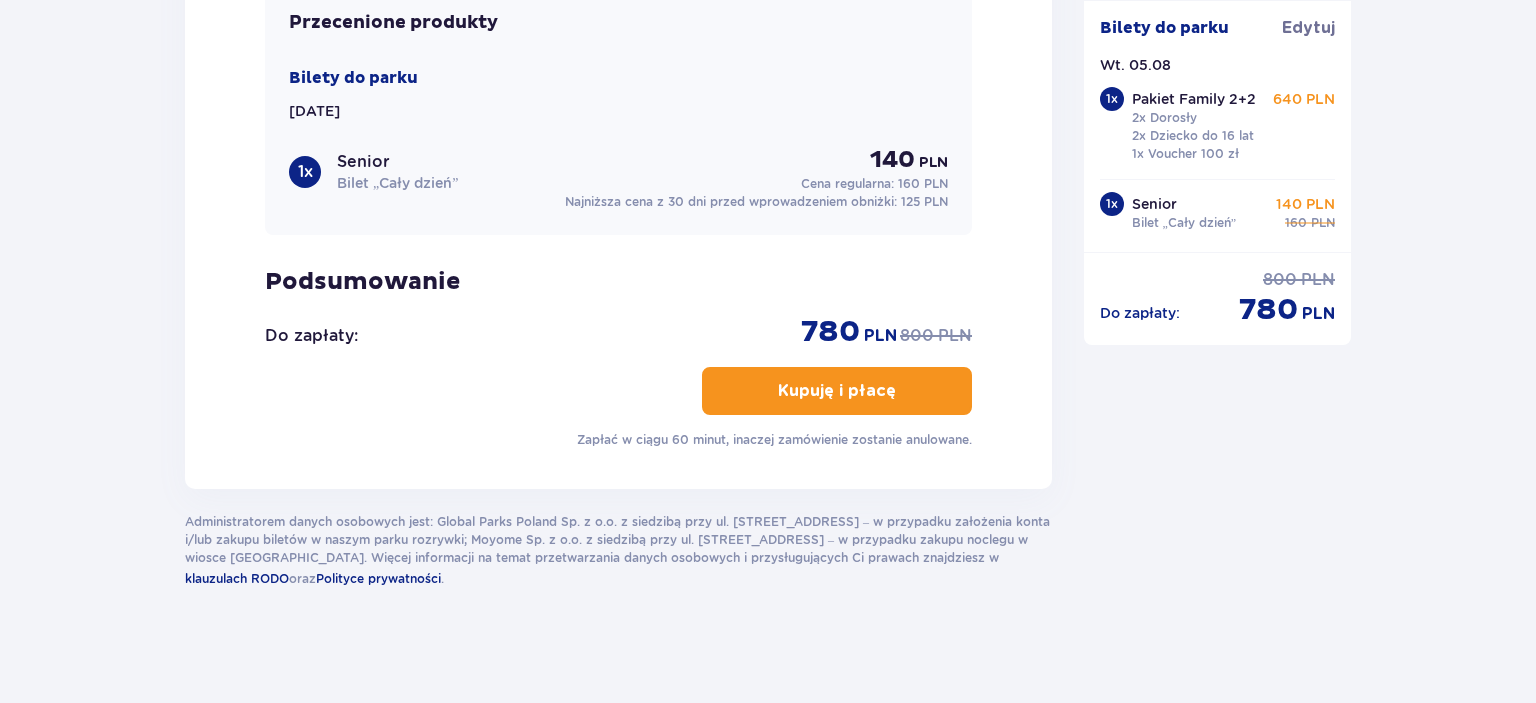 click on "Kupuję i płacę" at bounding box center (837, 391) 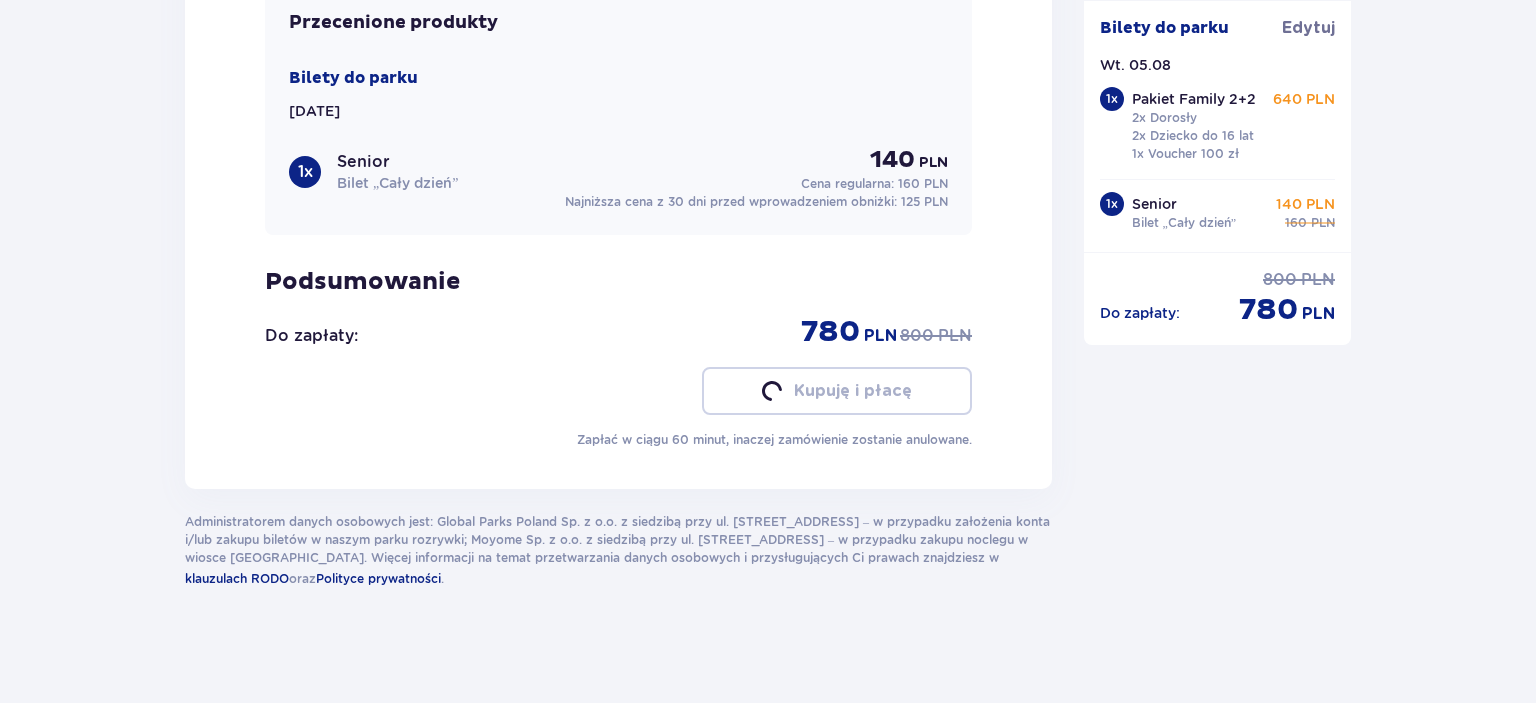 click on "Kupuję i płacę" at bounding box center (837, 391) 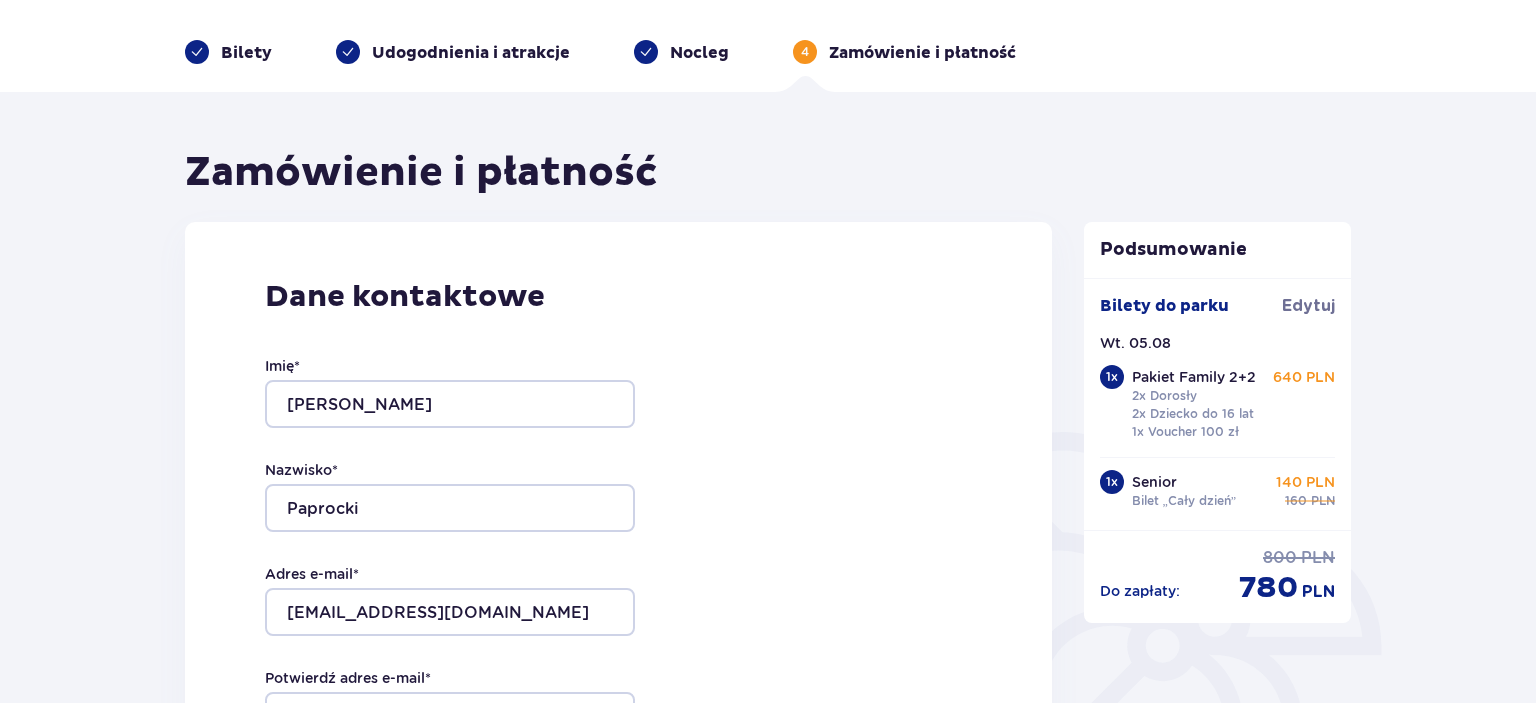 scroll, scrollTop: 0, scrollLeft: 0, axis: both 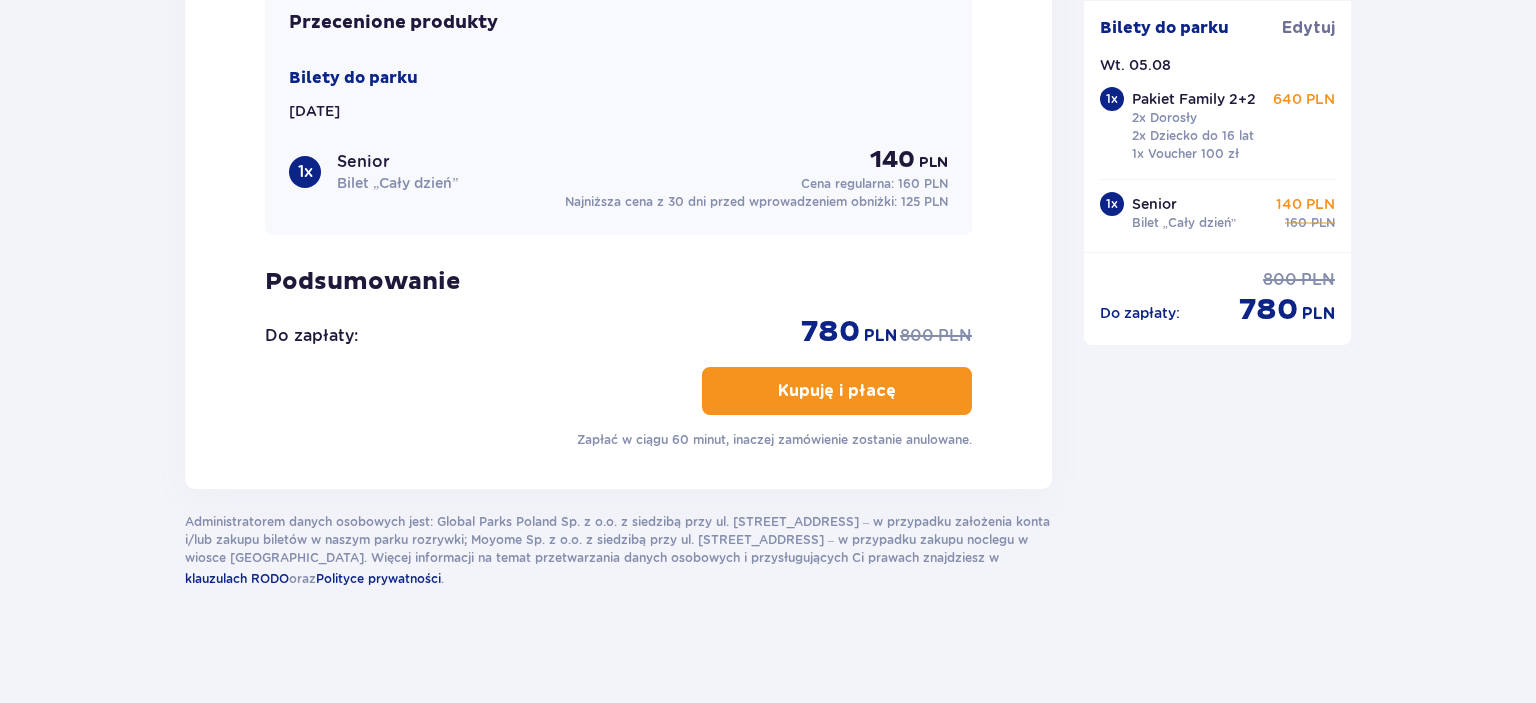 click on "Kupuję i płacę" at bounding box center [837, 391] 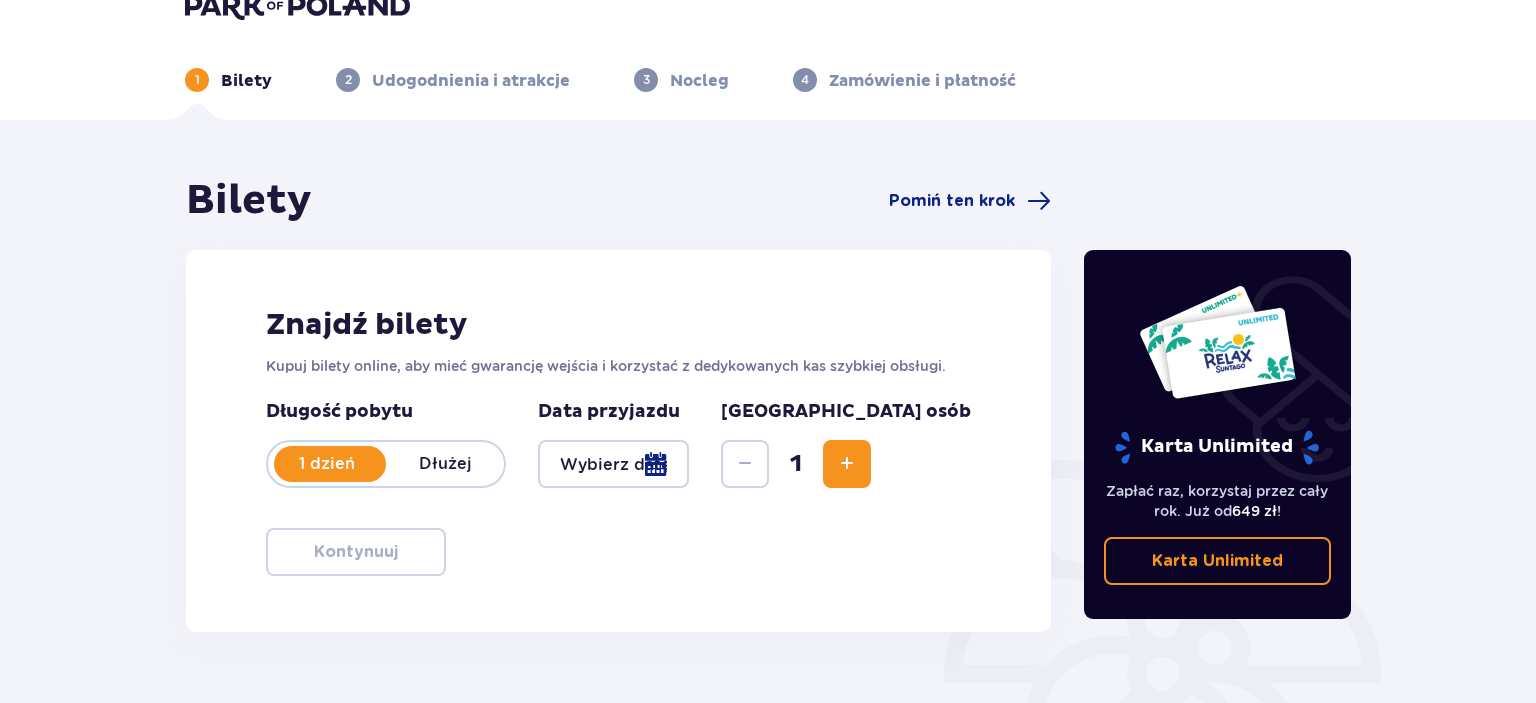 scroll, scrollTop: 0, scrollLeft: 0, axis: both 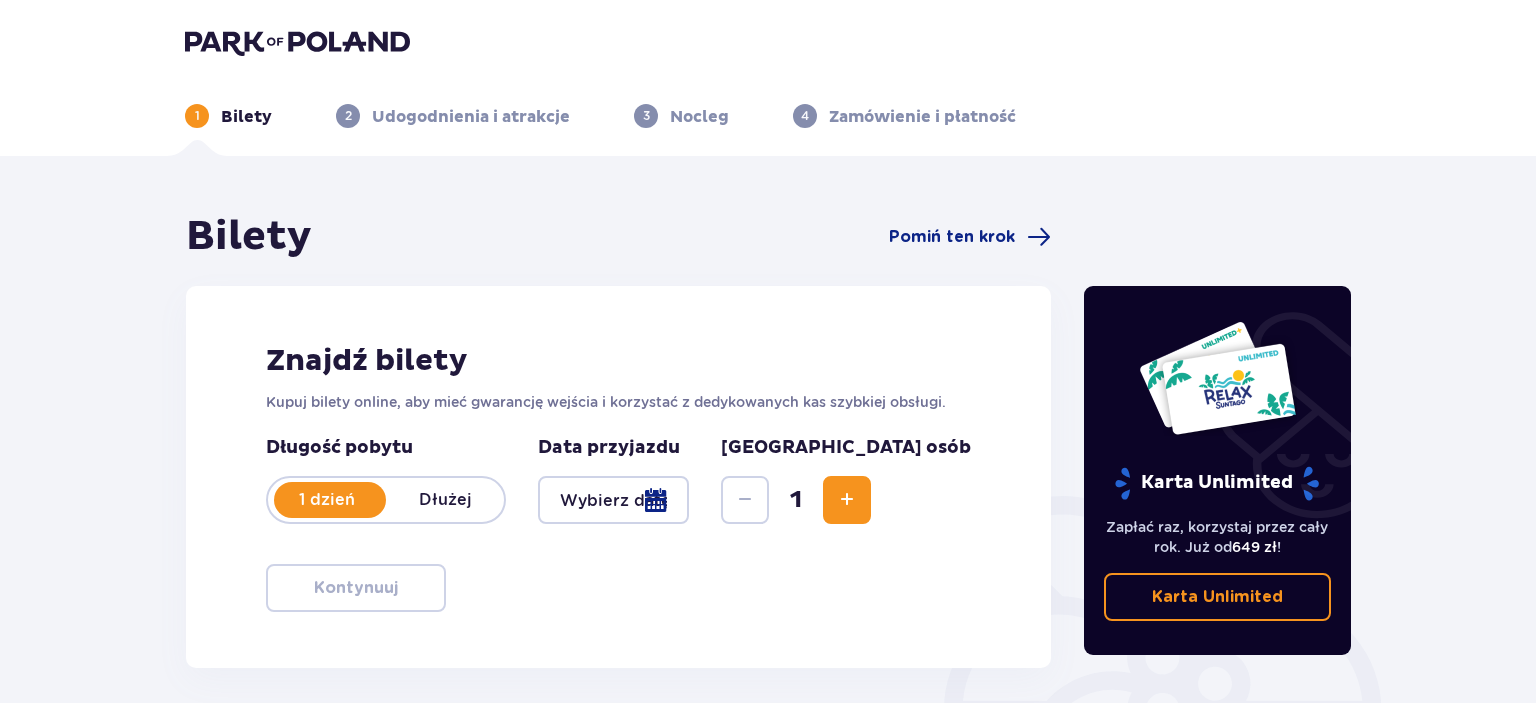 click at bounding box center [613, 500] 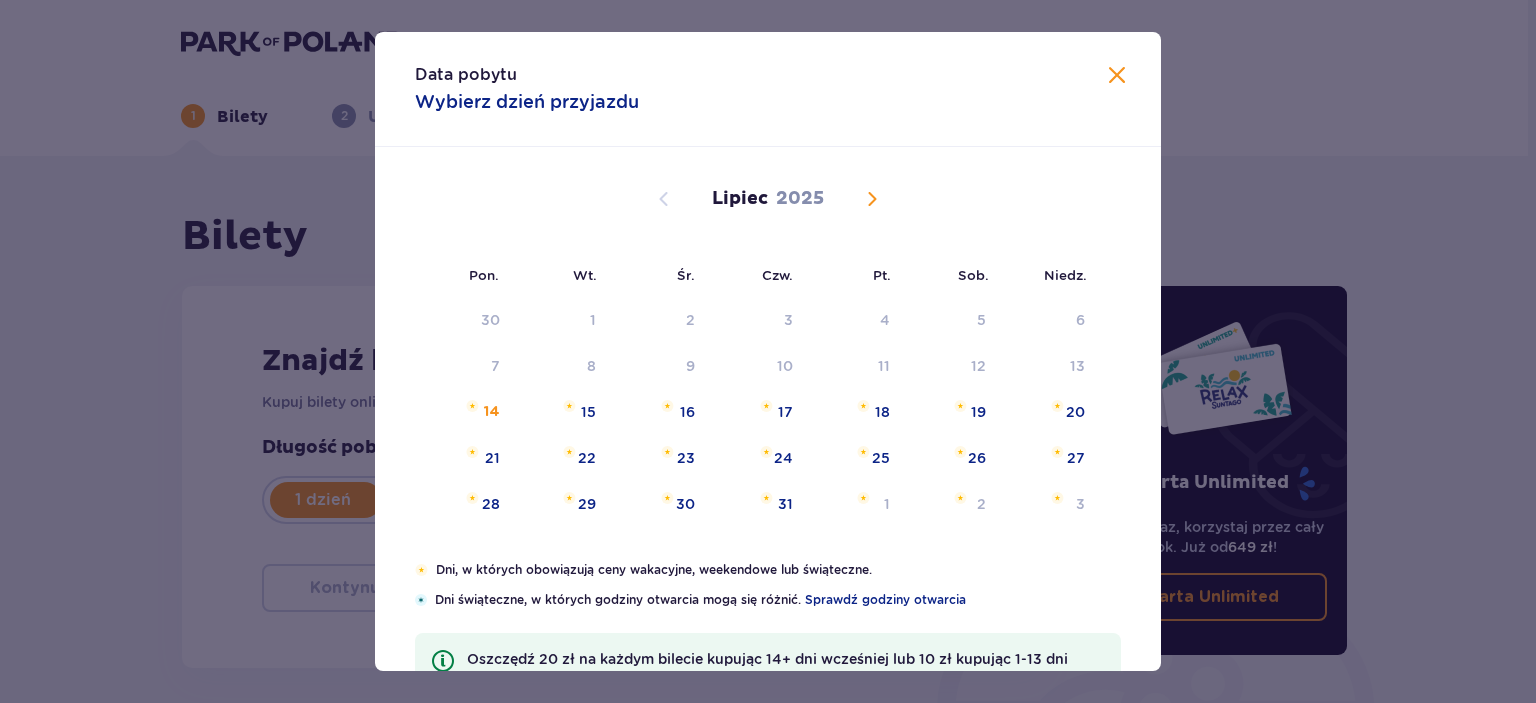 click at bounding box center (872, 199) 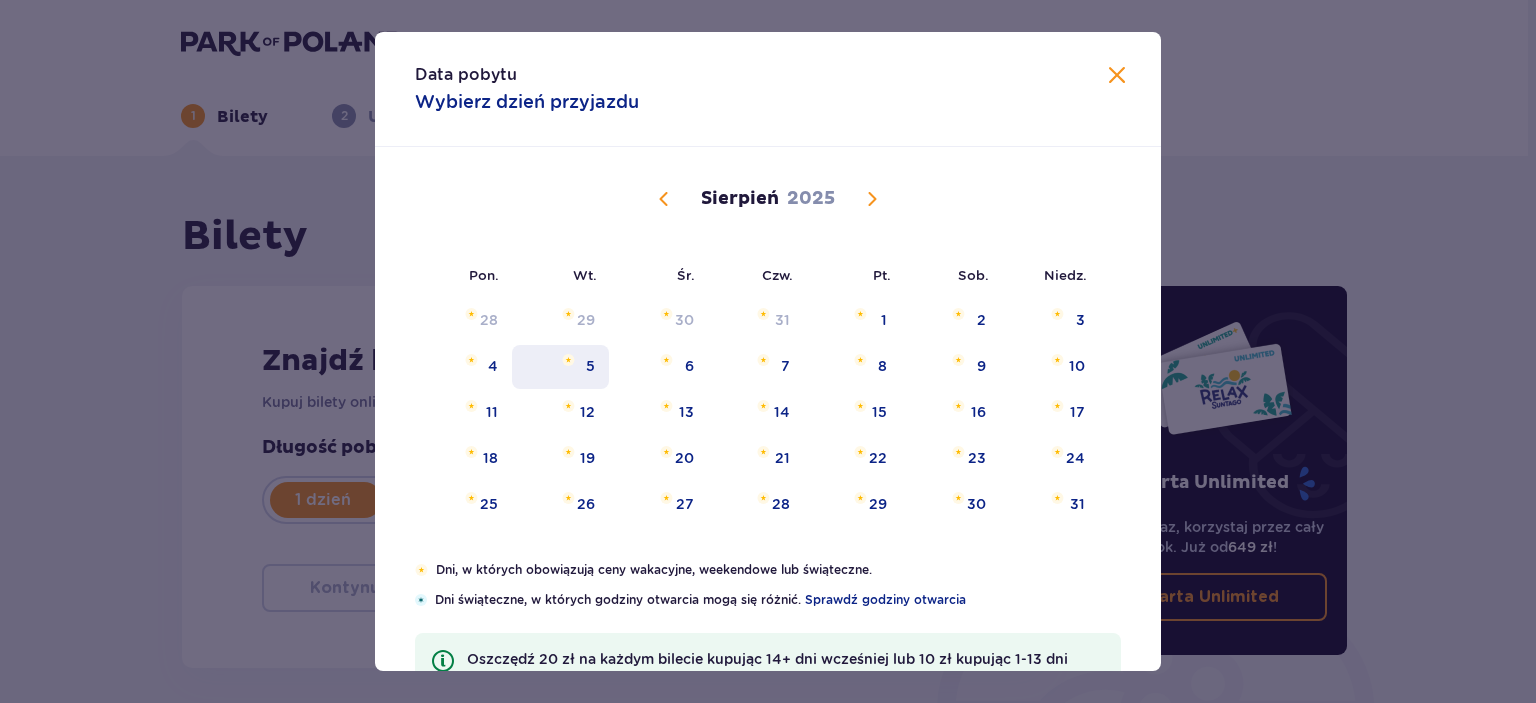 click on "5" at bounding box center (590, 366) 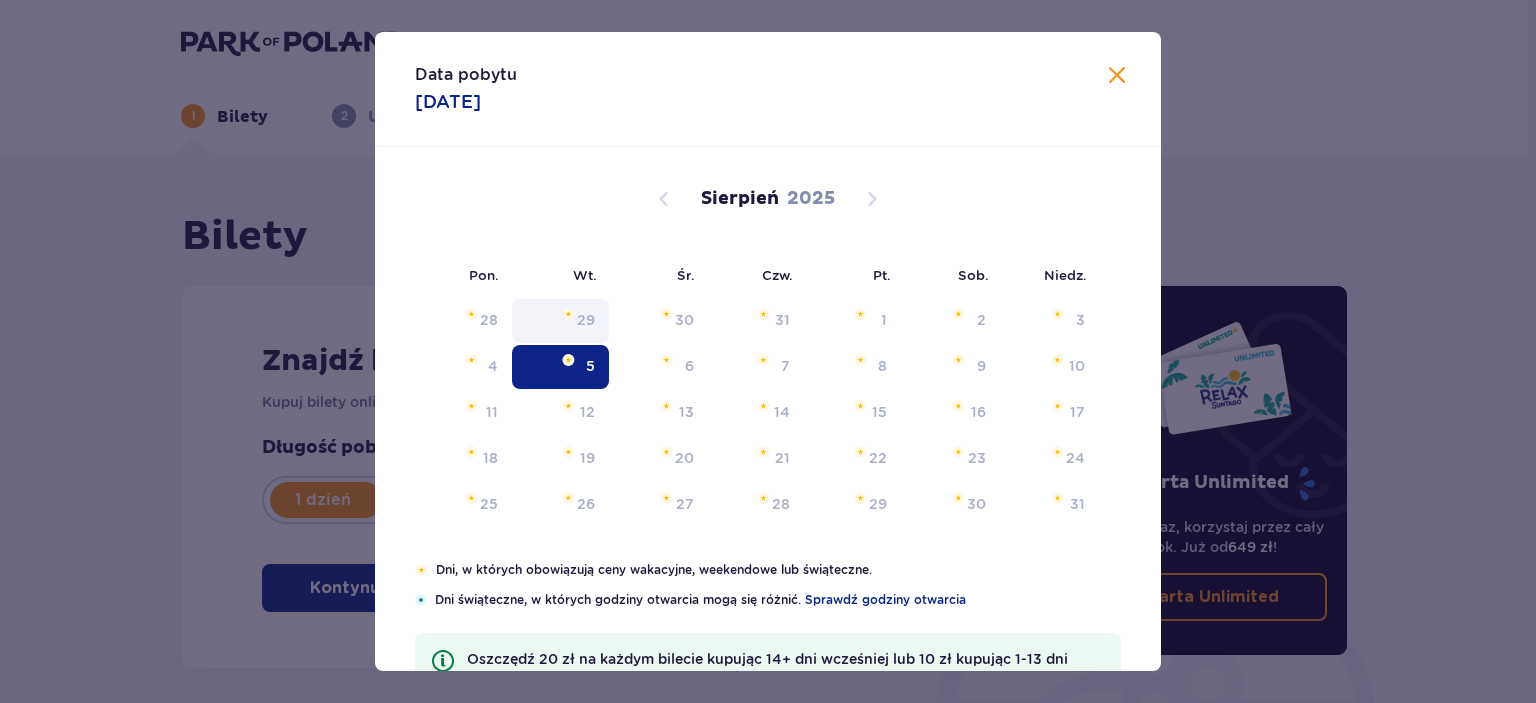 type on "05.08.25" 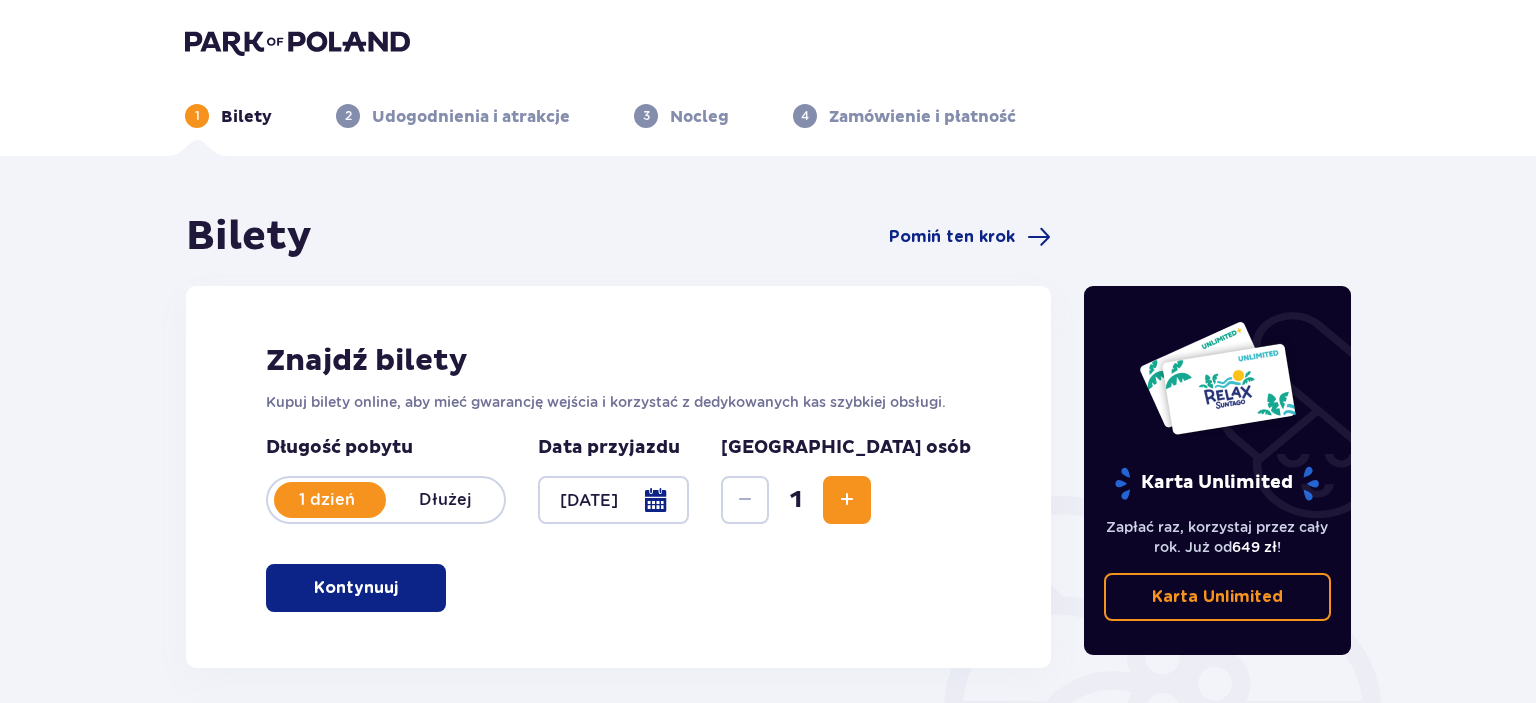 click at bounding box center (847, 500) 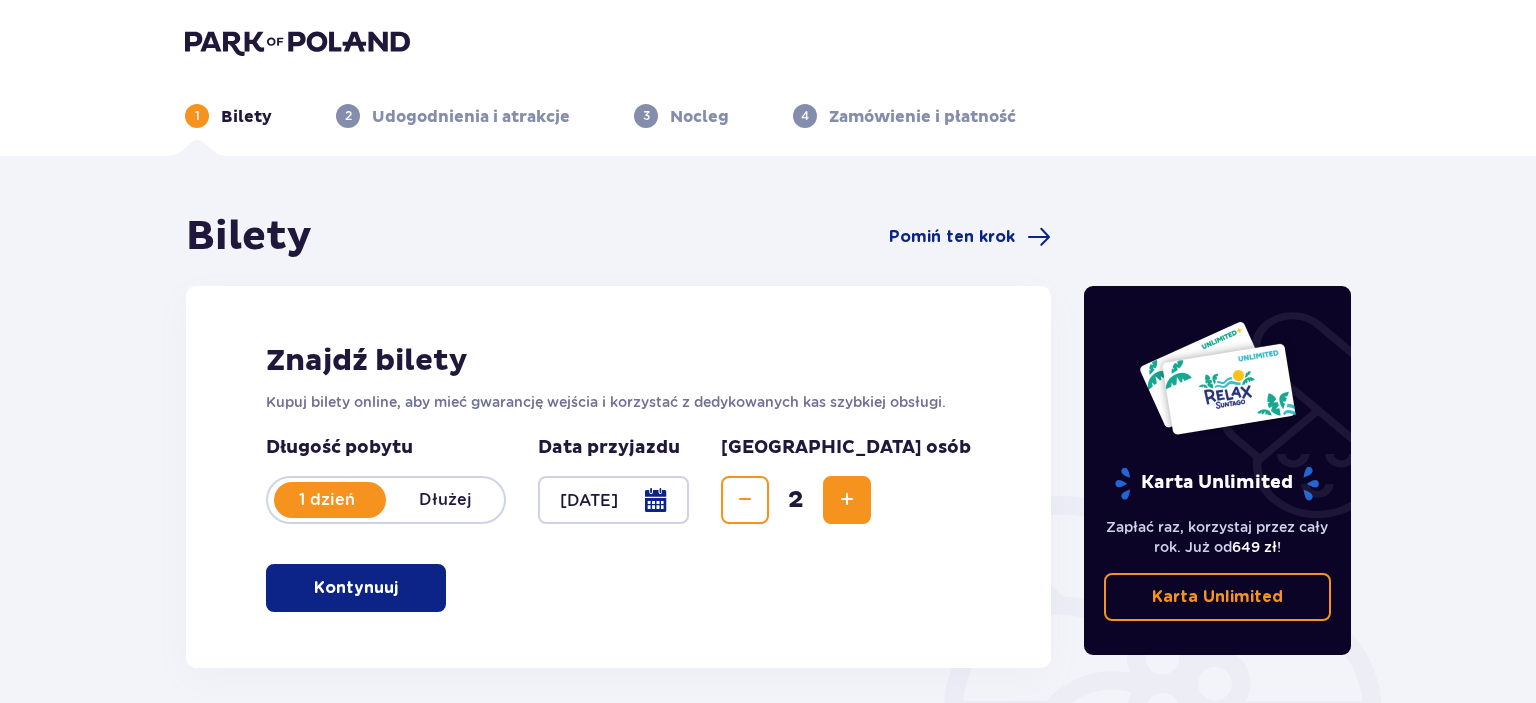 click at bounding box center (847, 500) 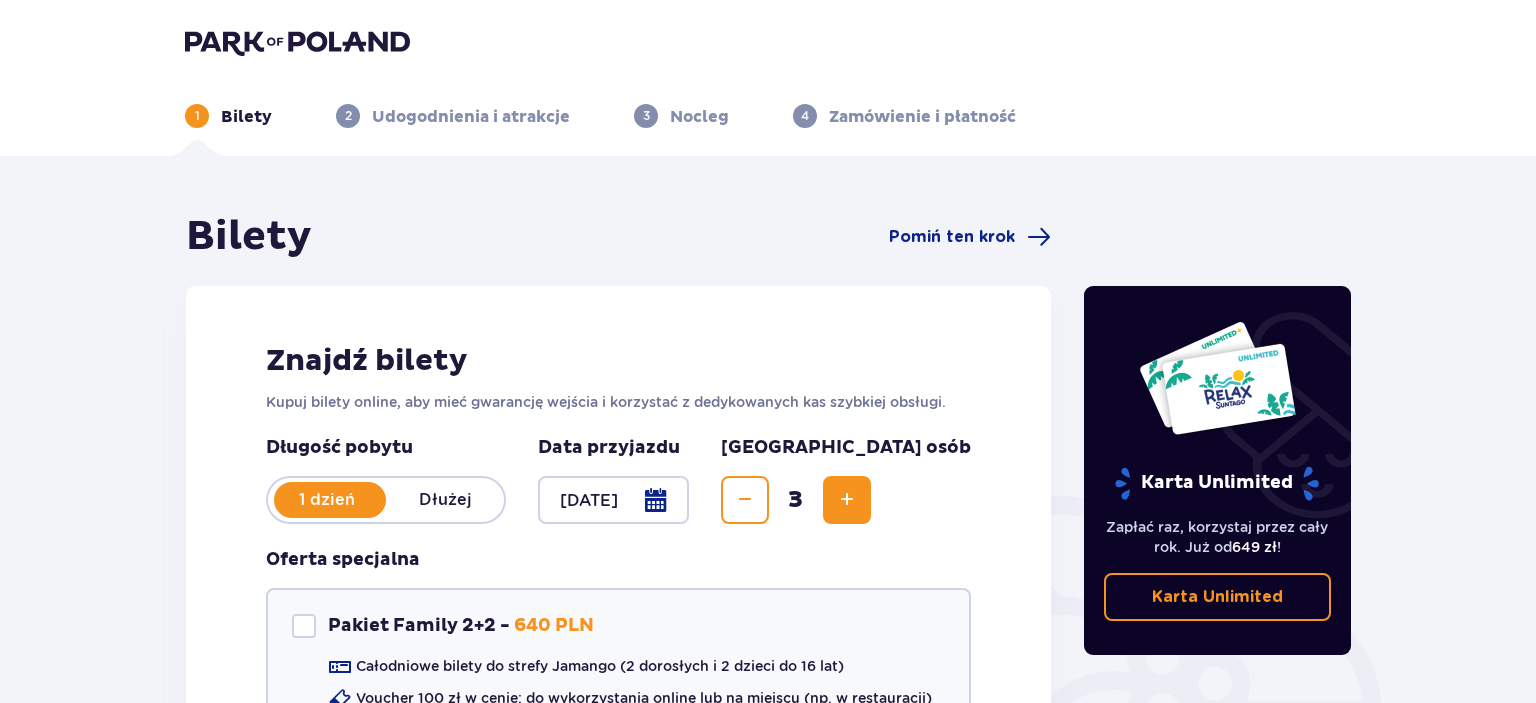 click at bounding box center [847, 500] 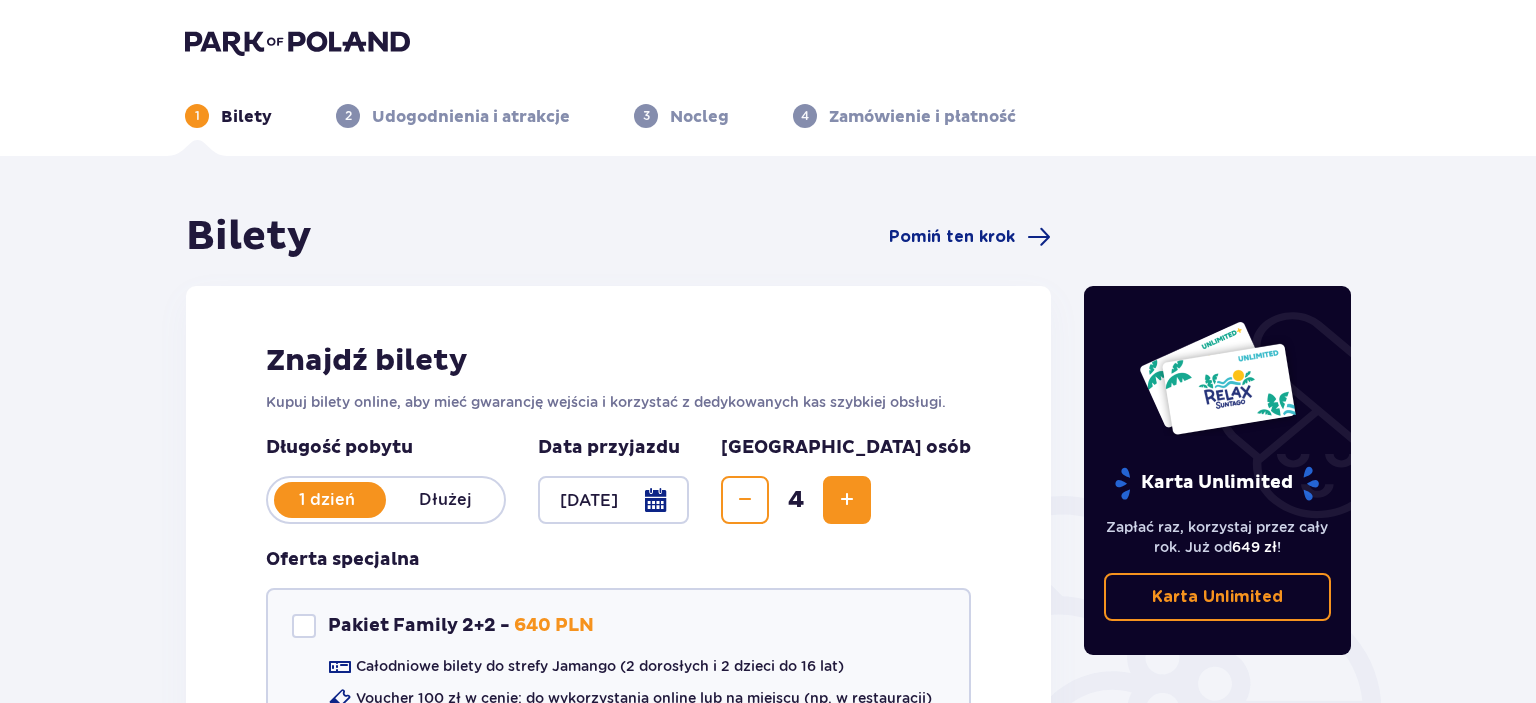 click at bounding box center (847, 500) 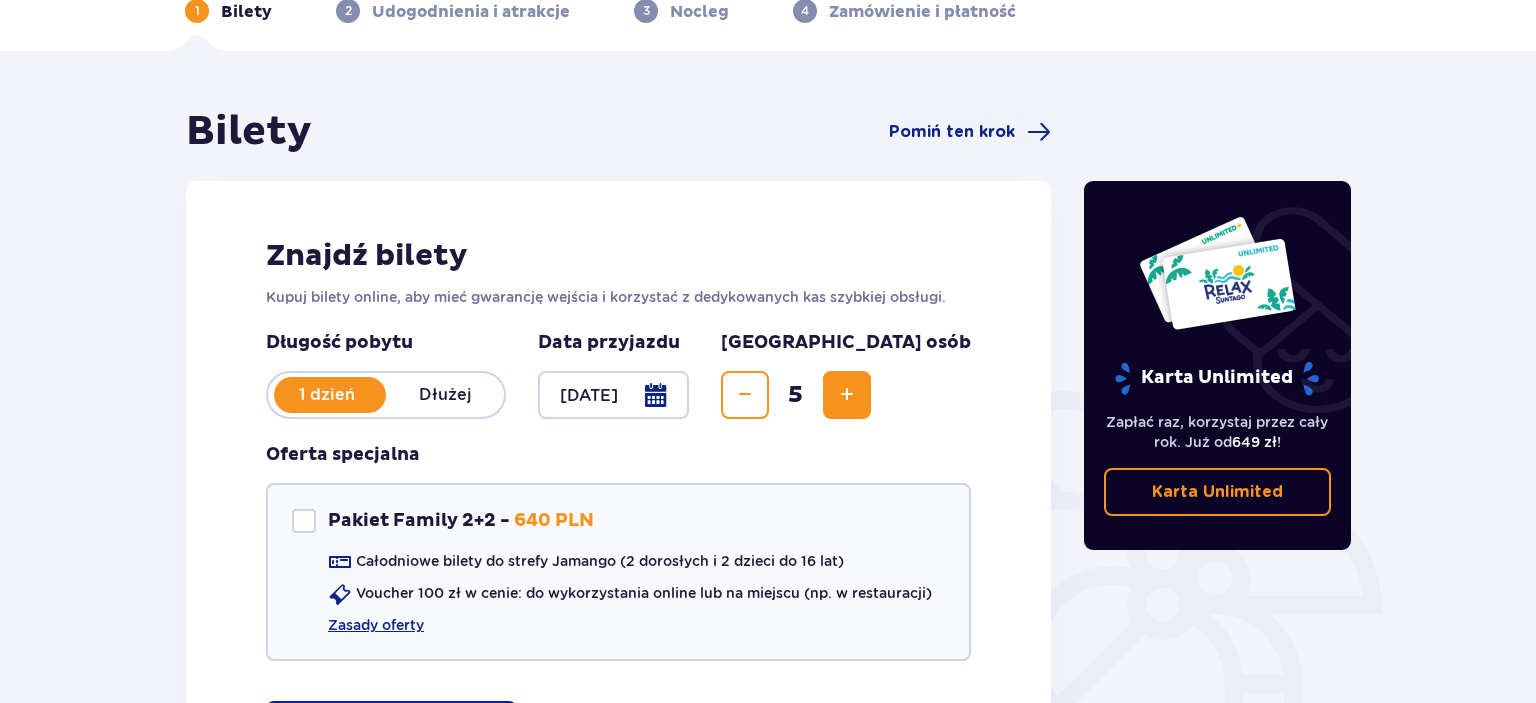 scroll, scrollTop: 211, scrollLeft: 0, axis: vertical 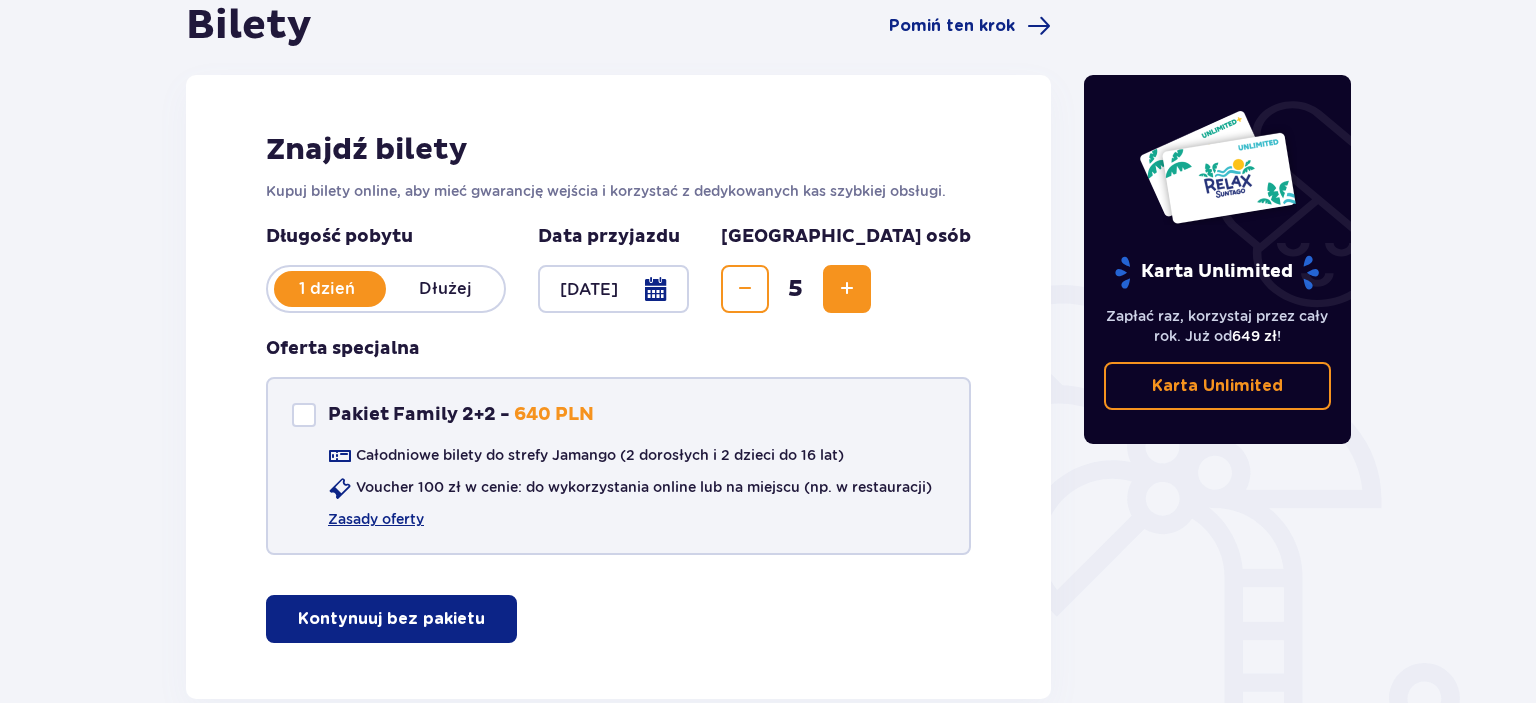 click at bounding box center (304, 415) 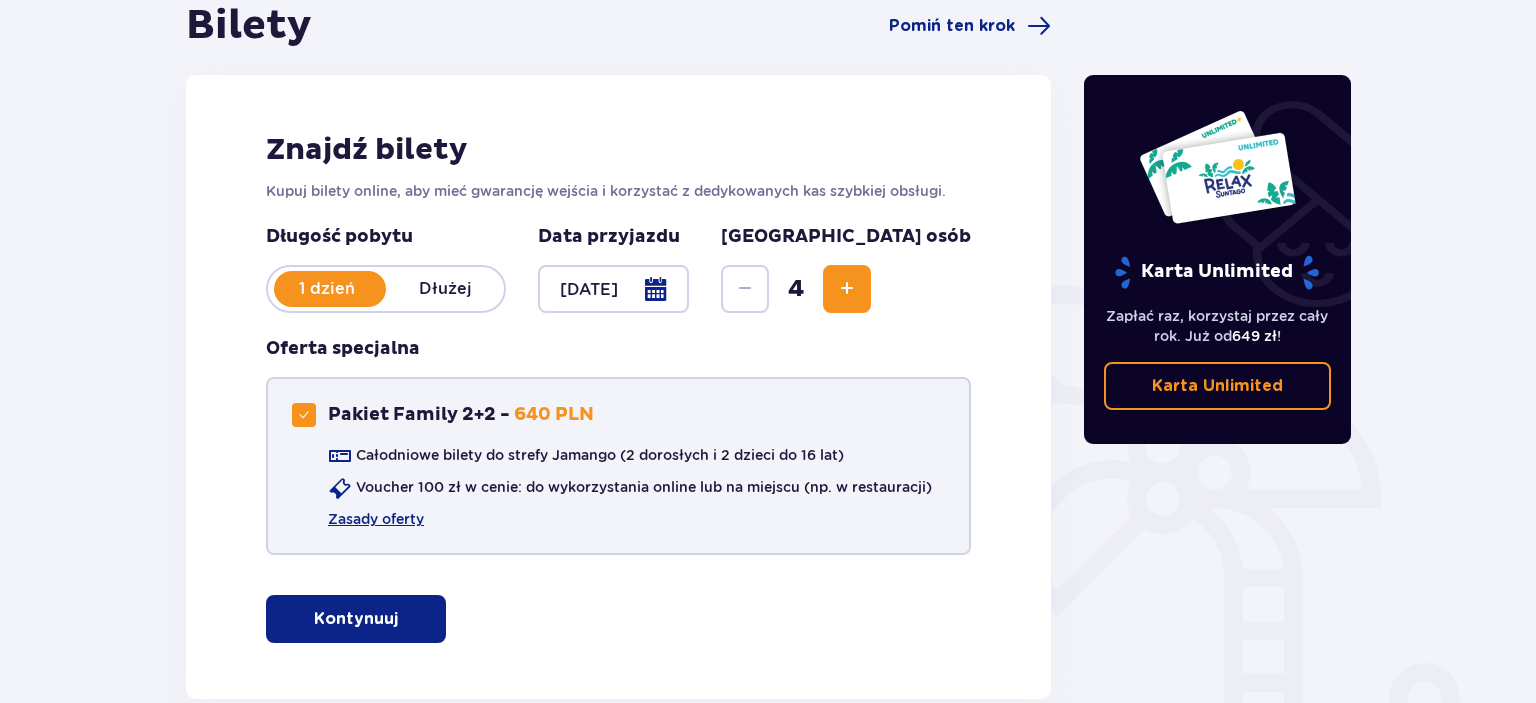 checkbox on "true" 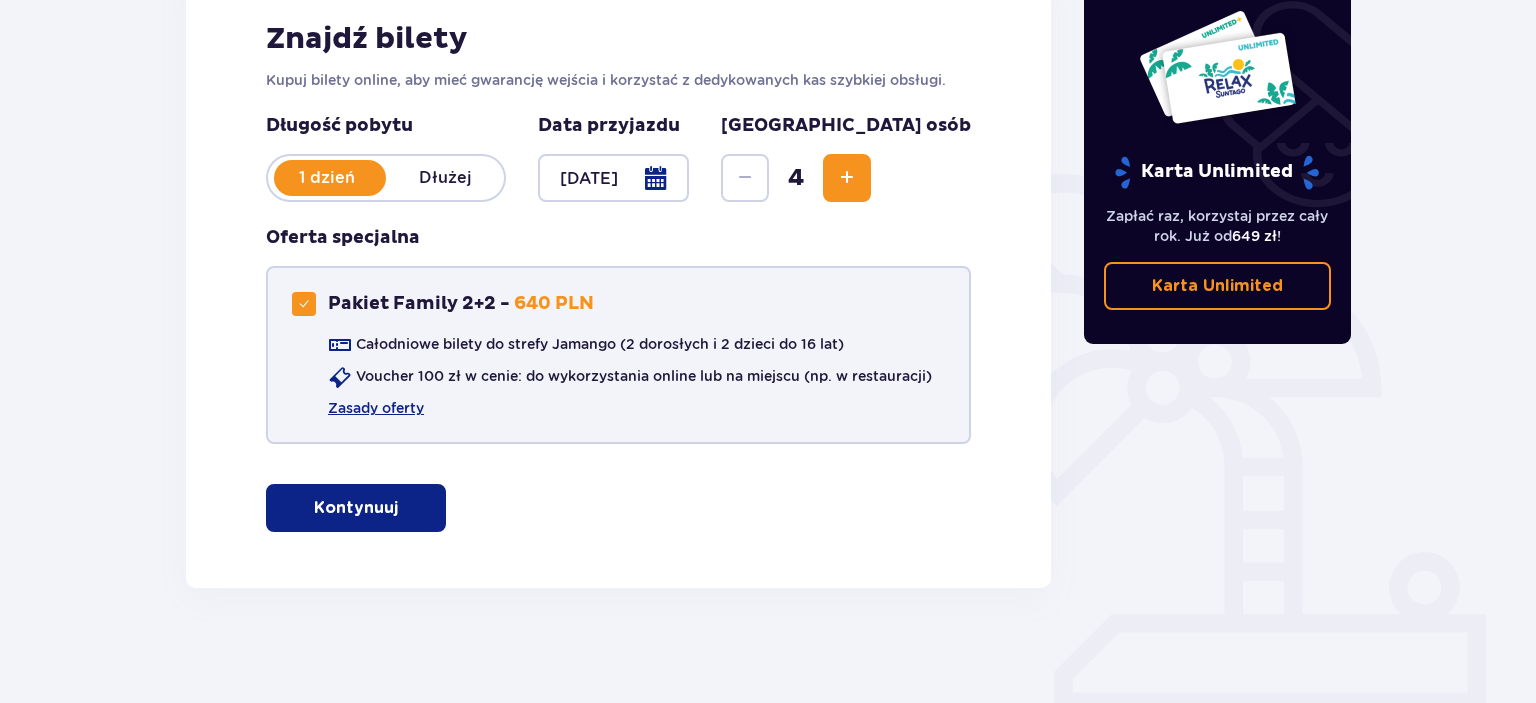 scroll, scrollTop: 326, scrollLeft: 0, axis: vertical 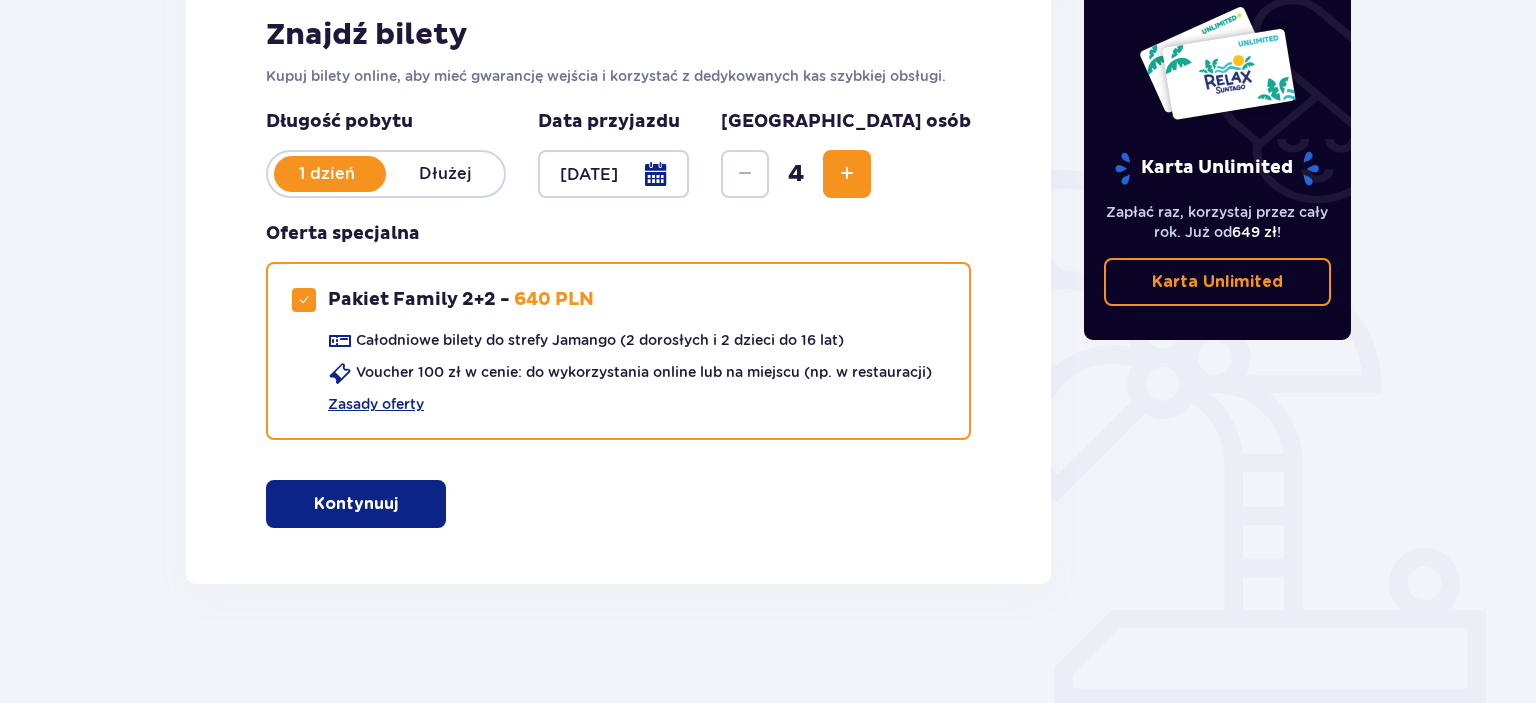 click on "Kontynuuj" at bounding box center [356, 504] 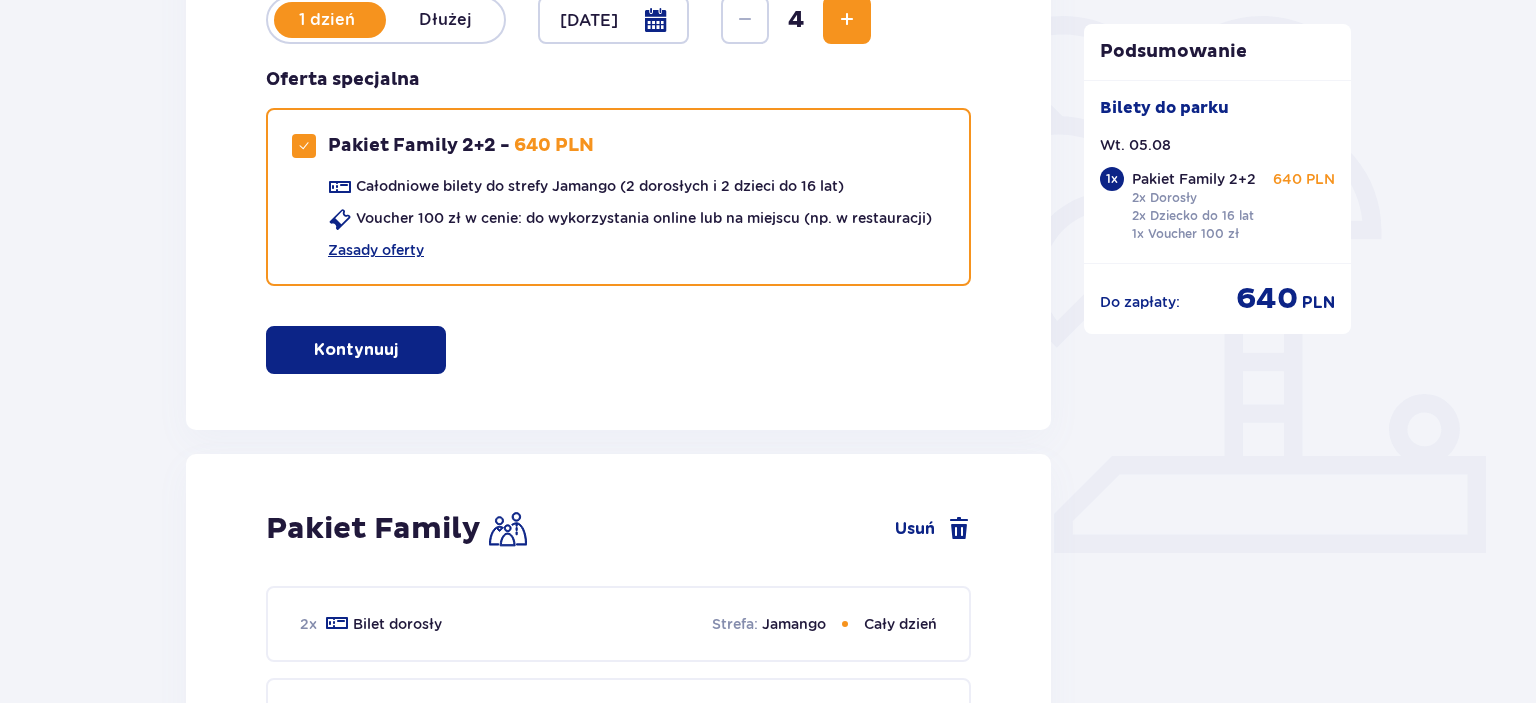 scroll, scrollTop: 528, scrollLeft: 0, axis: vertical 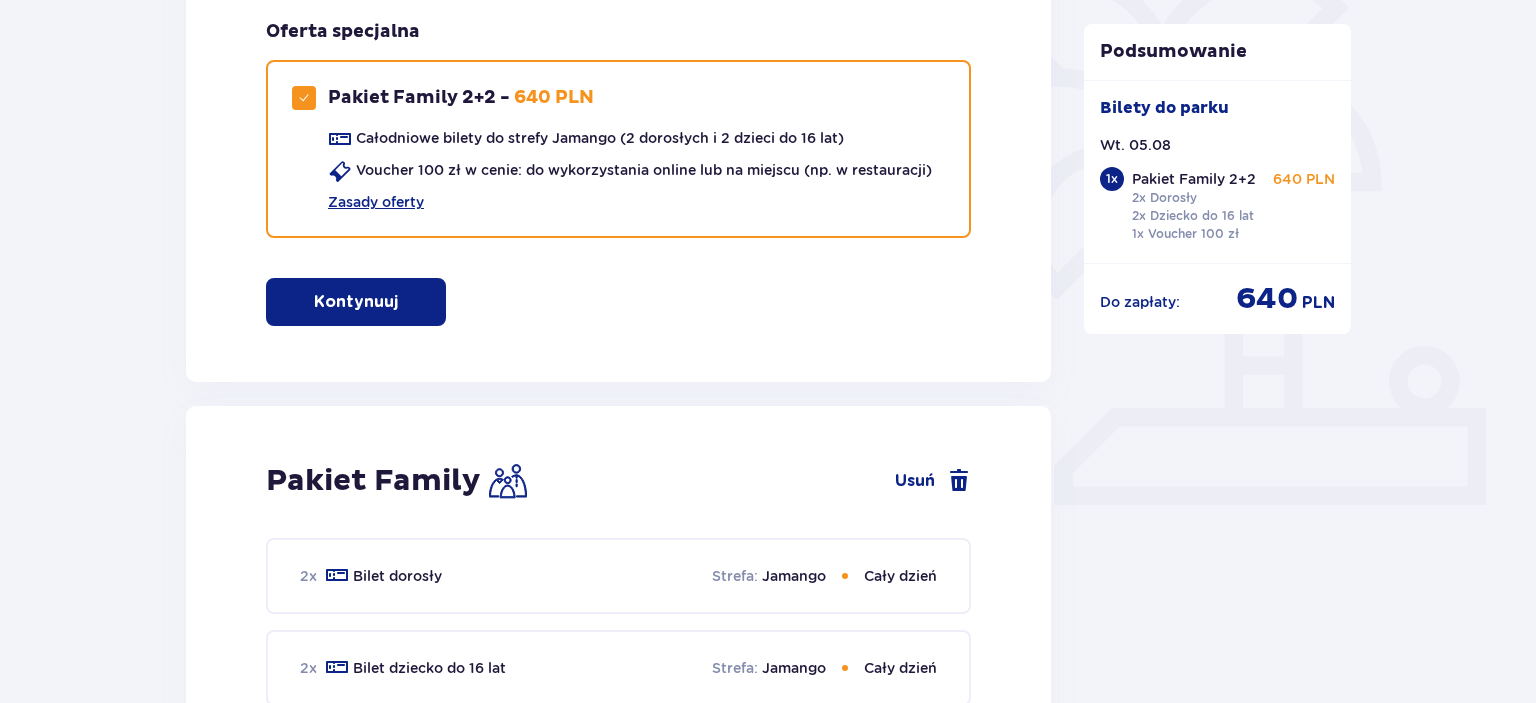 click on "Kontynuuj" at bounding box center (356, 302) 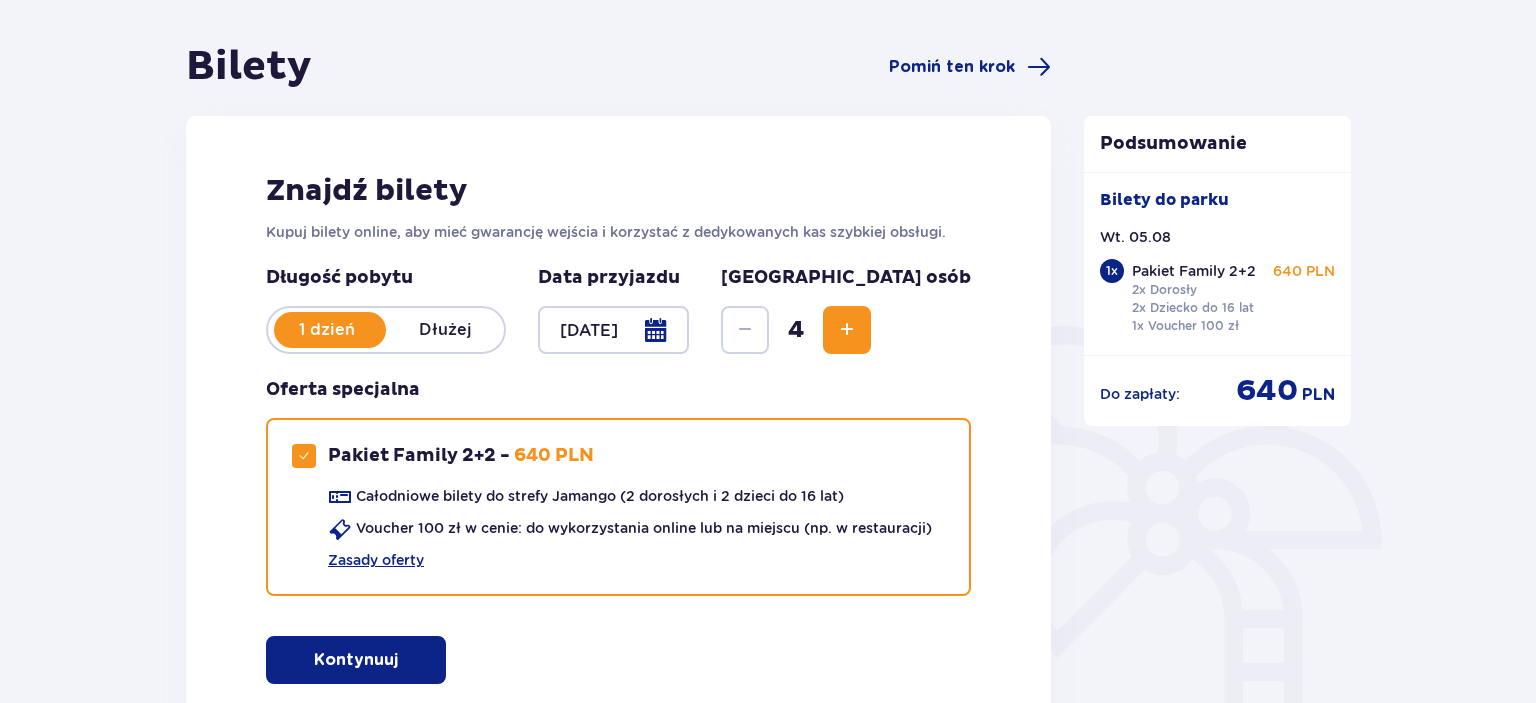 scroll, scrollTop: 169, scrollLeft: 0, axis: vertical 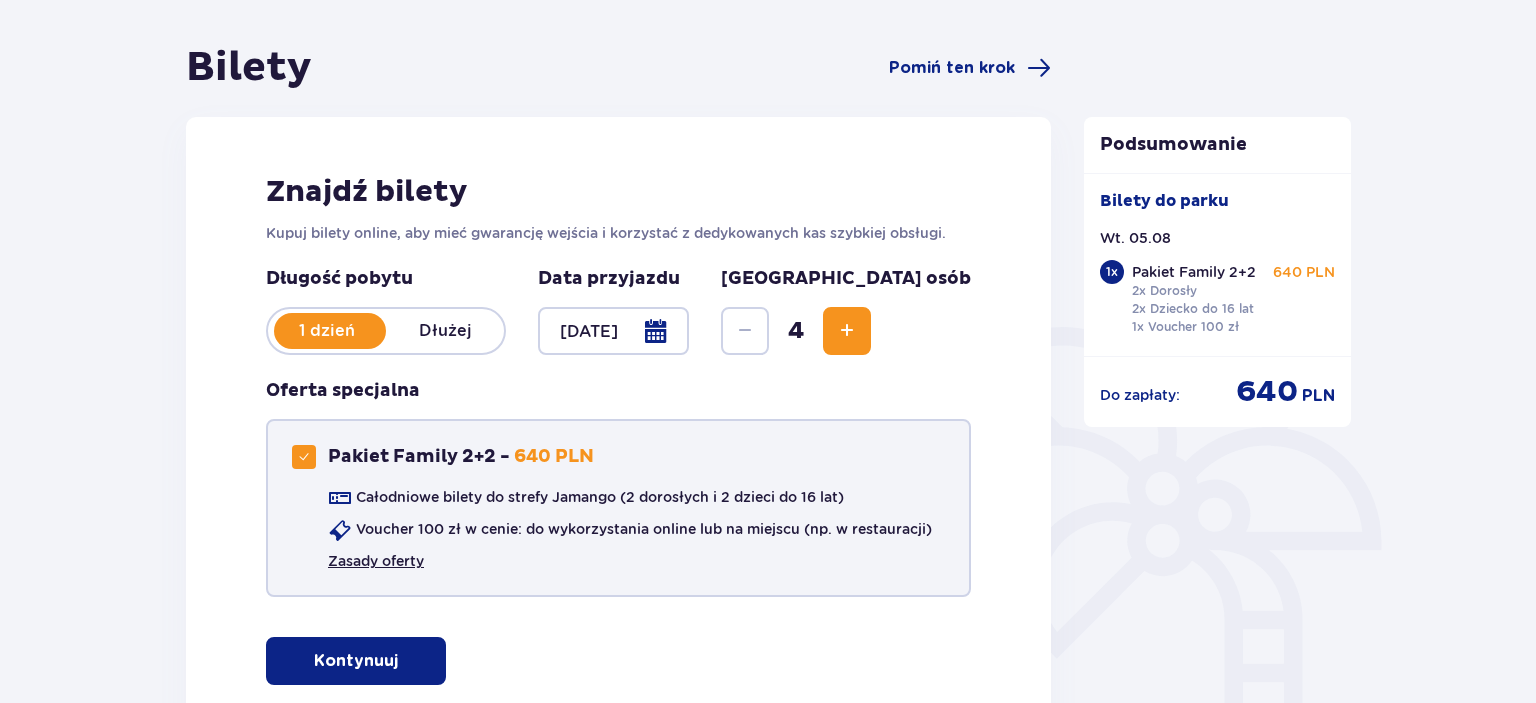 click on "Zasady oferty" at bounding box center (376, 561) 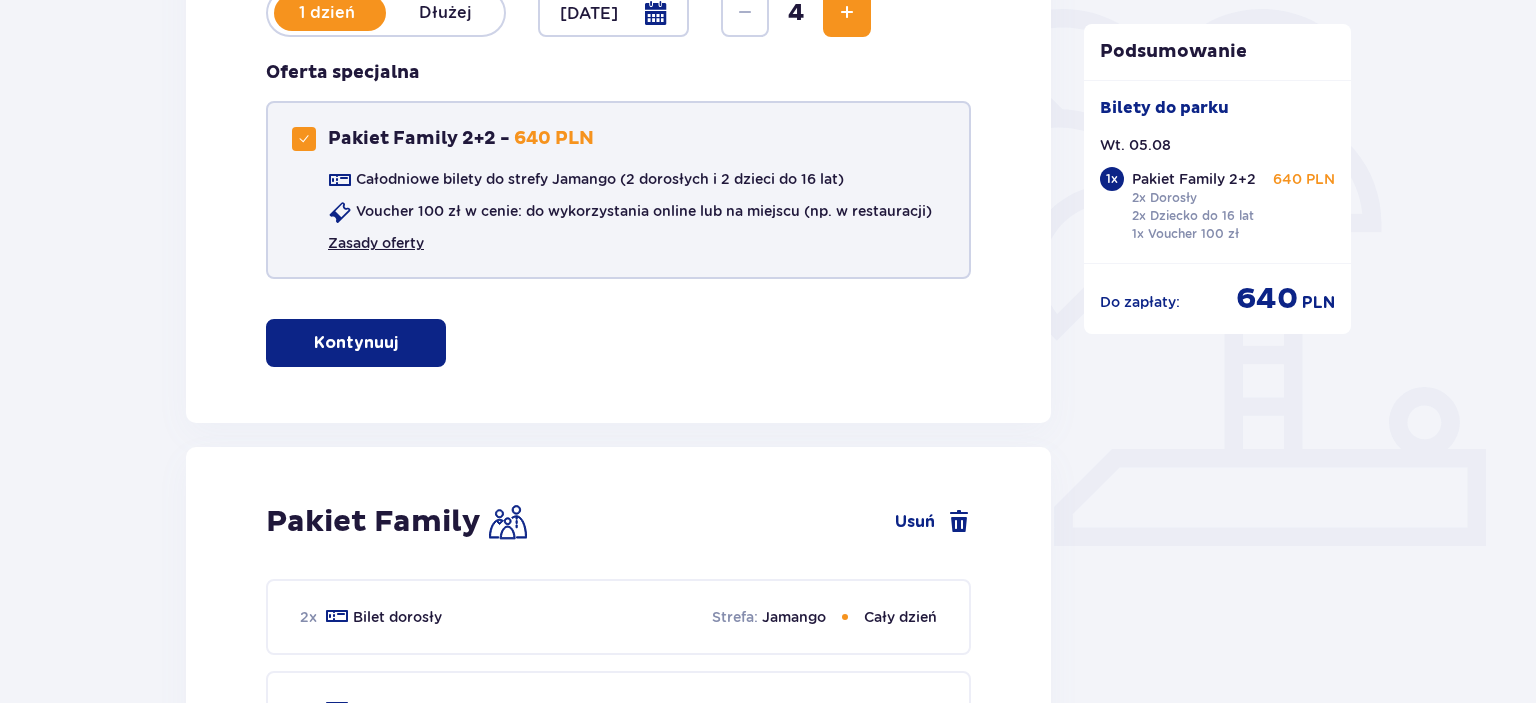 scroll, scrollTop: 697, scrollLeft: 0, axis: vertical 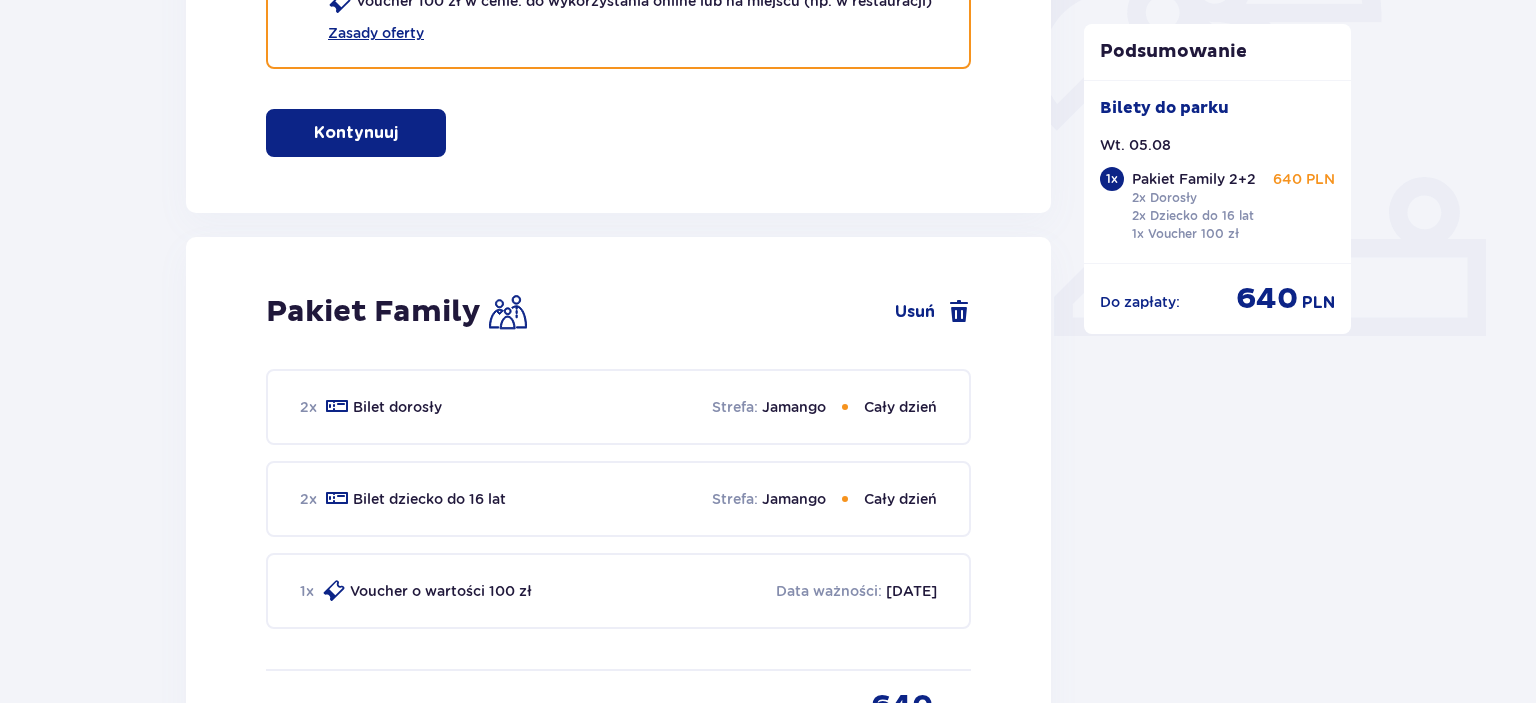 click on "Kontynuuj" at bounding box center (356, 133) 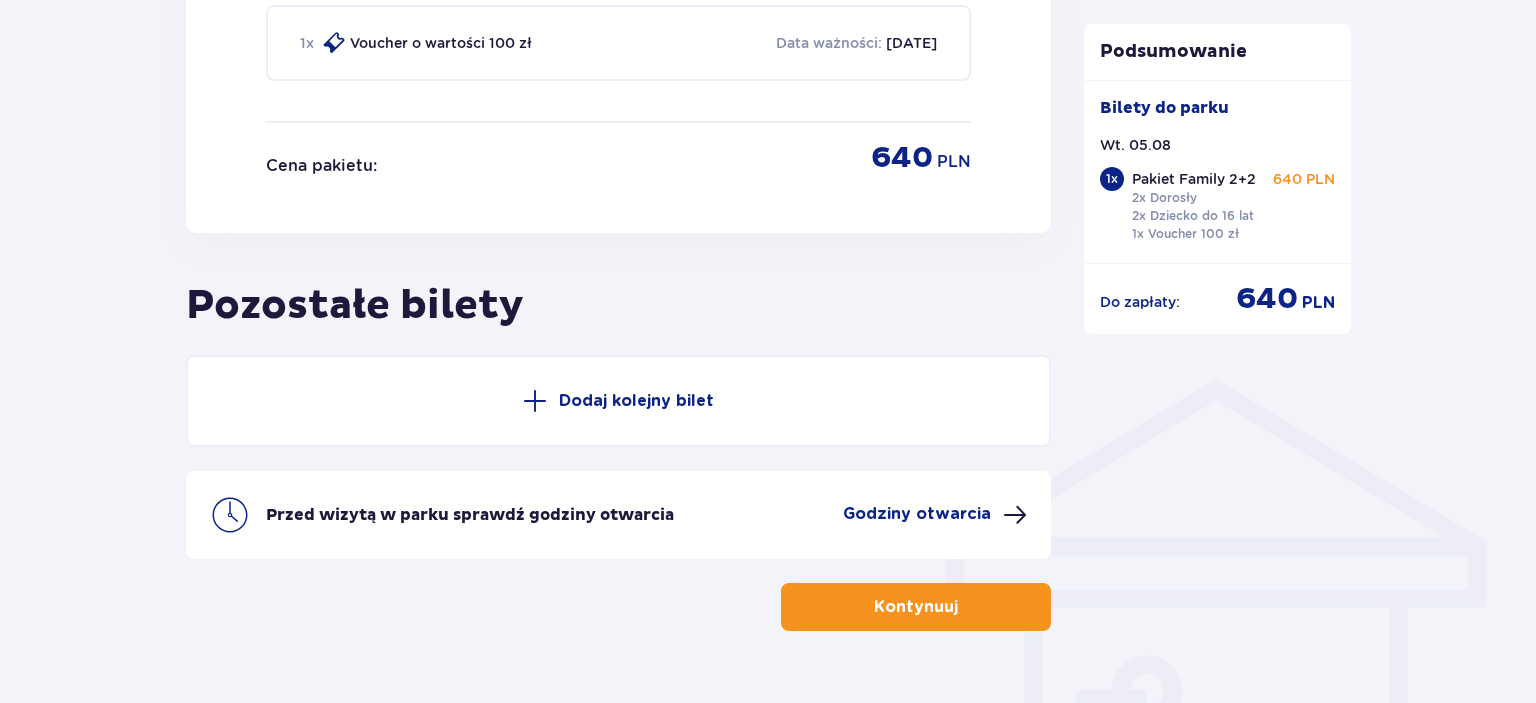 scroll, scrollTop: 1288, scrollLeft: 0, axis: vertical 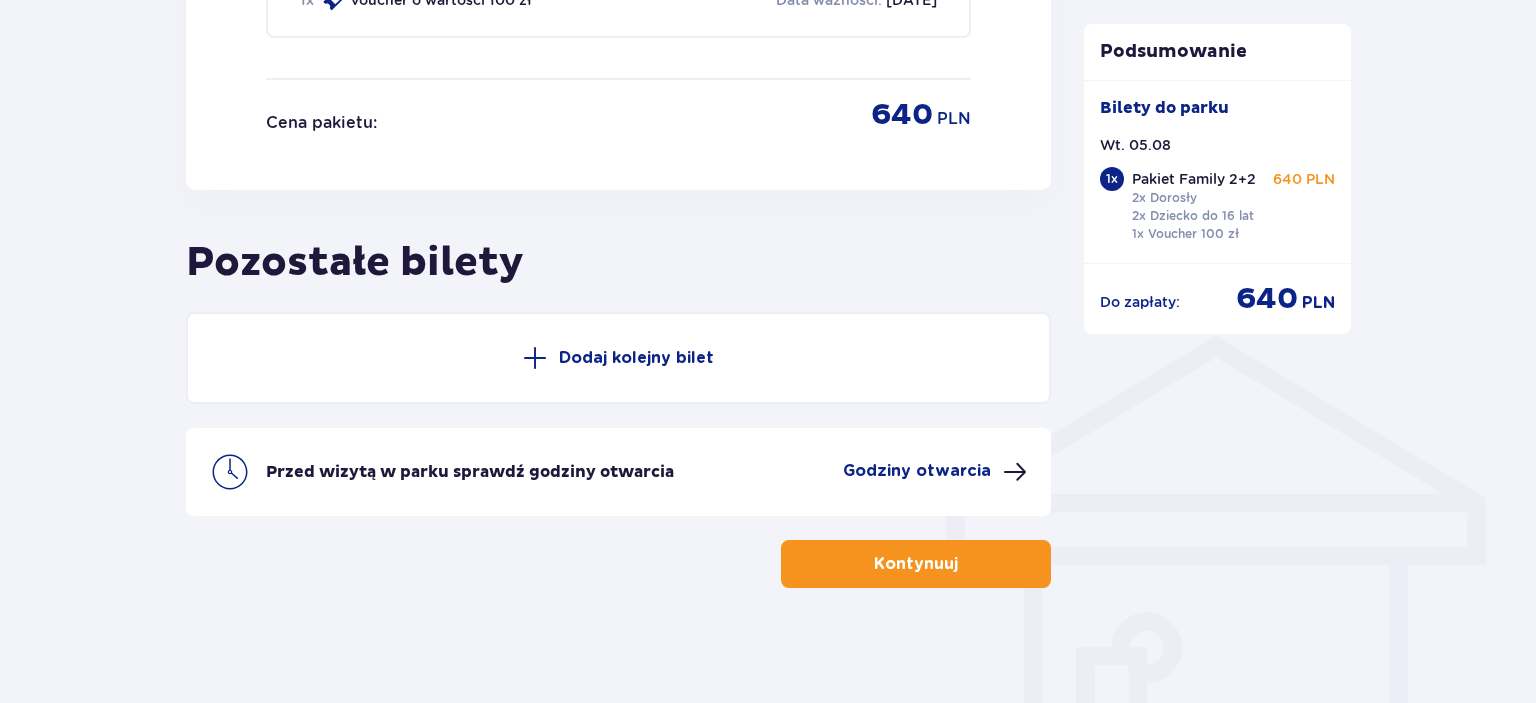 click on "Kontynuuj" at bounding box center (916, 564) 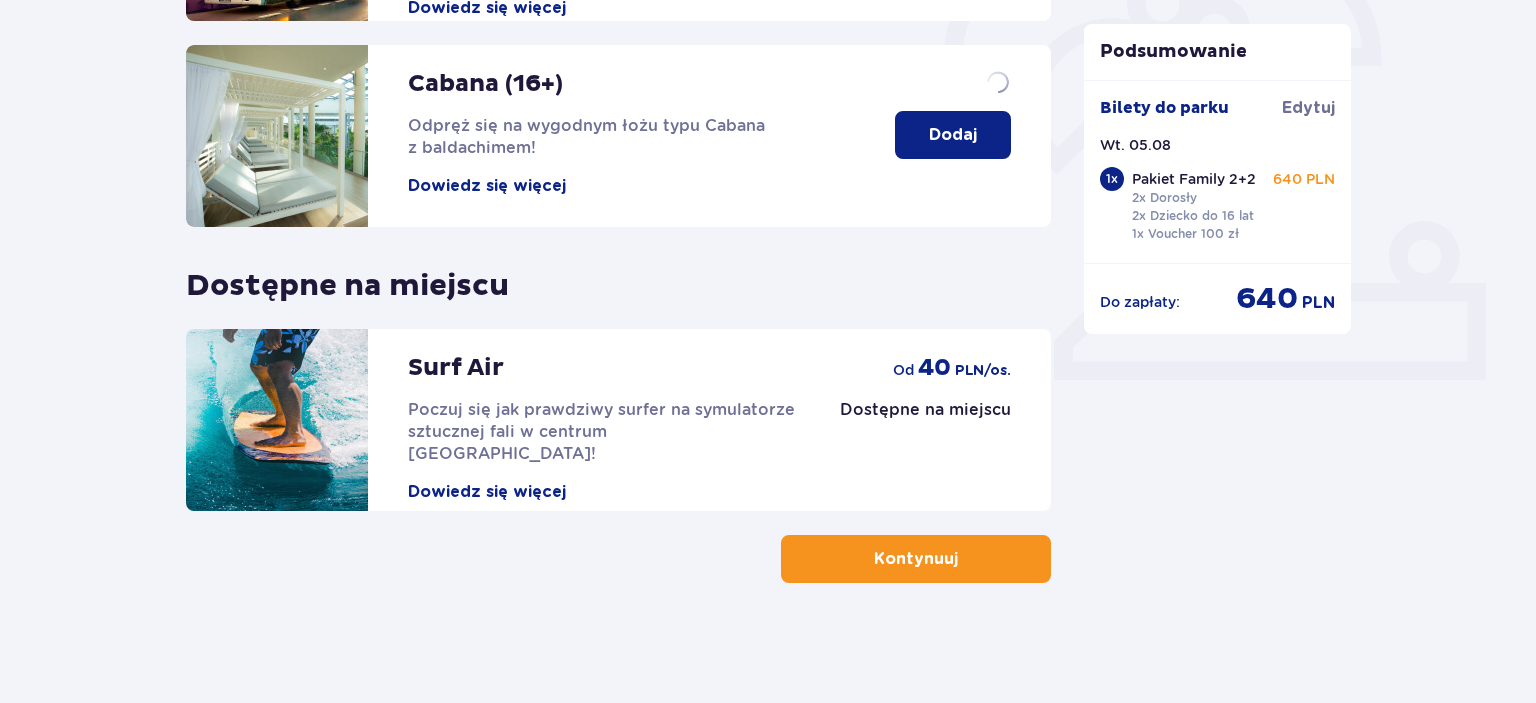 scroll, scrollTop: 0, scrollLeft: 0, axis: both 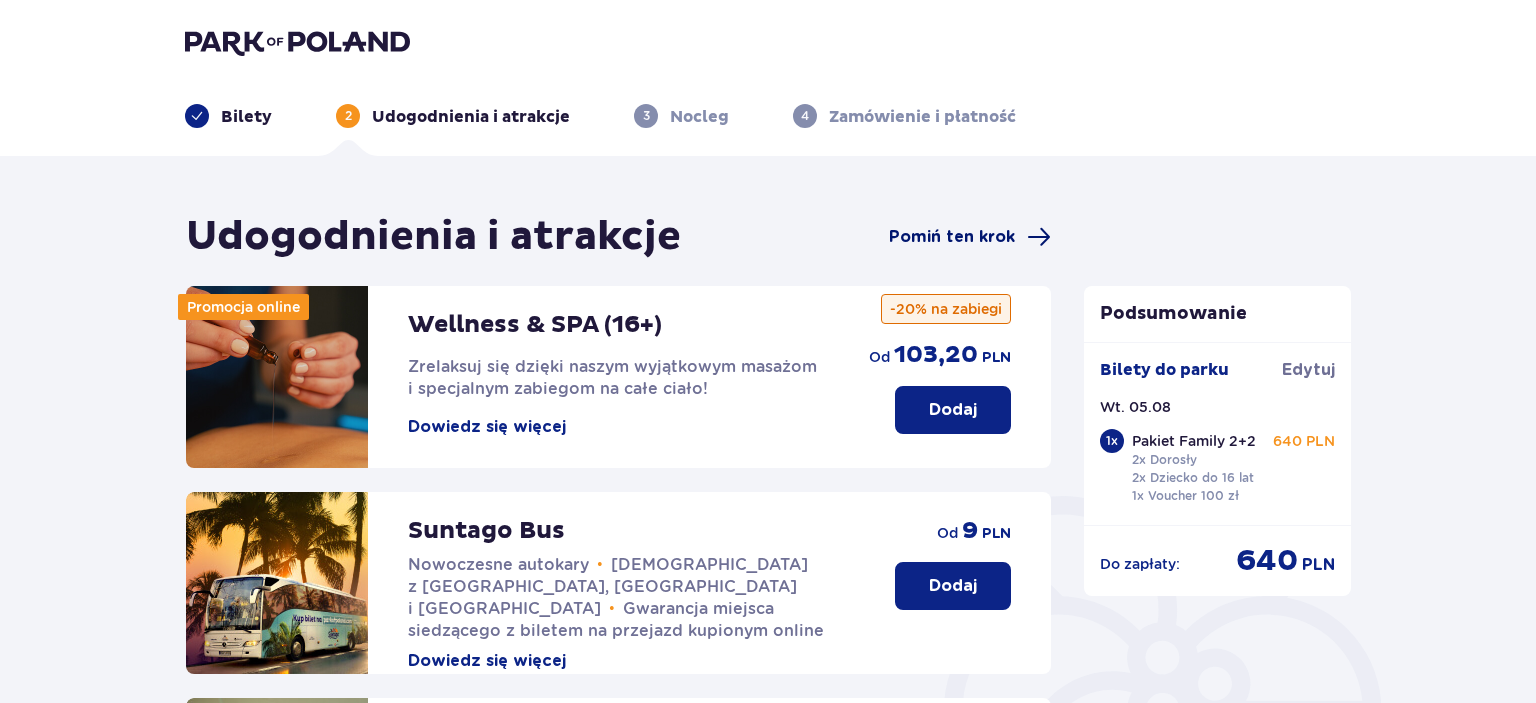 click on "Pomiń ten krok" at bounding box center (952, 237) 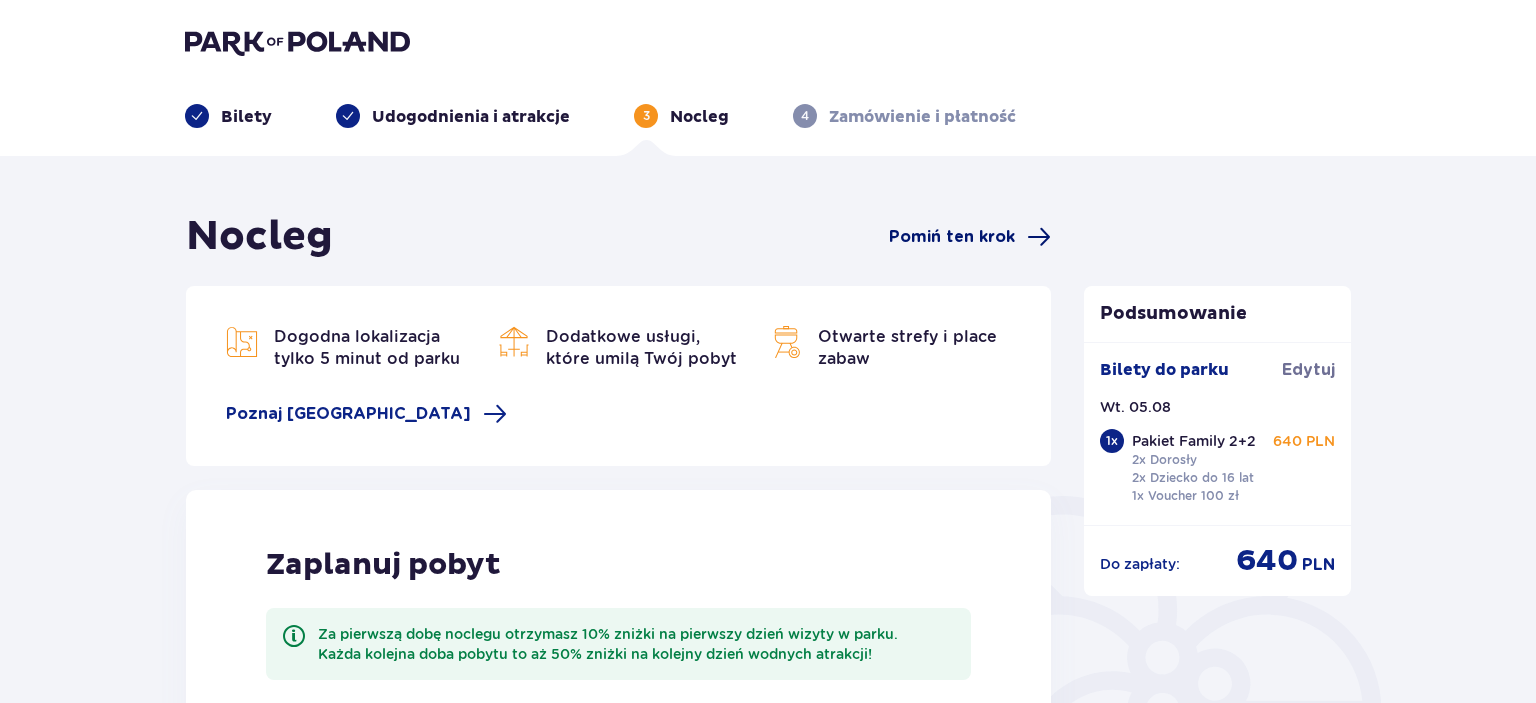 click on "Pomiń ten krok" at bounding box center (952, 237) 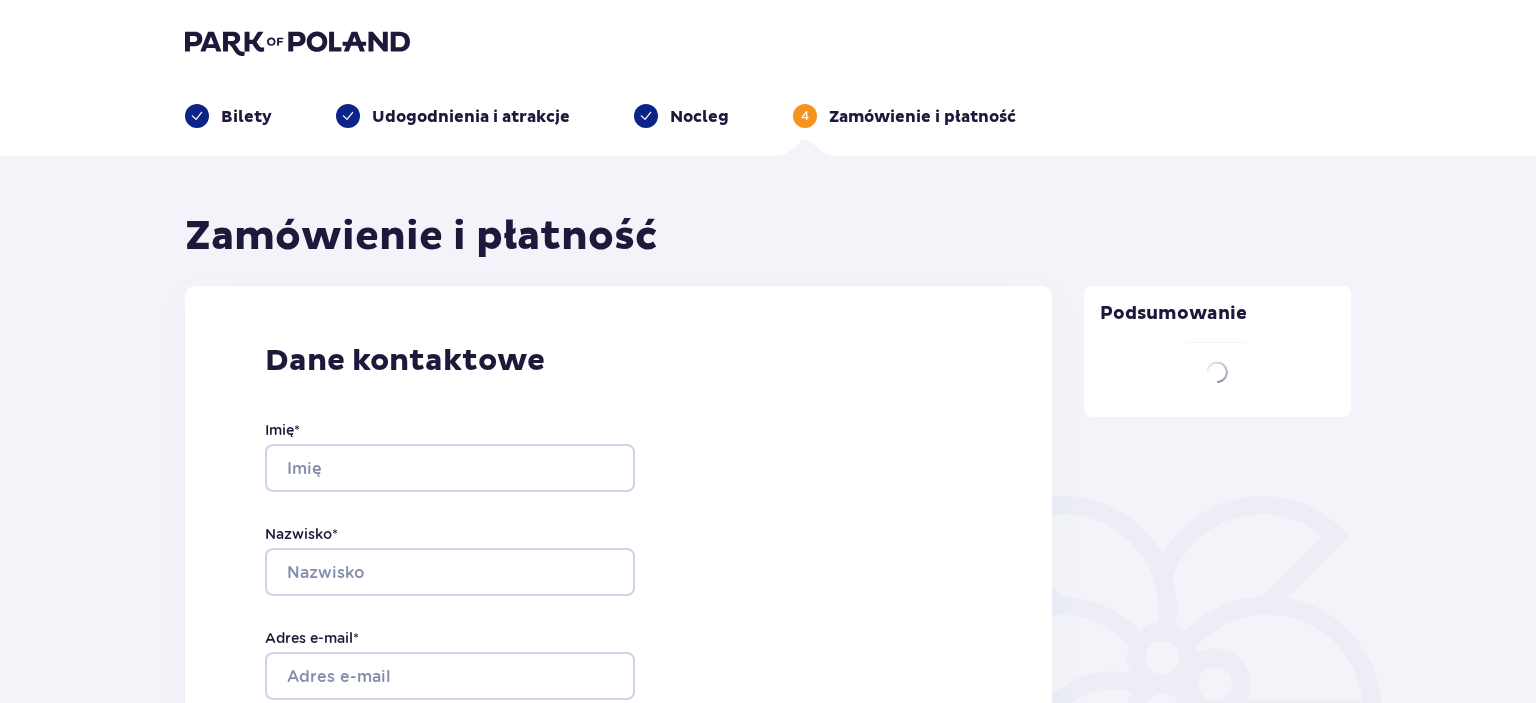 scroll, scrollTop: 152, scrollLeft: 0, axis: vertical 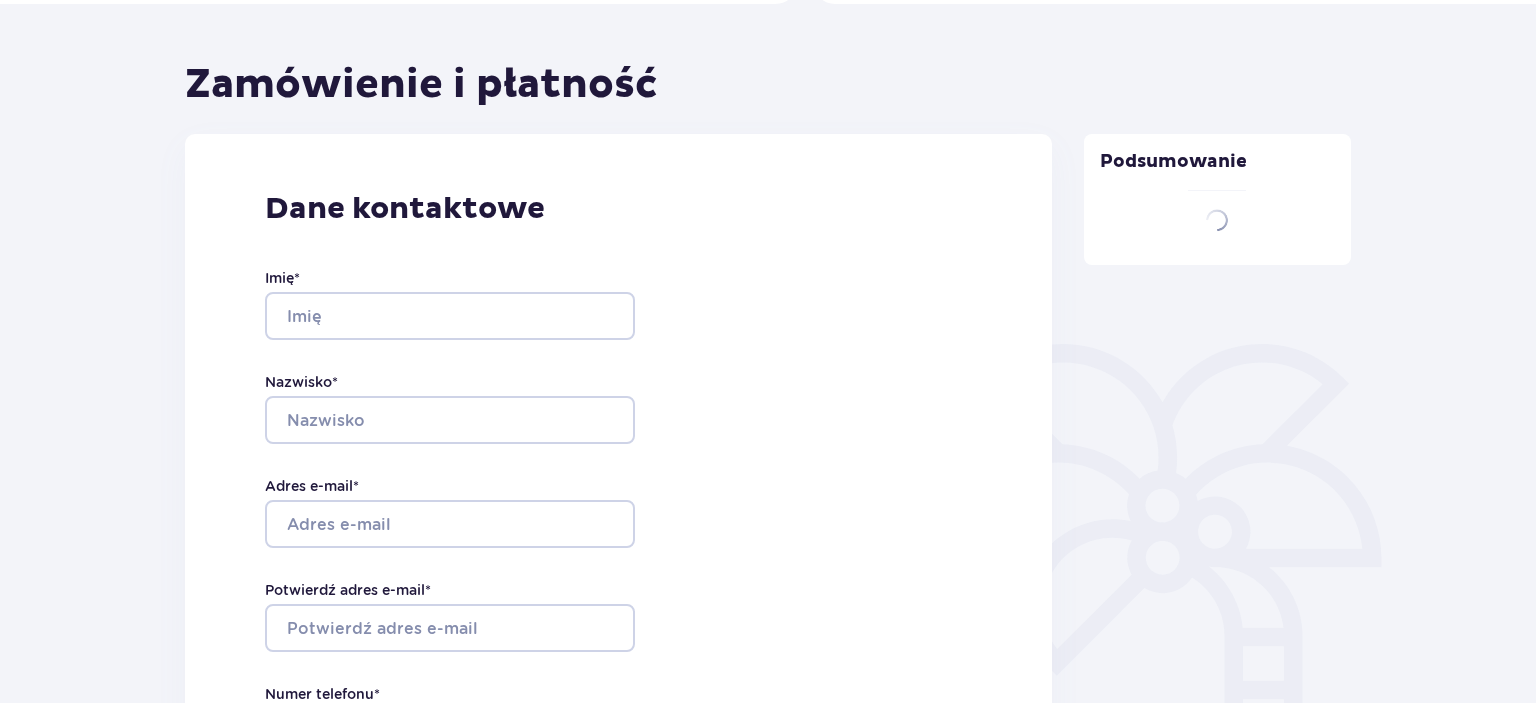 click on "Dane kontaktowe Imię * Nazwisko * Adres e-mail * Potwierdź adres e-mail * Numer telefonu * Numer telefonu, wraz z kodem kraju, np. 48 ​123 ​456 ​789 Chcę fakturę na firmę Jeśli nie prowadzisz działalności gospodarczej lub innej spółki, automatycznie wystawimy Ci fakturę imienną. Dodaj adres do faktury imiennej" at bounding box center [618, 554] 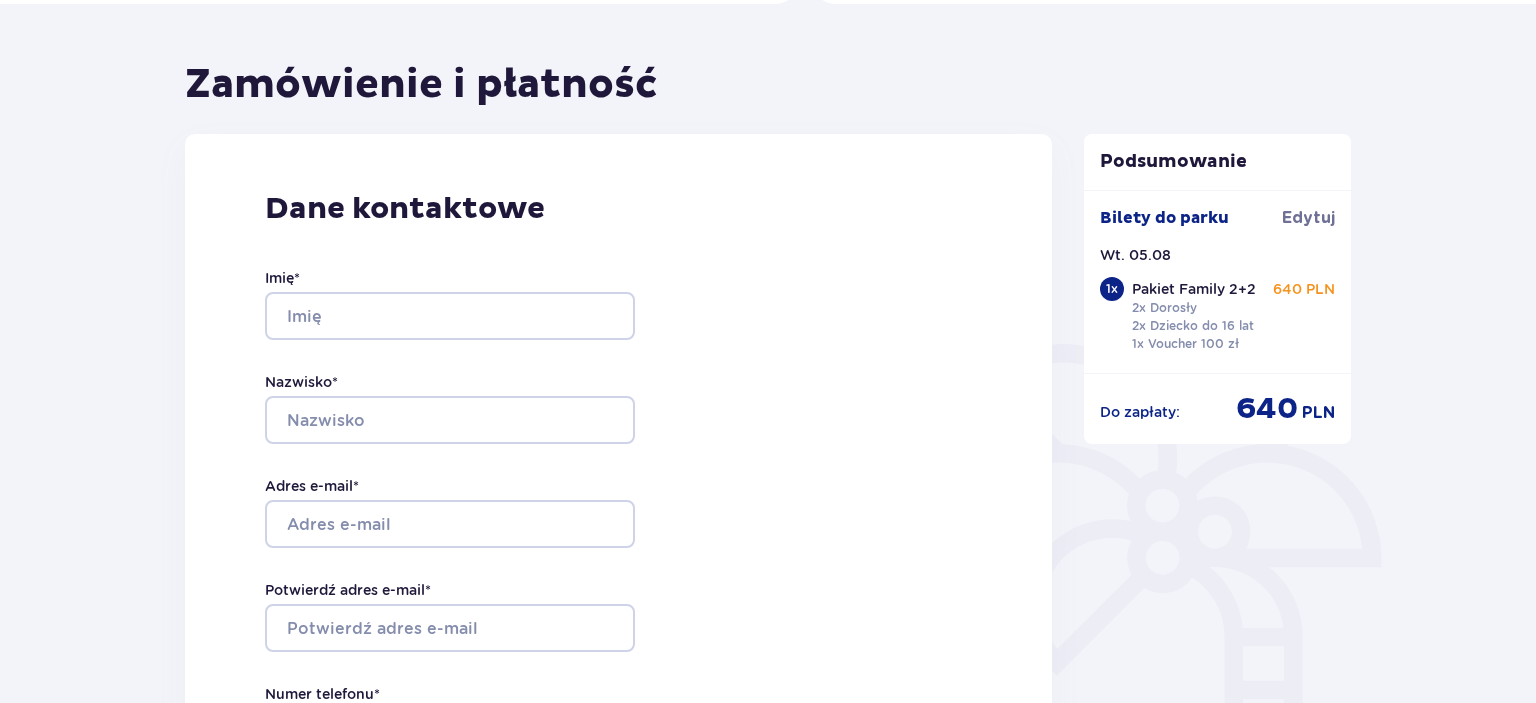 scroll, scrollTop: 0, scrollLeft: 0, axis: both 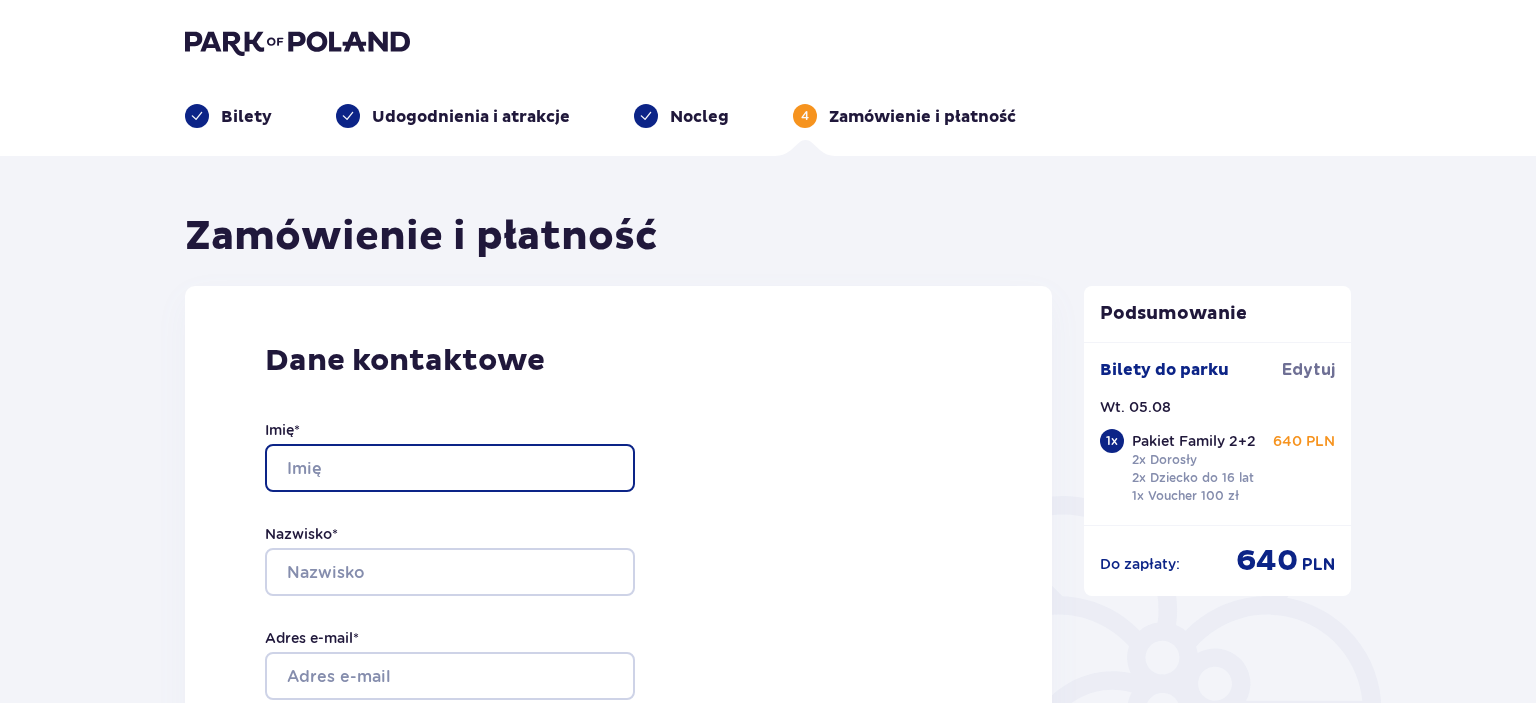 click on "Imię *" at bounding box center (450, 468) 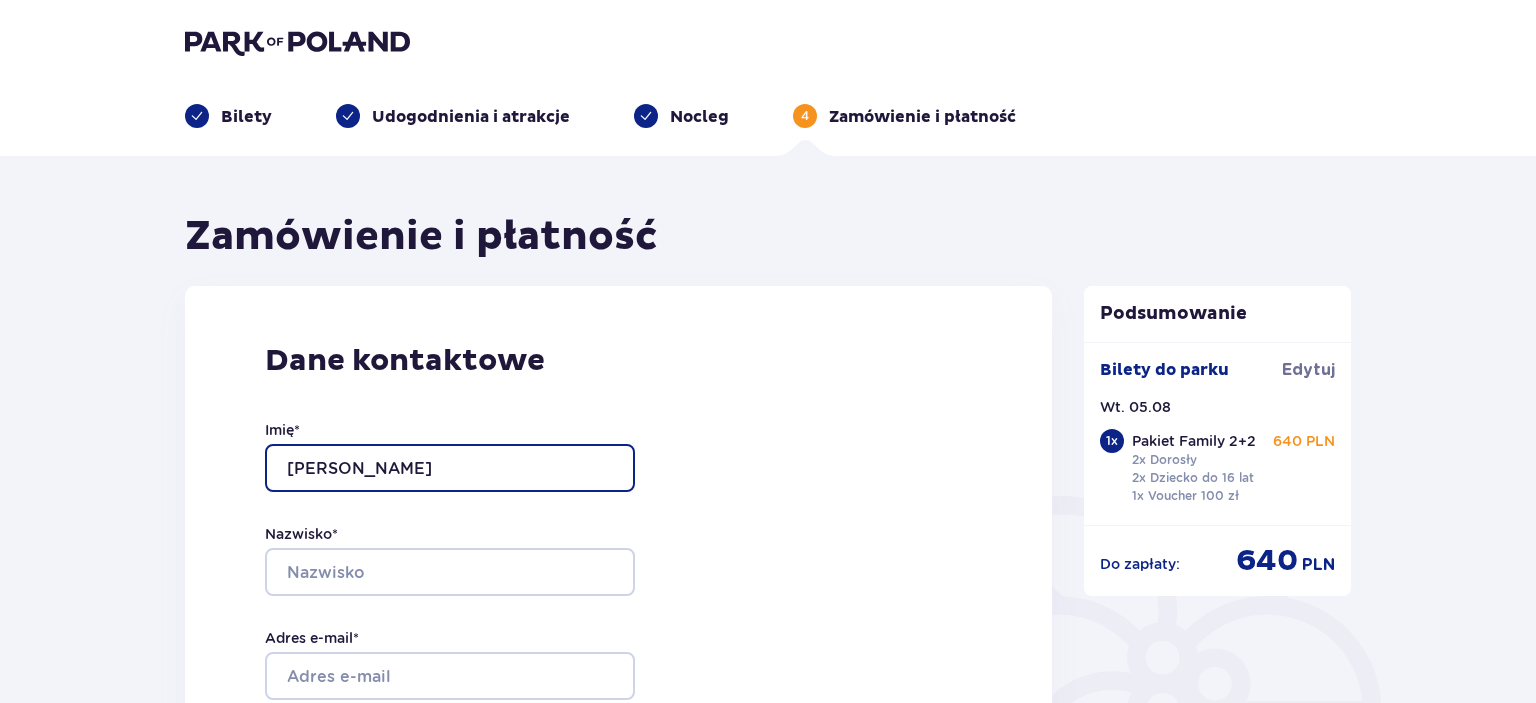 type on "Adam" 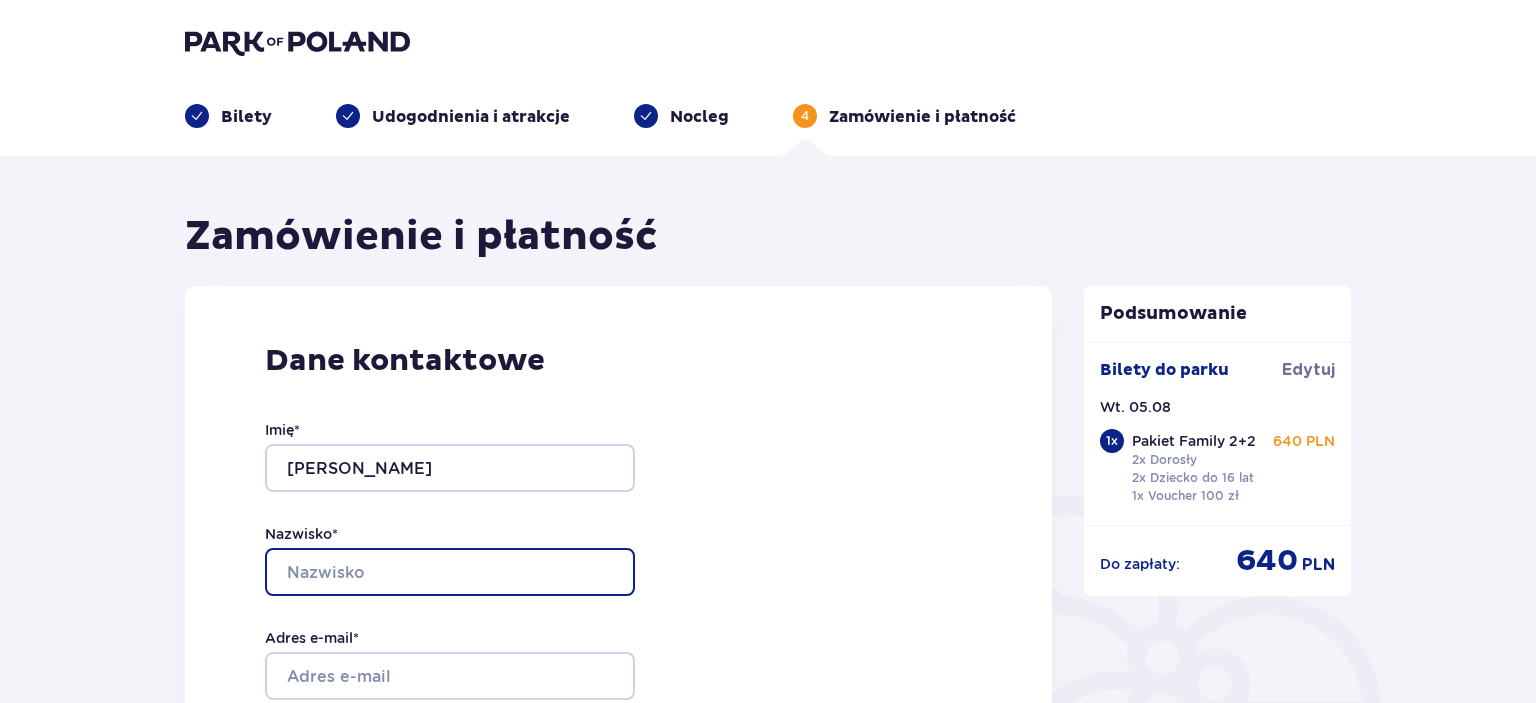 click on "Nazwisko *" at bounding box center (450, 572) 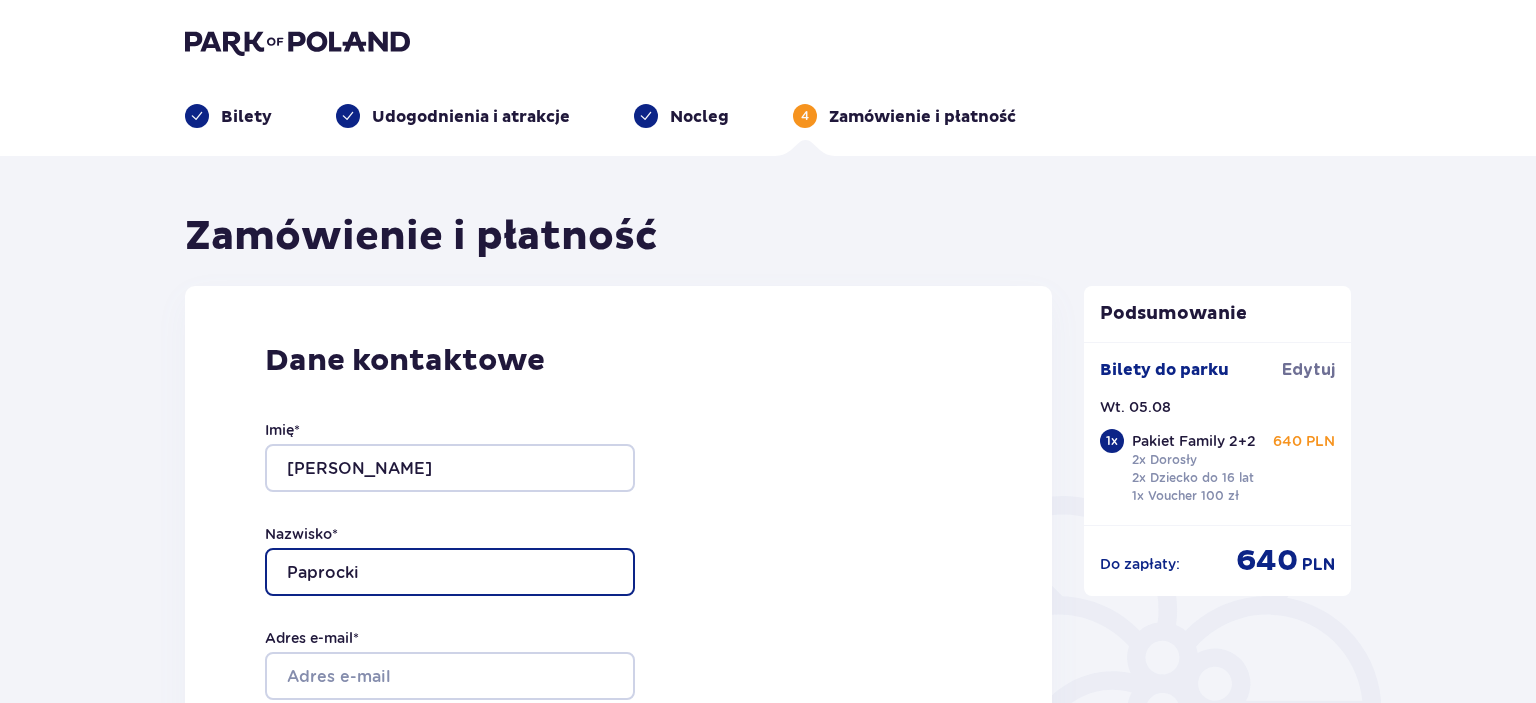 type on "Paprocki" 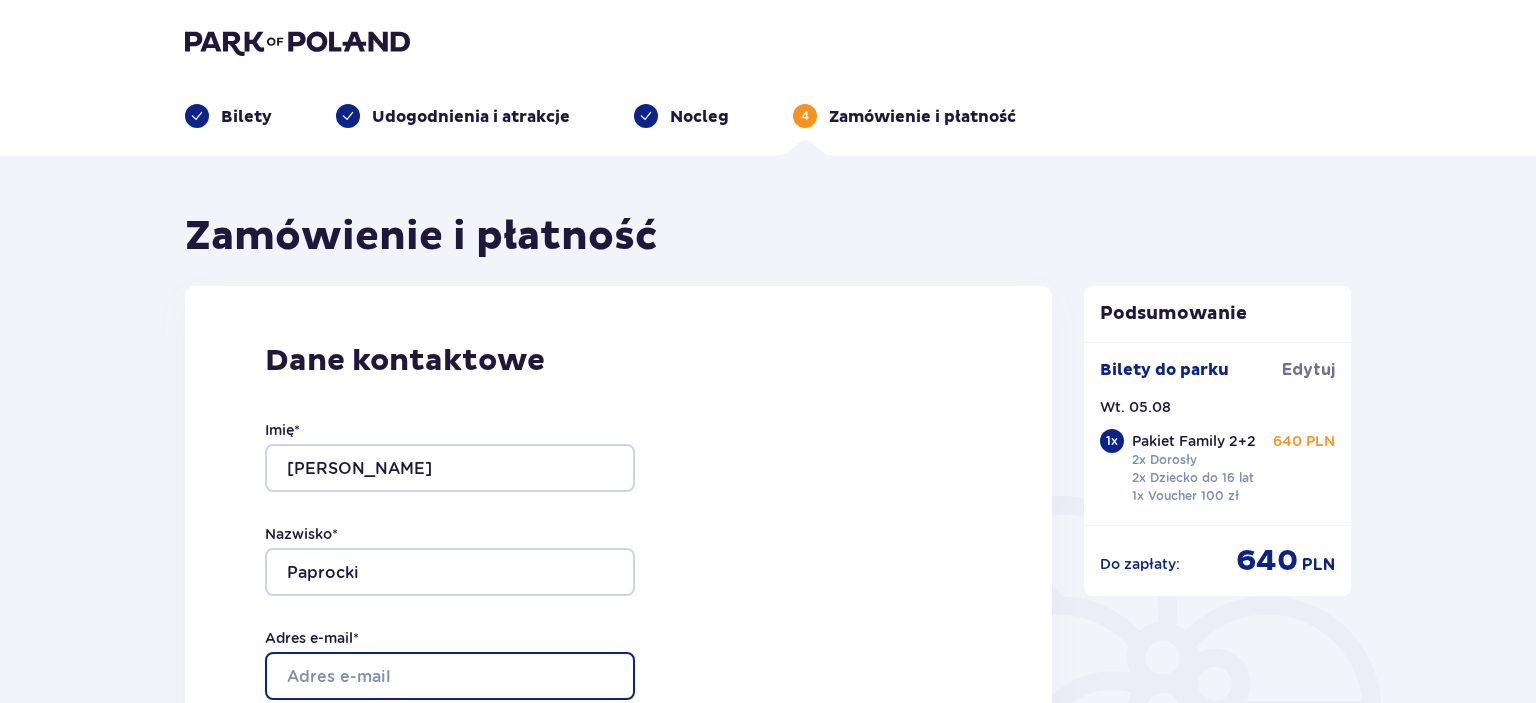click on "Adres e-mail *" at bounding box center (450, 676) 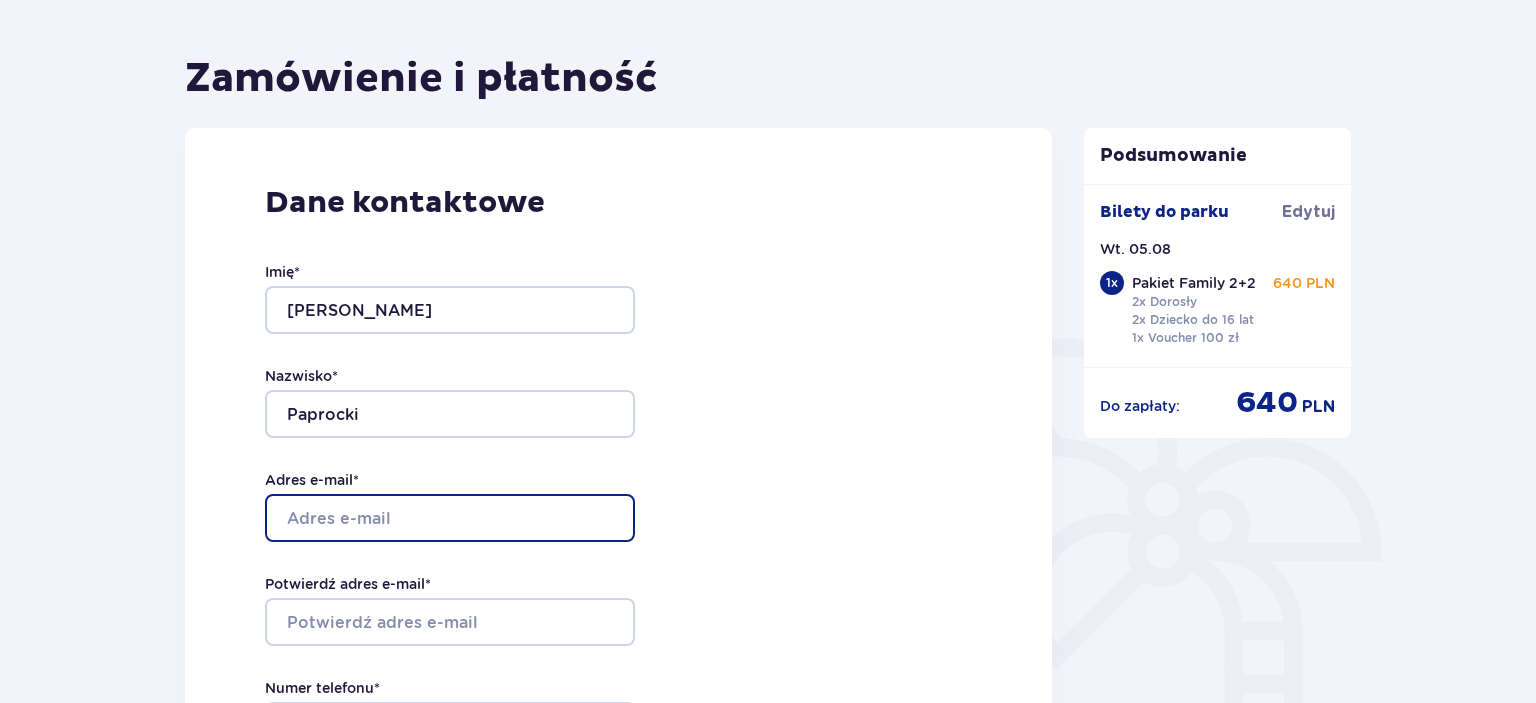 scroll, scrollTop: 211, scrollLeft: 0, axis: vertical 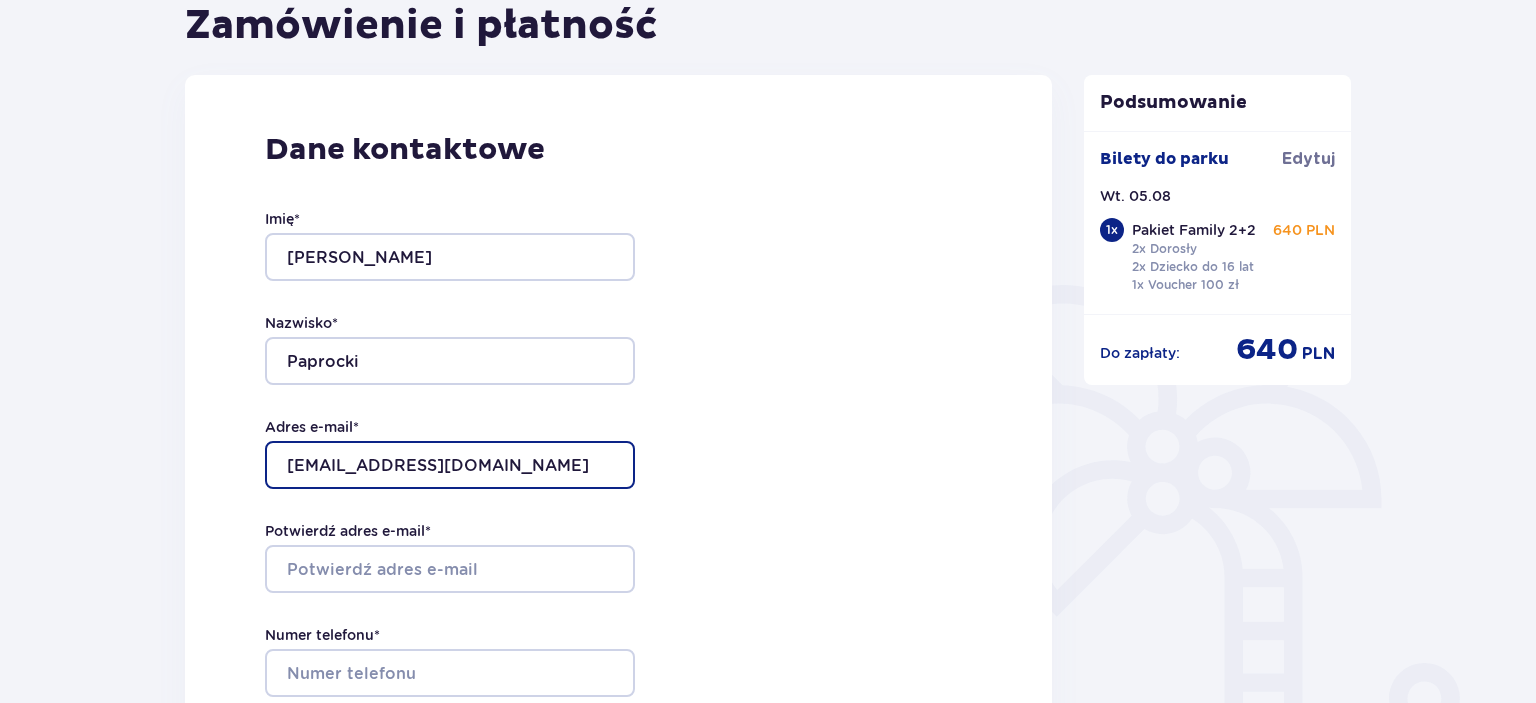 type on "firmaadam@wp.pl" 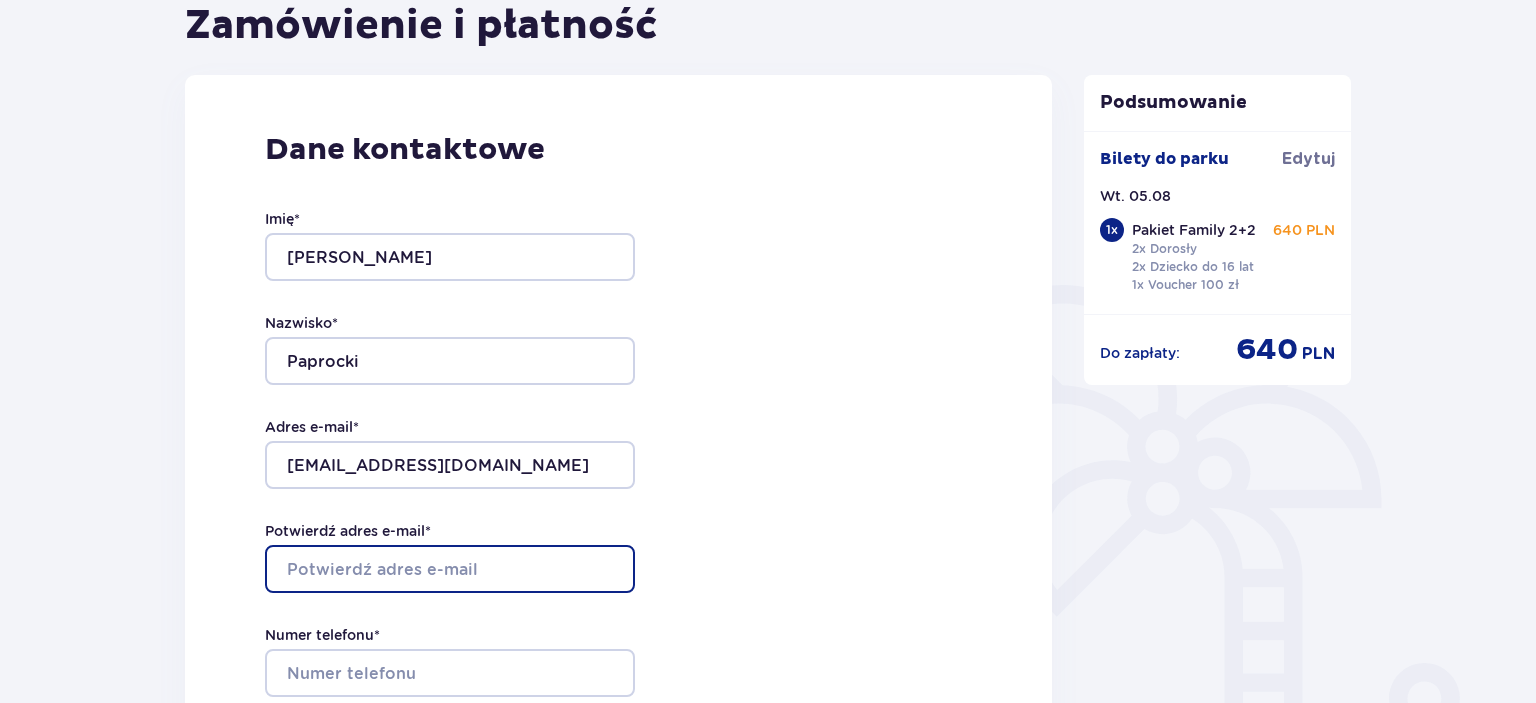 click on "Potwierdź adres e-mail *" at bounding box center (450, 569) 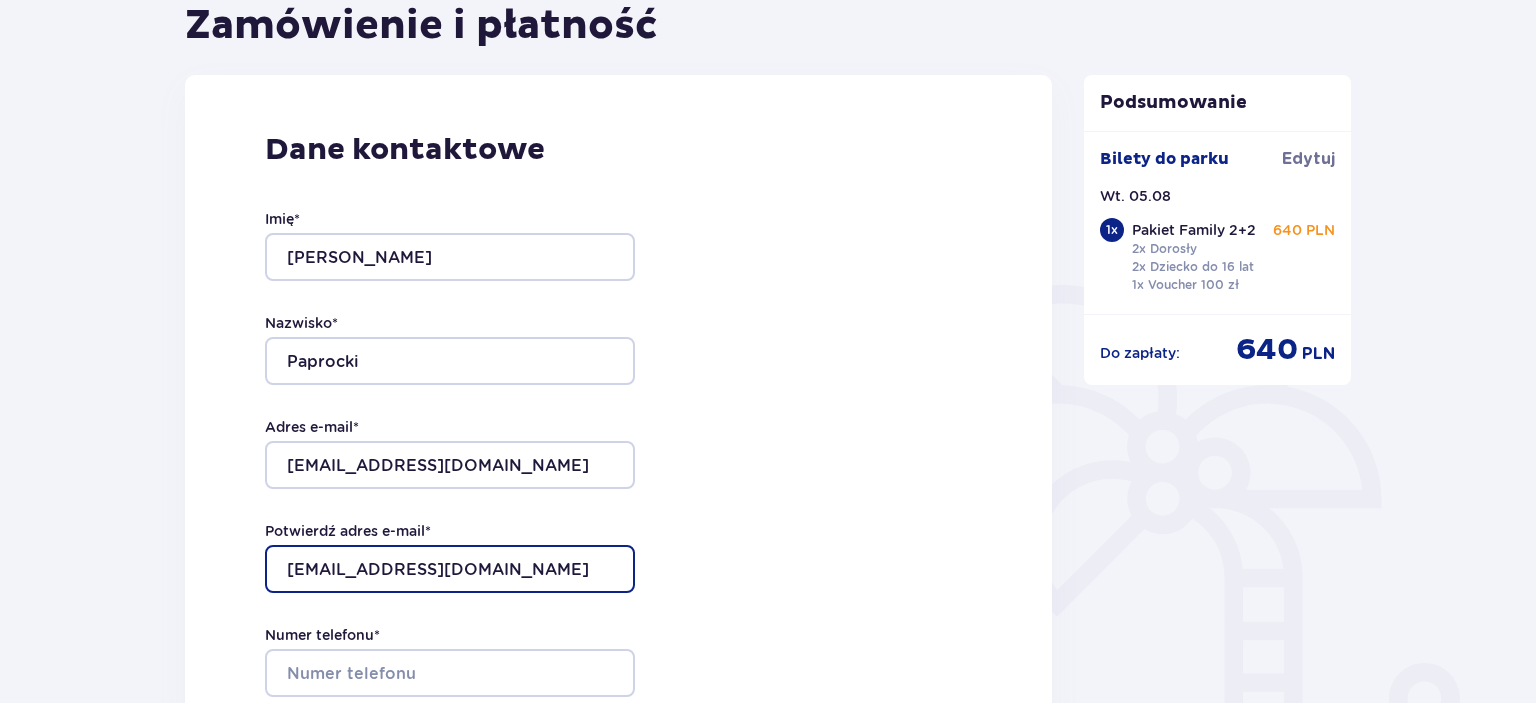 type on "firmaadam@wp.pl" 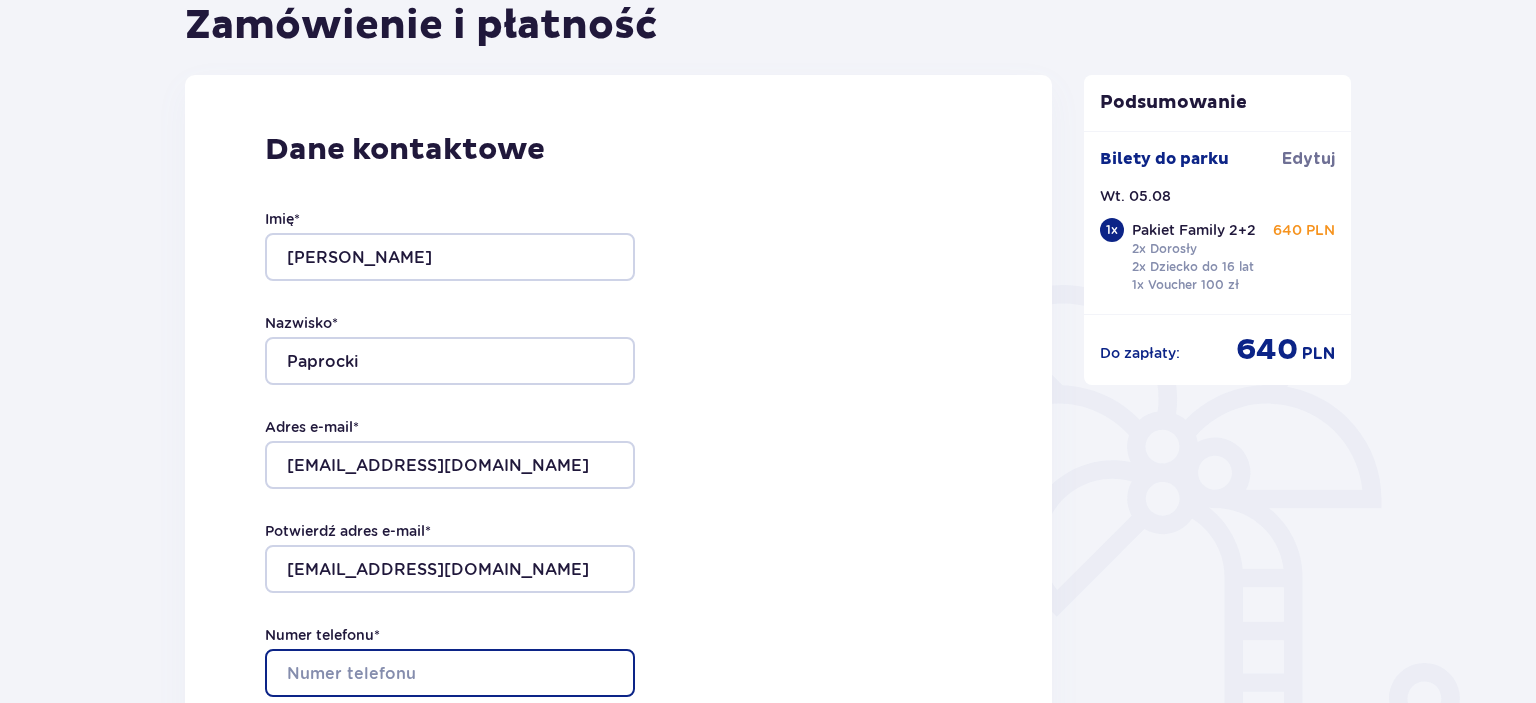 click on "Numer telefonu *" at bounding box center (450, 673) 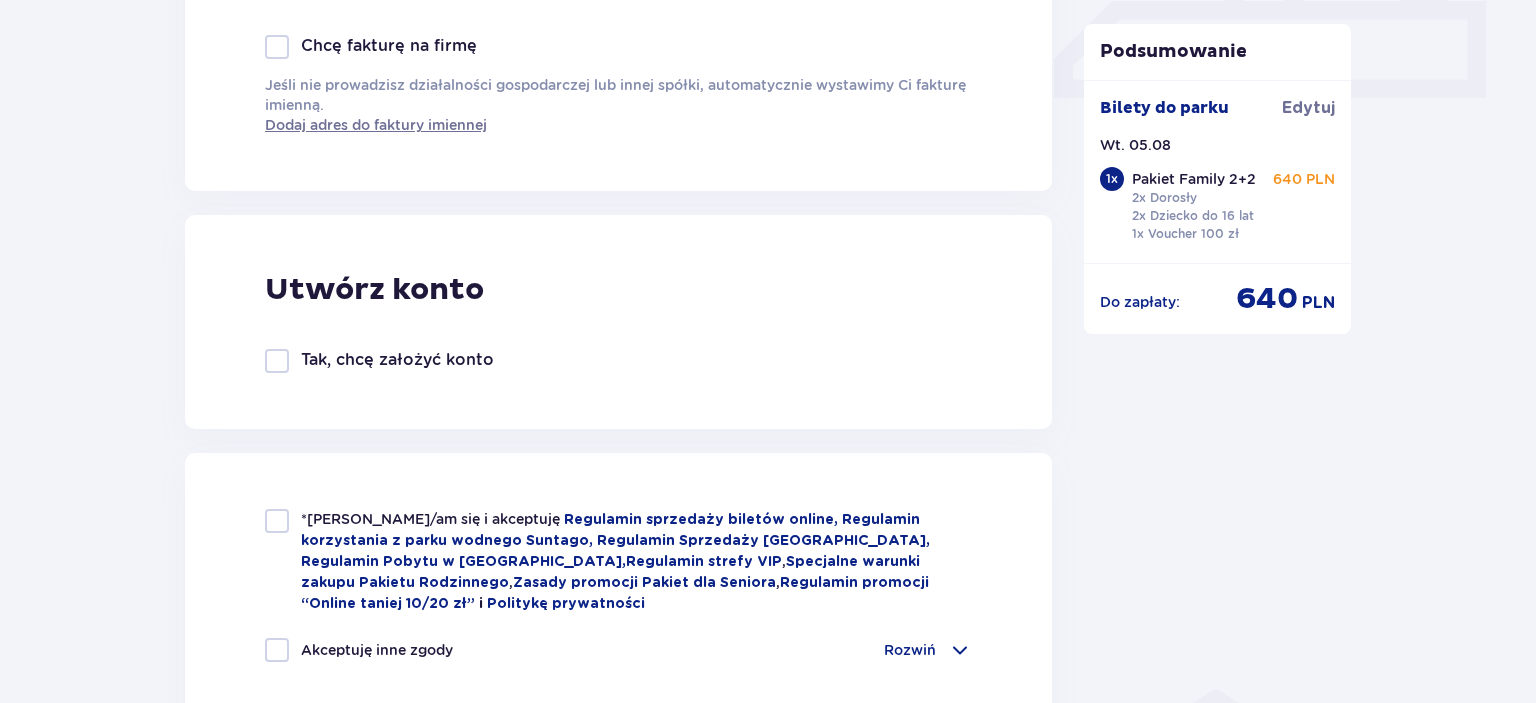 scroll, scrollTop: 1056, scrollLeft: 0, axis: vertical 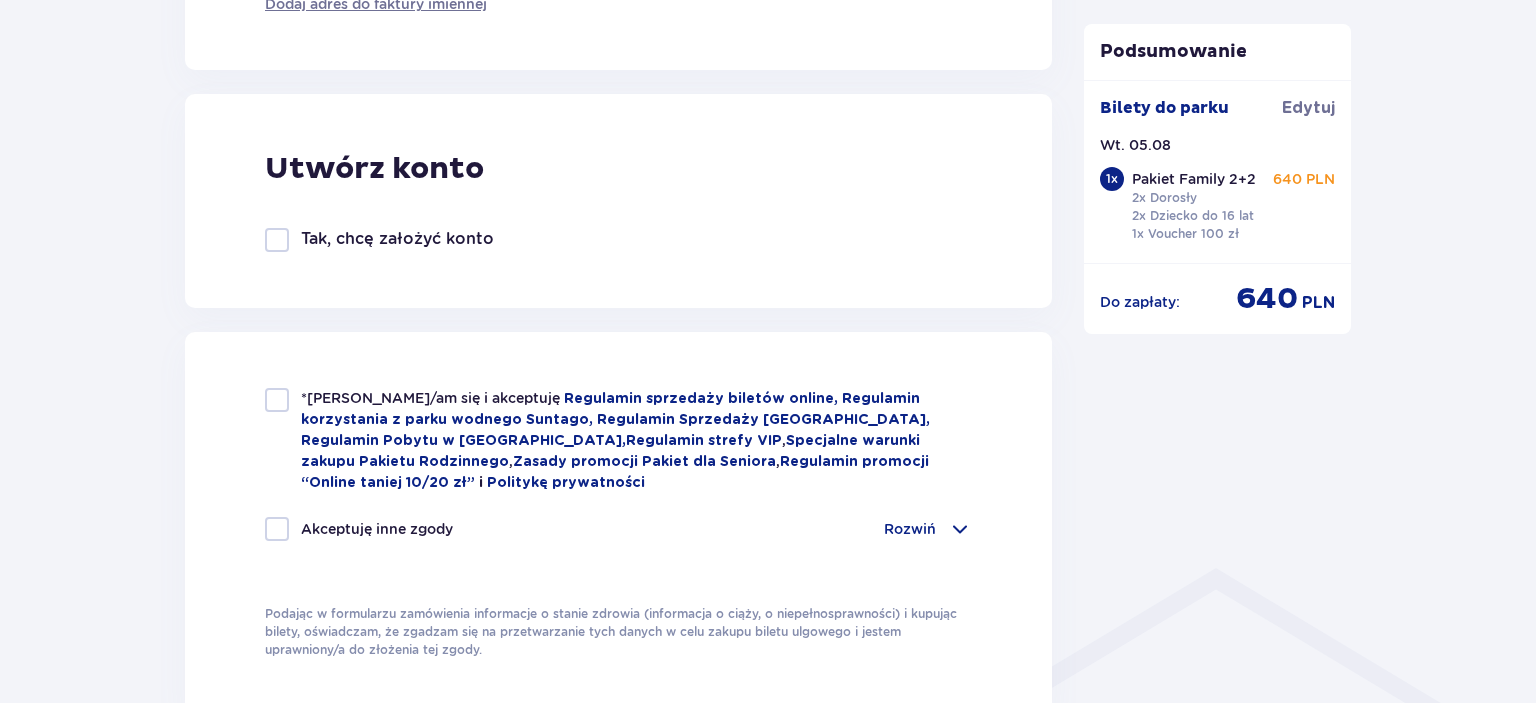 type on "48 501 099 085" 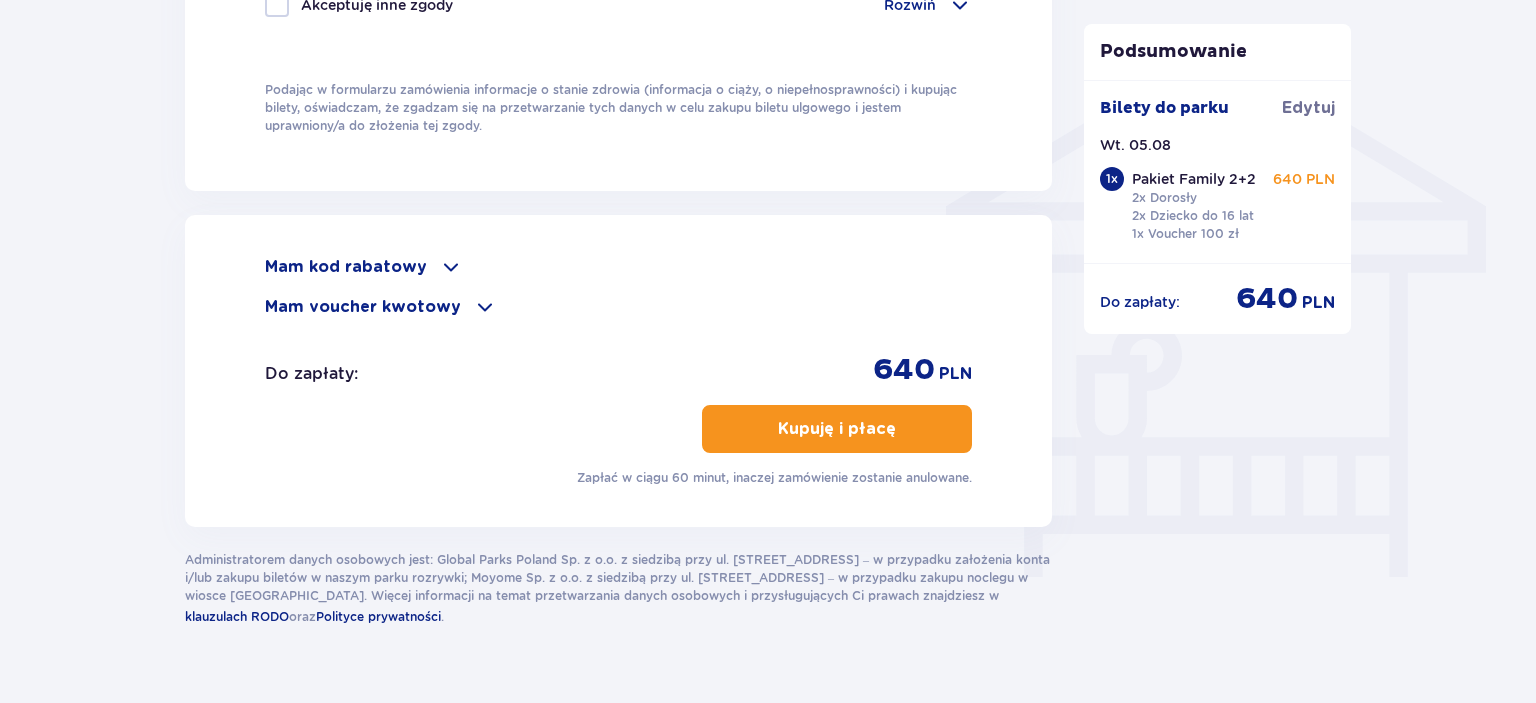 scroll, scrollTop: 1584, scrollLeft: 0, axis: vertical 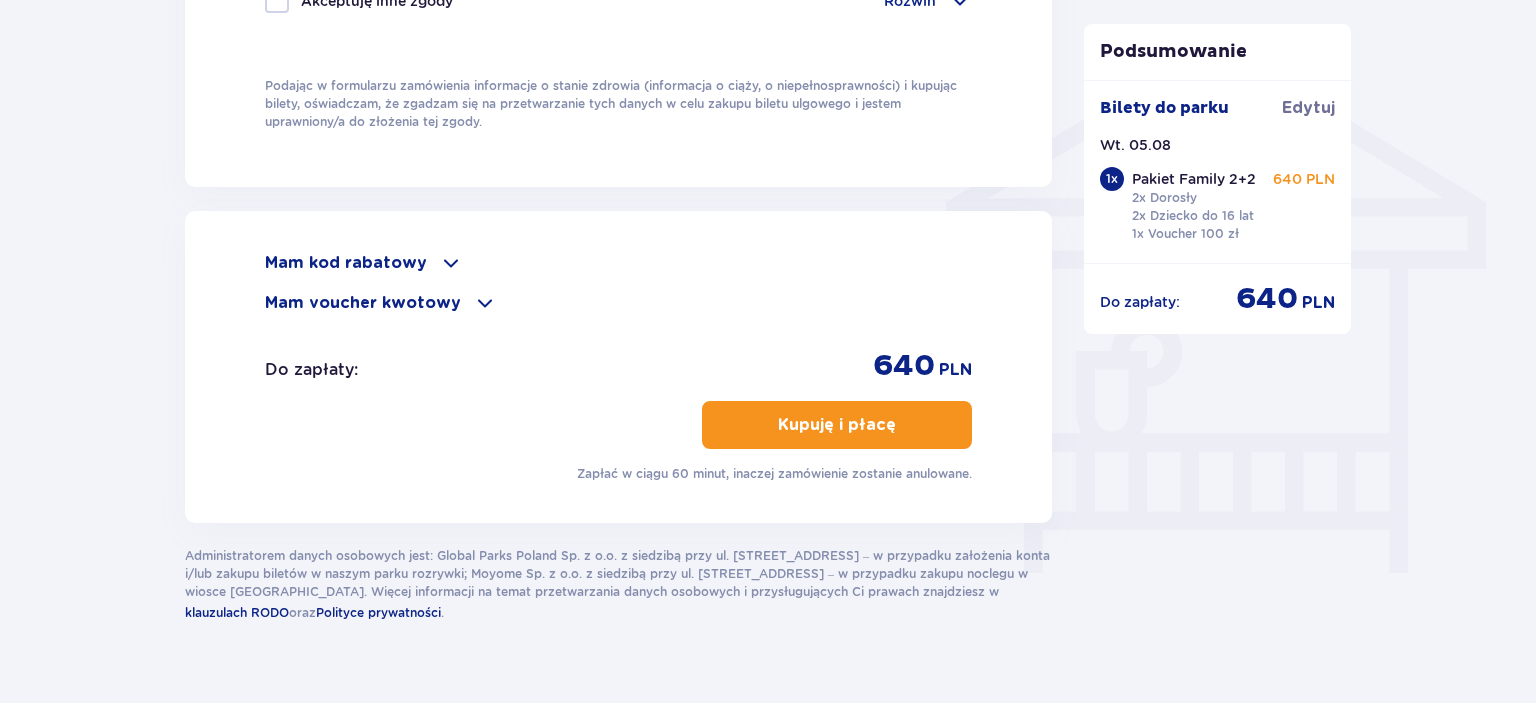 click at bounding box center [900, 425] 